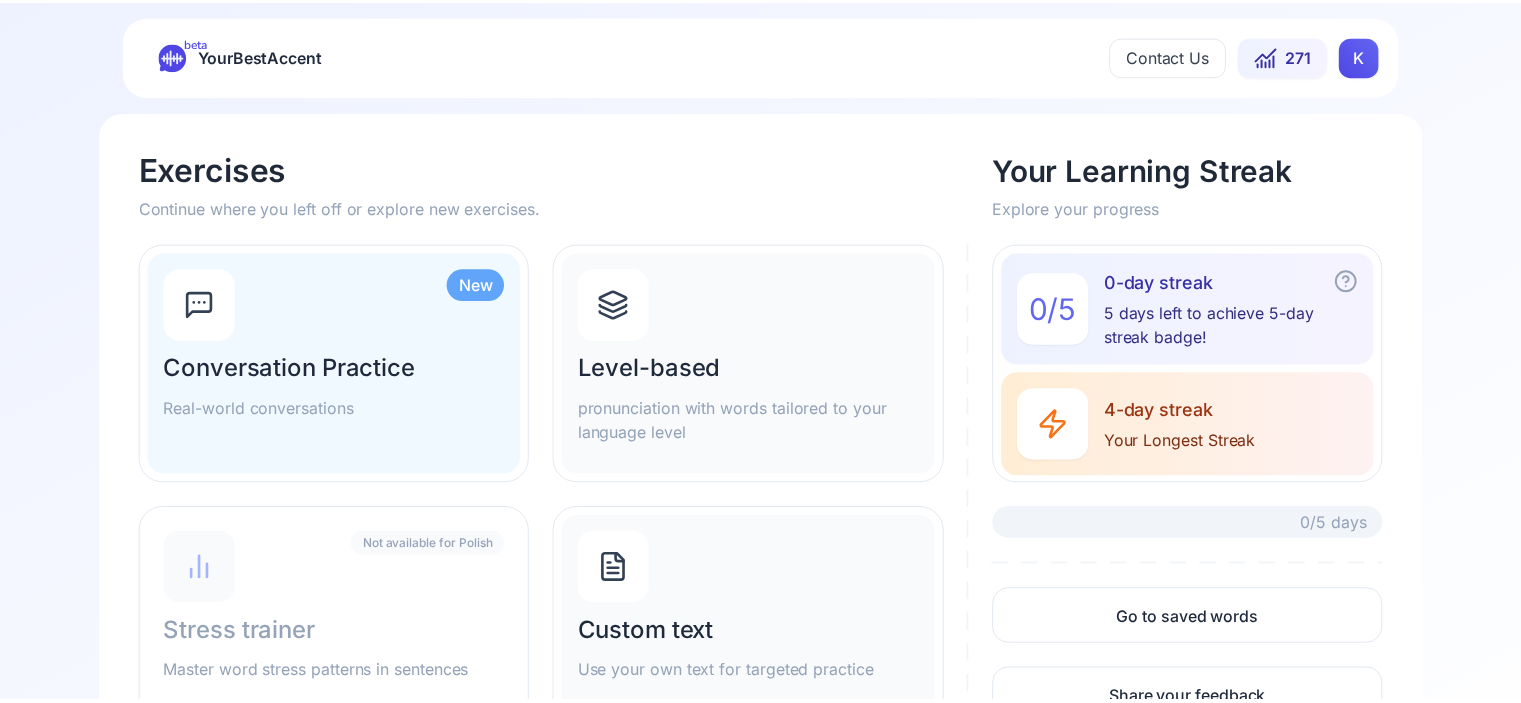scroll, scrollTop: 0, scrollLeft: 0, axis: both 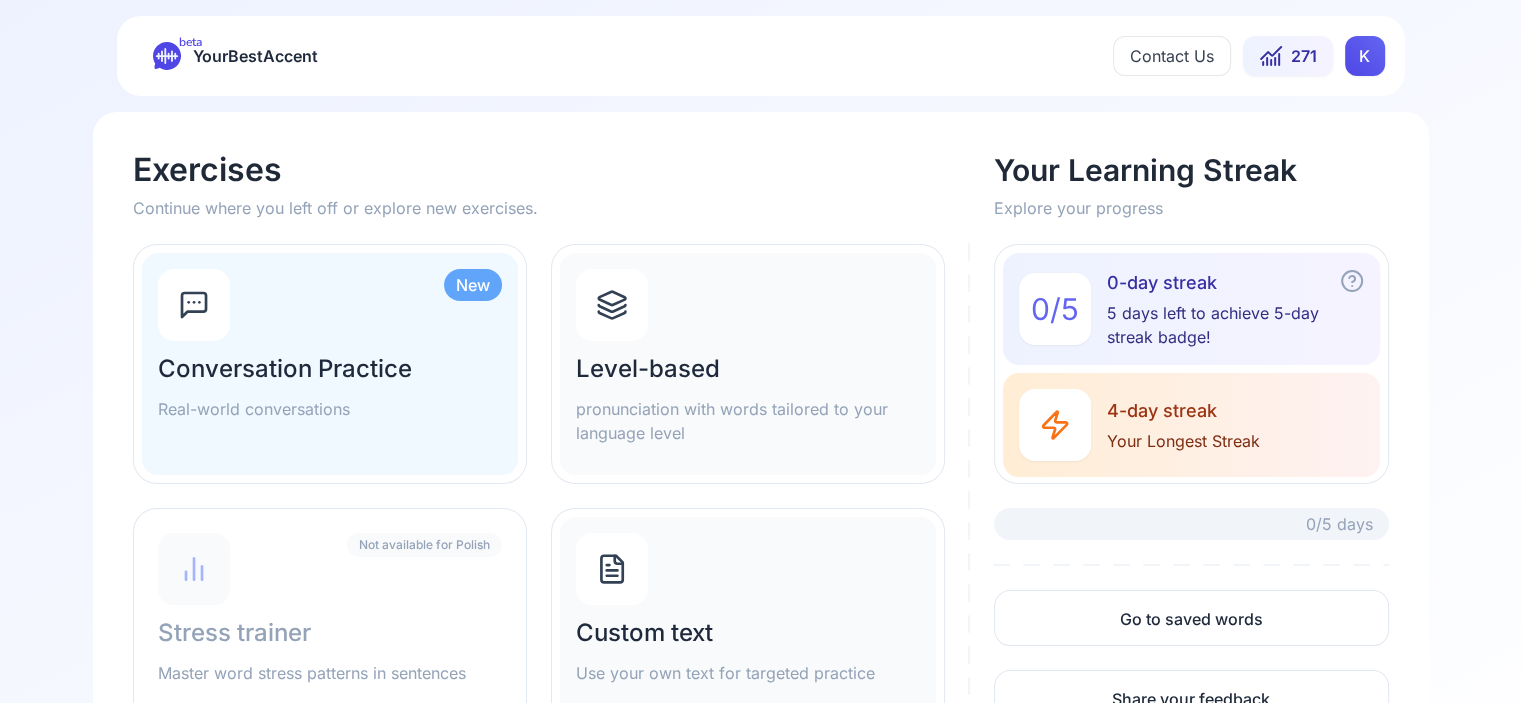 click on "Contact Us" at bounding box center [1172, 56] 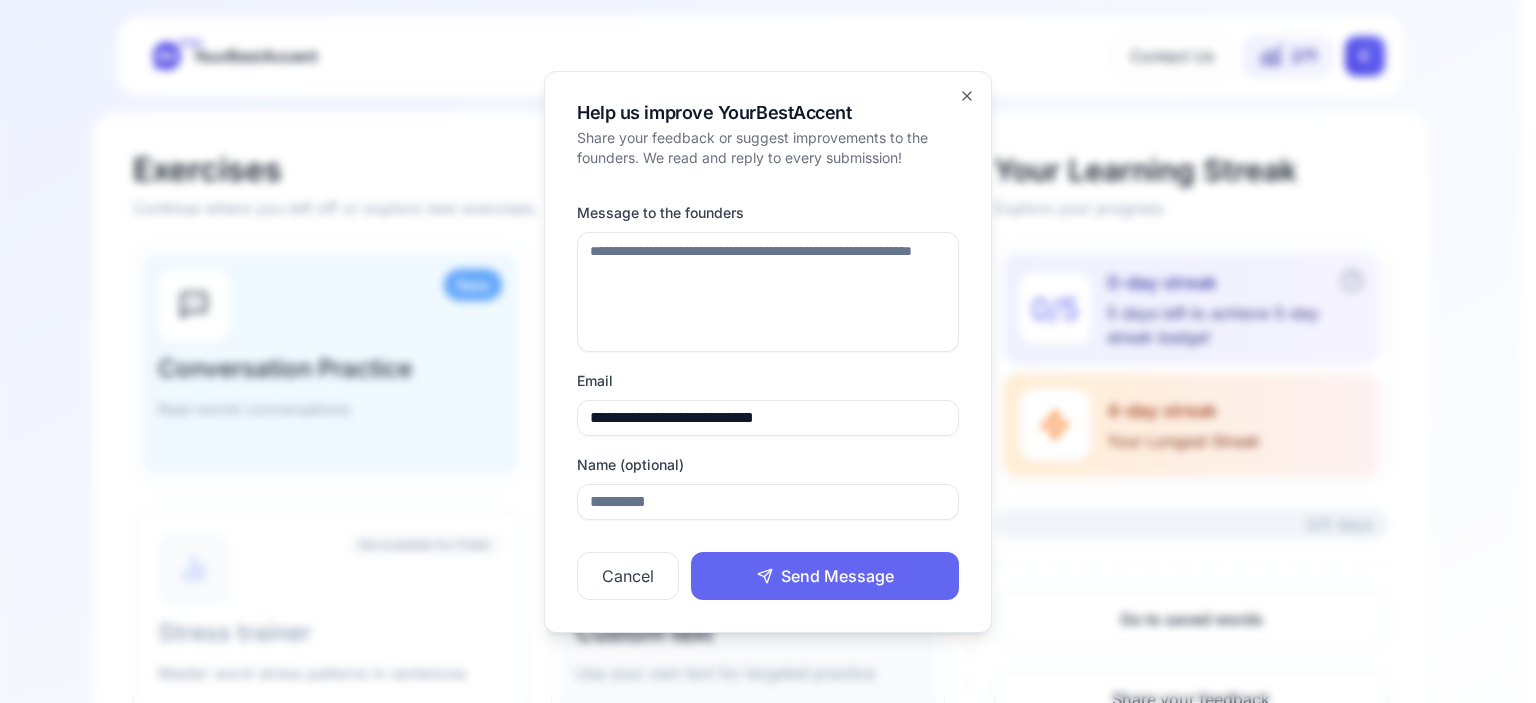 click on "**********" at bounding box center [768, 352] 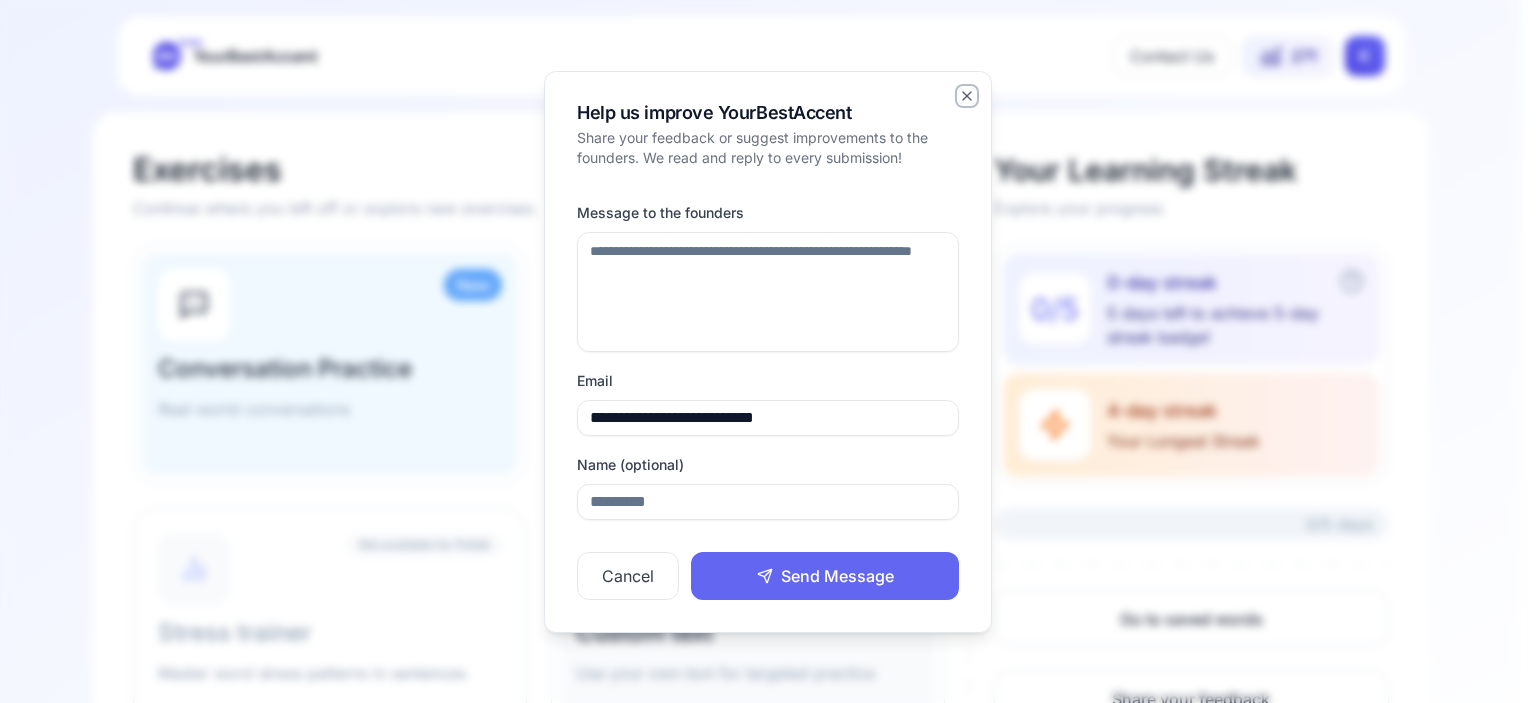 click 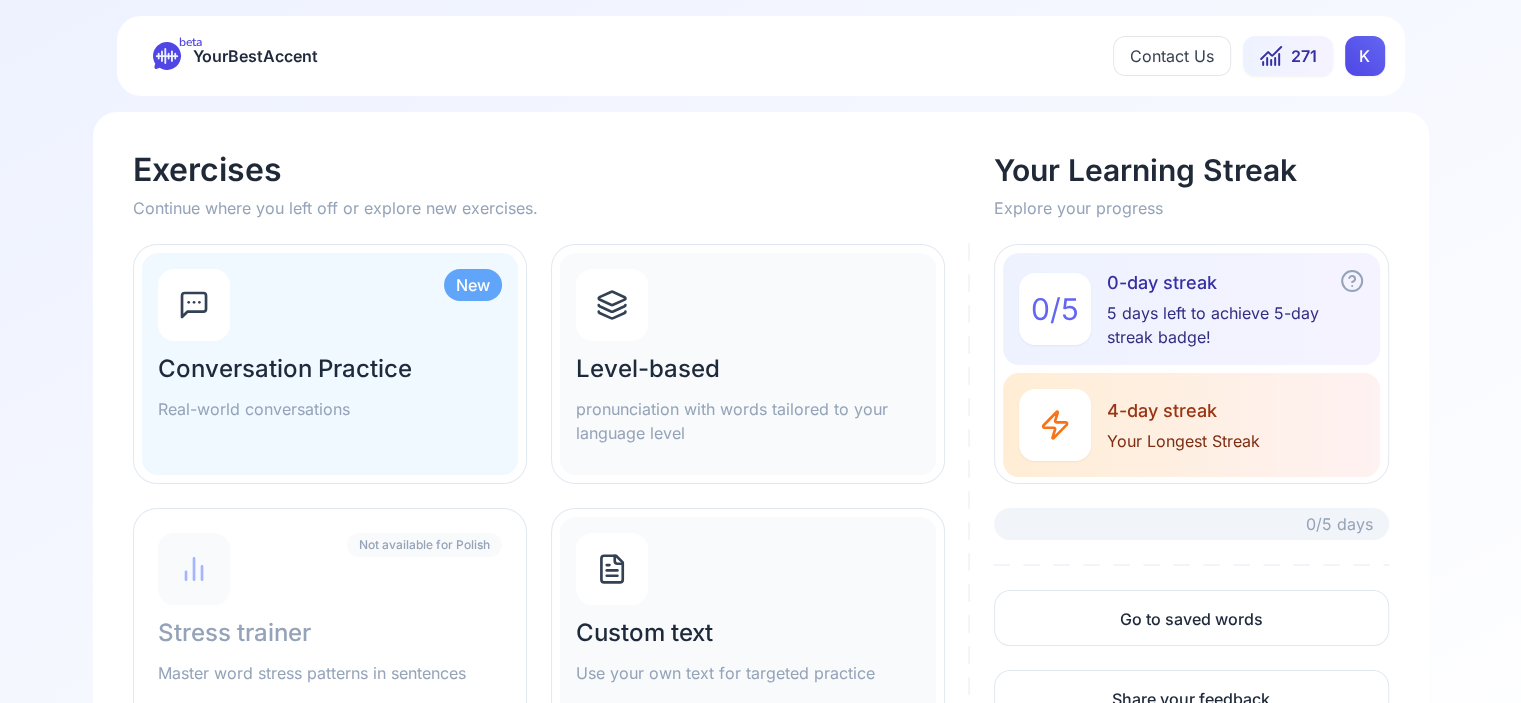click on "271" at bounding box center (1304, 56) 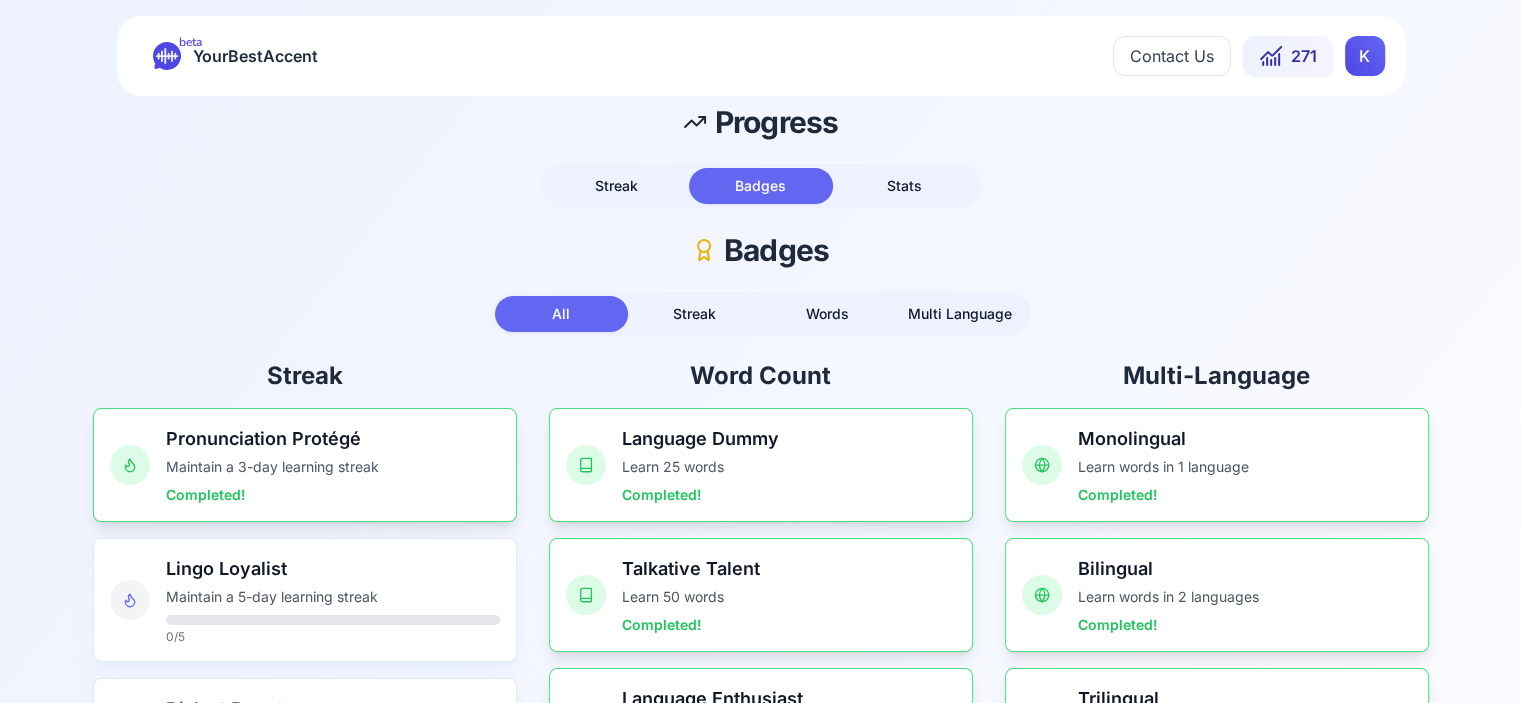click on "beta YourBestAccent Contact Us 271 K Progress Streak Badges Stats Badges All Streak Words Multi Language Streak Pronunciation Protégé Maintain a 3-day learning streak Completed! Lingo Loyalist Maintain a 5-day learning streak 0  /  5 Dialect Devotee Maintain a 10-day learning streak Accent Archmage Maintain a 15-day learning streak Phoneme Phenomenon Maintain a 20-day learning streak Intonation Innovator Maintain a 30-day learning streak Vowel Virtuoso Maintain a 50-day learning streak Consonant Connoisseur Maintain a 75-day learning streak Diction Deity Maintain a 100-day learning streak Eloquence Emperor Maintain a 150-day learning streak Accent Ascendant Maintain a 200-day learning streak Pronunciation Prodigy Maintain a 300-day learning streak Linguistic Legend Maintain a 500-day learning streak Word Count Language Dummy Learn 25 words Completed! Talkative Talent Learn 50 words Completed! Language Enthusiast Learn 75 words Completed! Accent Reductionist Learn 100 words Completed! Language Geek" at bounding box center [760, 351] 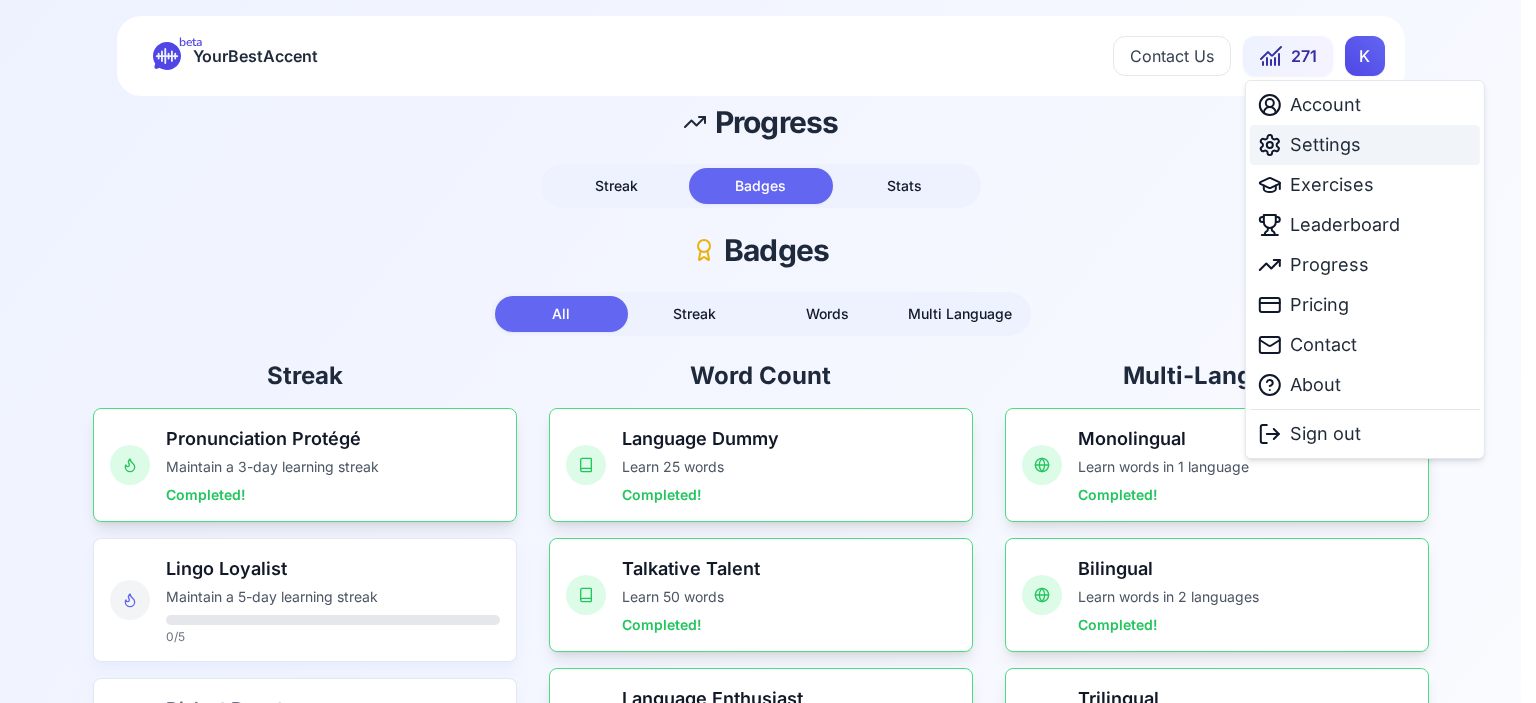 click on "Settings" at bounding box center (1325, 145) 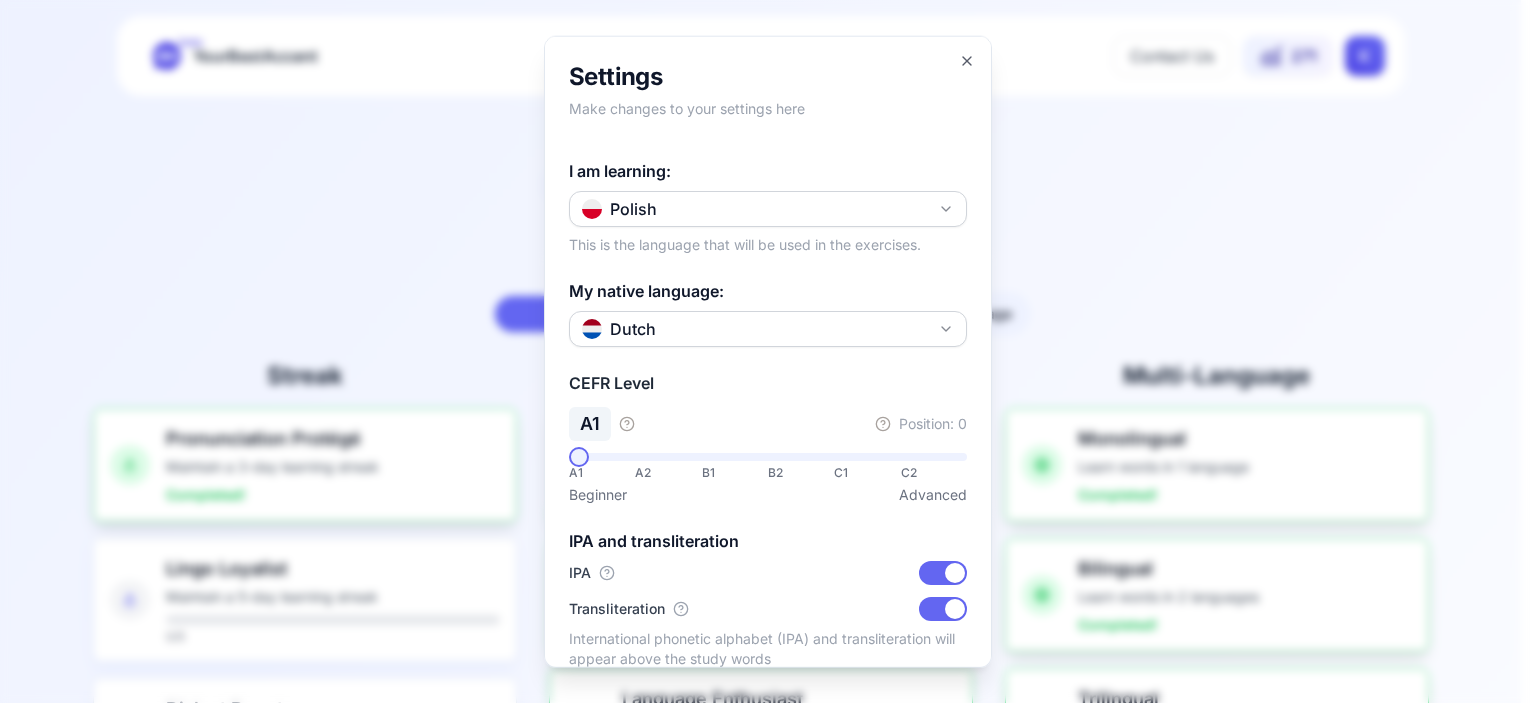 click at bounding box center (768, 351) 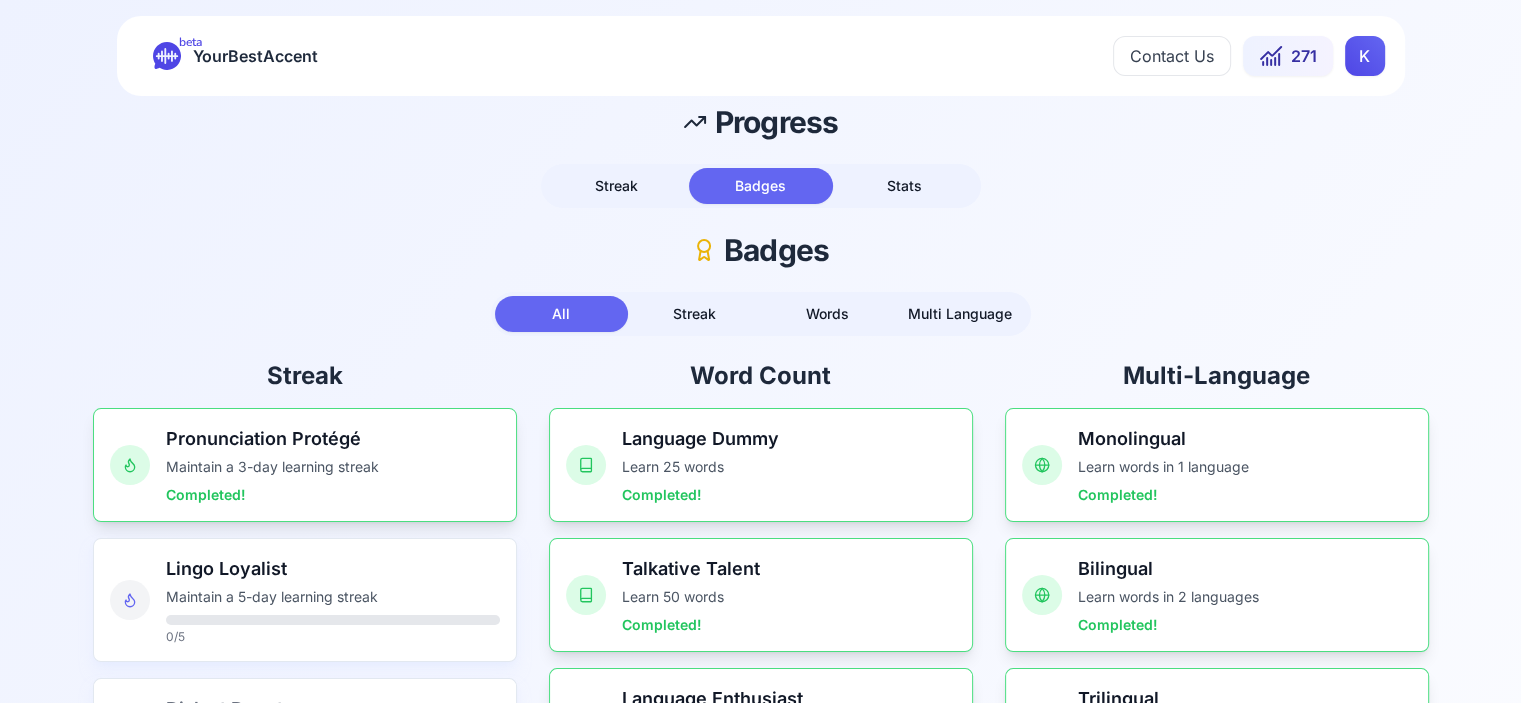 click on "beta YourBestAccent" at bounding box center [235, 56] 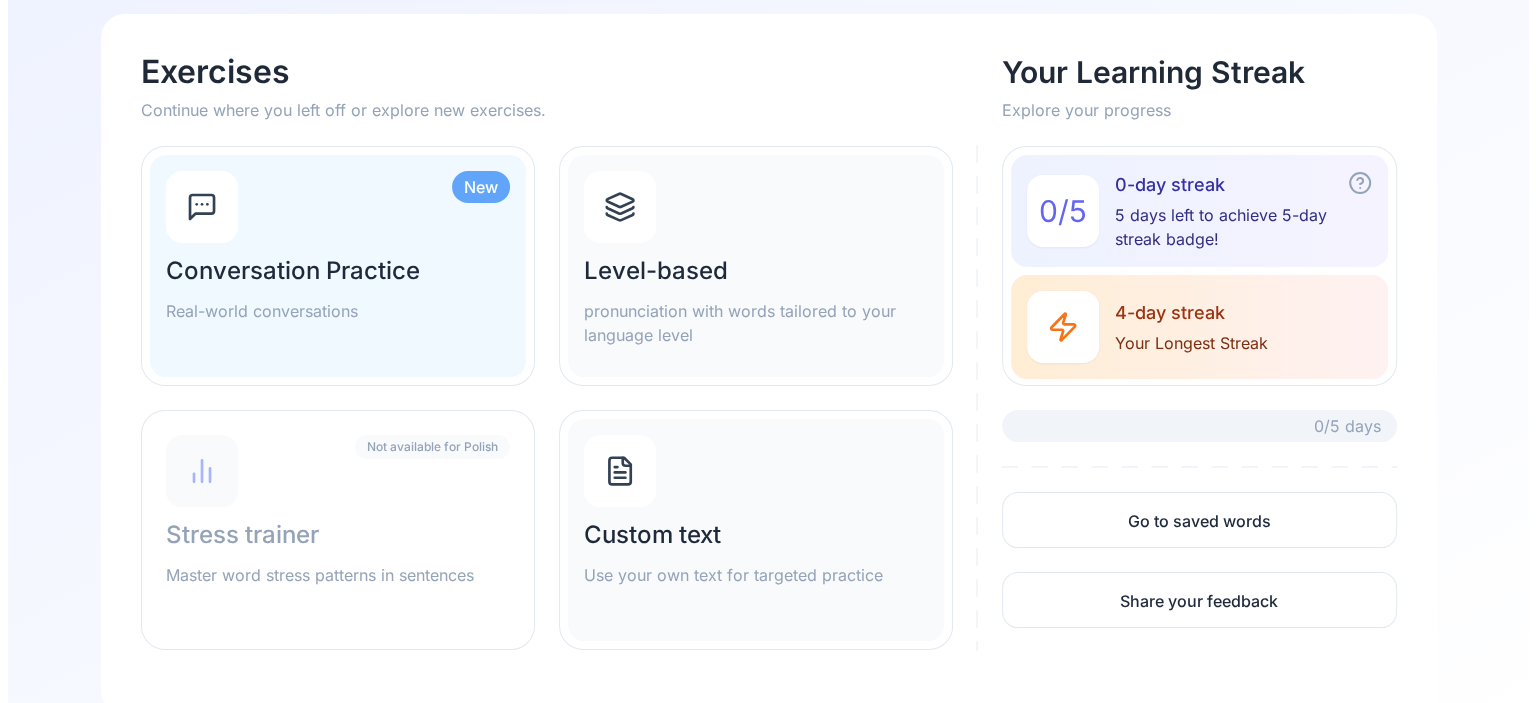 scroll, scrollTop: 0, scrollLeft: 0, axis: both 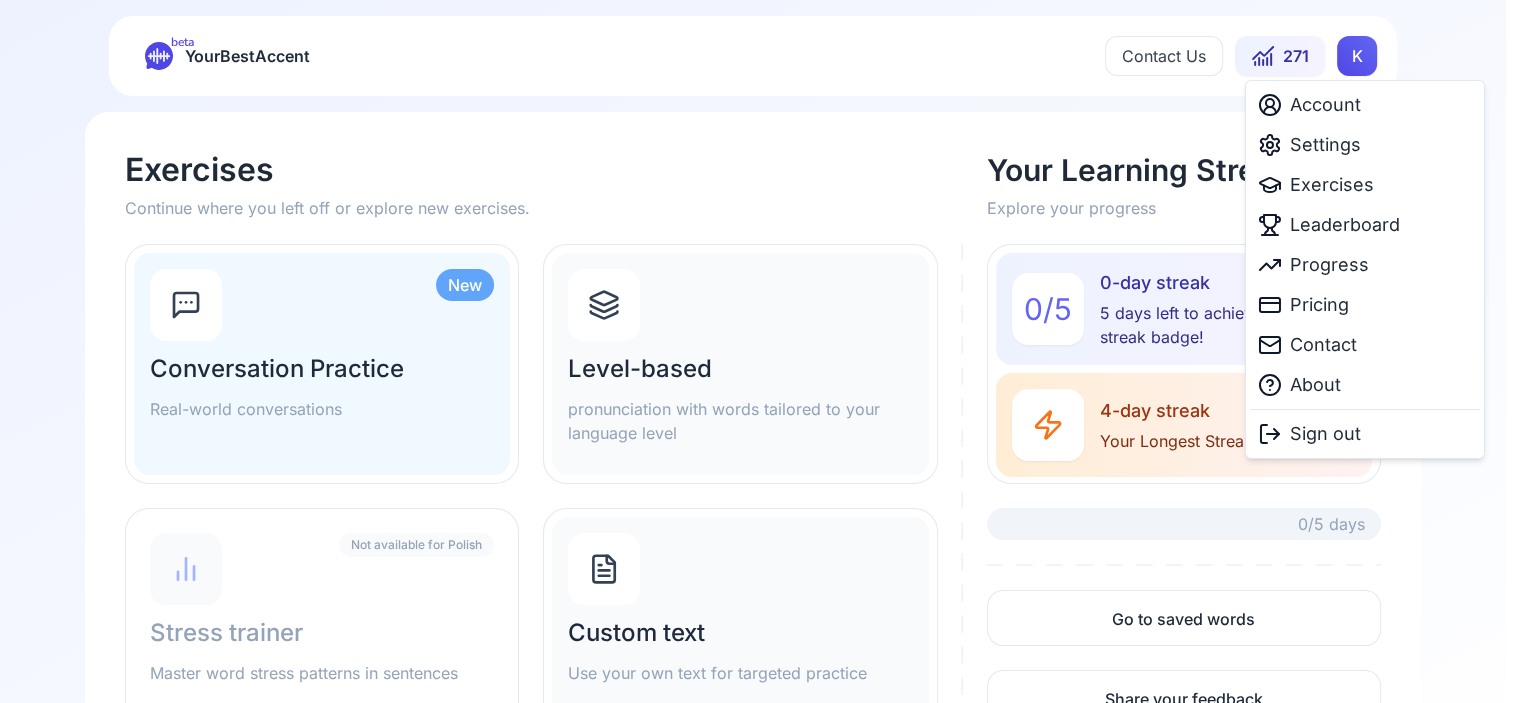 click on "beta YourBestAccent Contact Us 271 K Exercises Continue where you left off or explore new exercises. Your Learning Streak Explore your progress New Conversation Practice Real-world conversations Level-based pronunciation with words tailored to your language level 0 / 5 0-day streak 5 days left to achieve 5-day streak badge! 4-day streak Your Longest Streak 0/5 days Go to saved words Share your feedback Not available for Polish Stress trainer Master word stress patterns in sentences Custom text Use your own text for targeted practice Our Exercises New Conversation Practice Real-world conversations Level-based pronunciation with words tailored to your language level Stress trainer Master word stress patterns in sentences Custom text Use your own text for targeted practice Your Learning Streak 0 / 5 0-day streak 5 days left to achieve 5-day streak badge! 4-day streak Your Longest Streak 0/5 days Go to saved words Share your feedback
Account Settings Exercises Leaderboard Progress Pricing Contact" at bounding box center (760, 351) 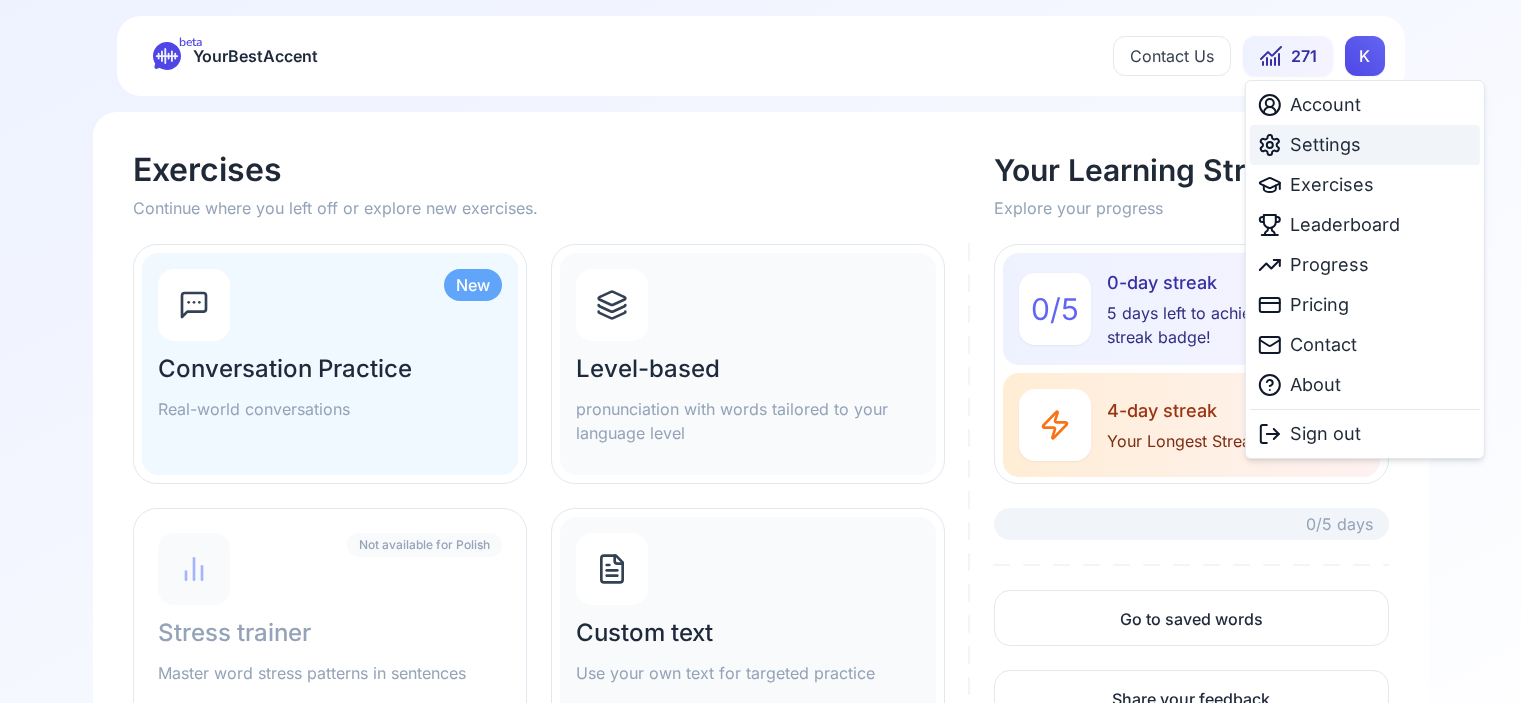 click on "Settings" at bounding box center (1325, 145) 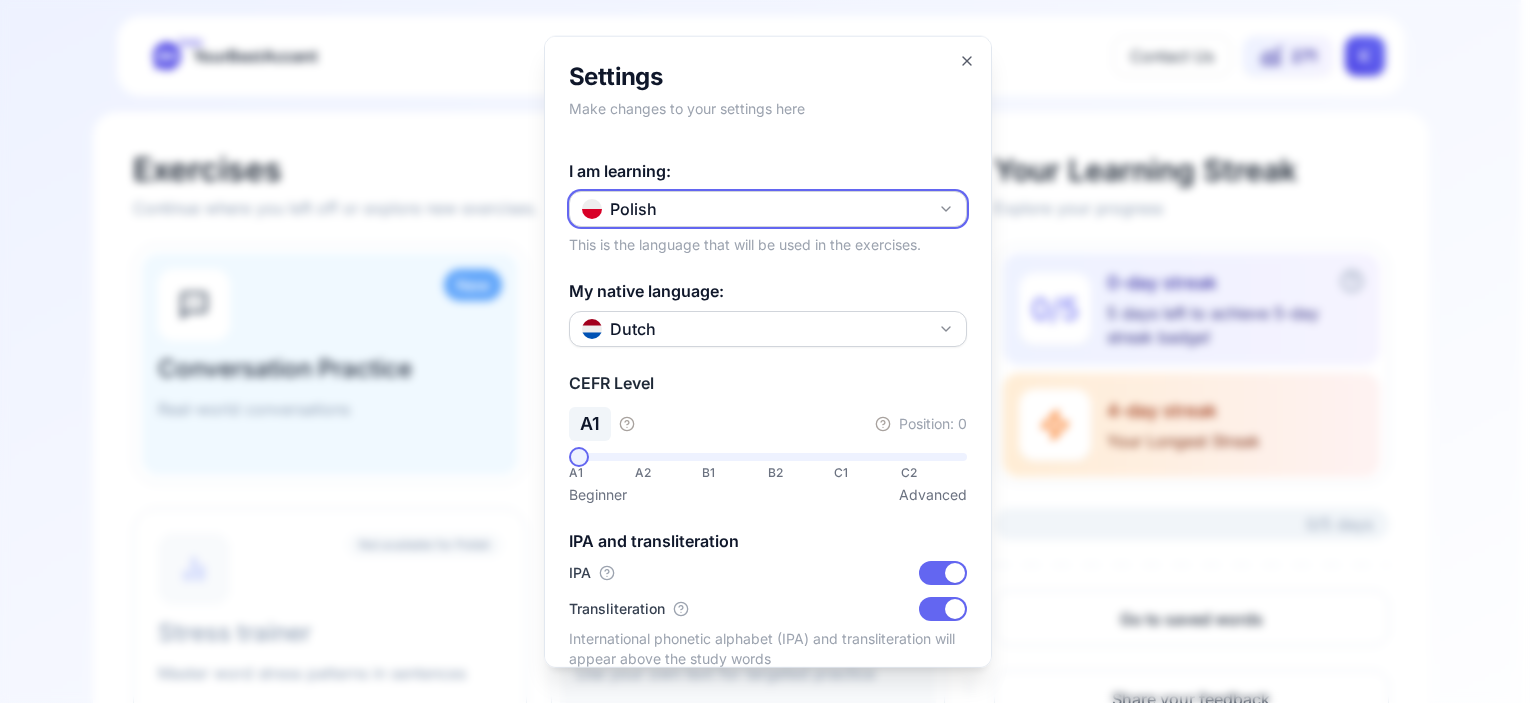 click on "Polish" at bounding box center [768, 208] 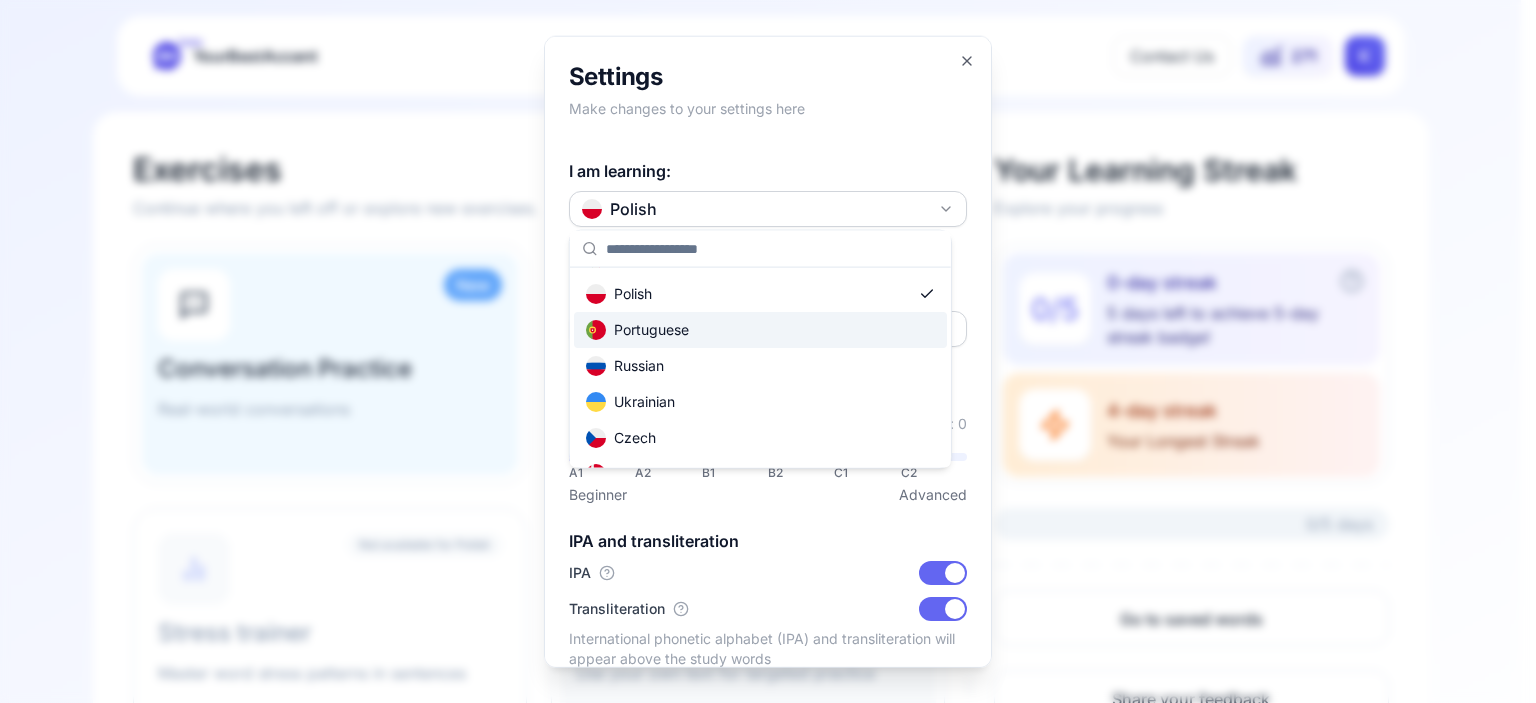 scroll, scrollTop: 175, scrollLeft: 0, axis: vertical 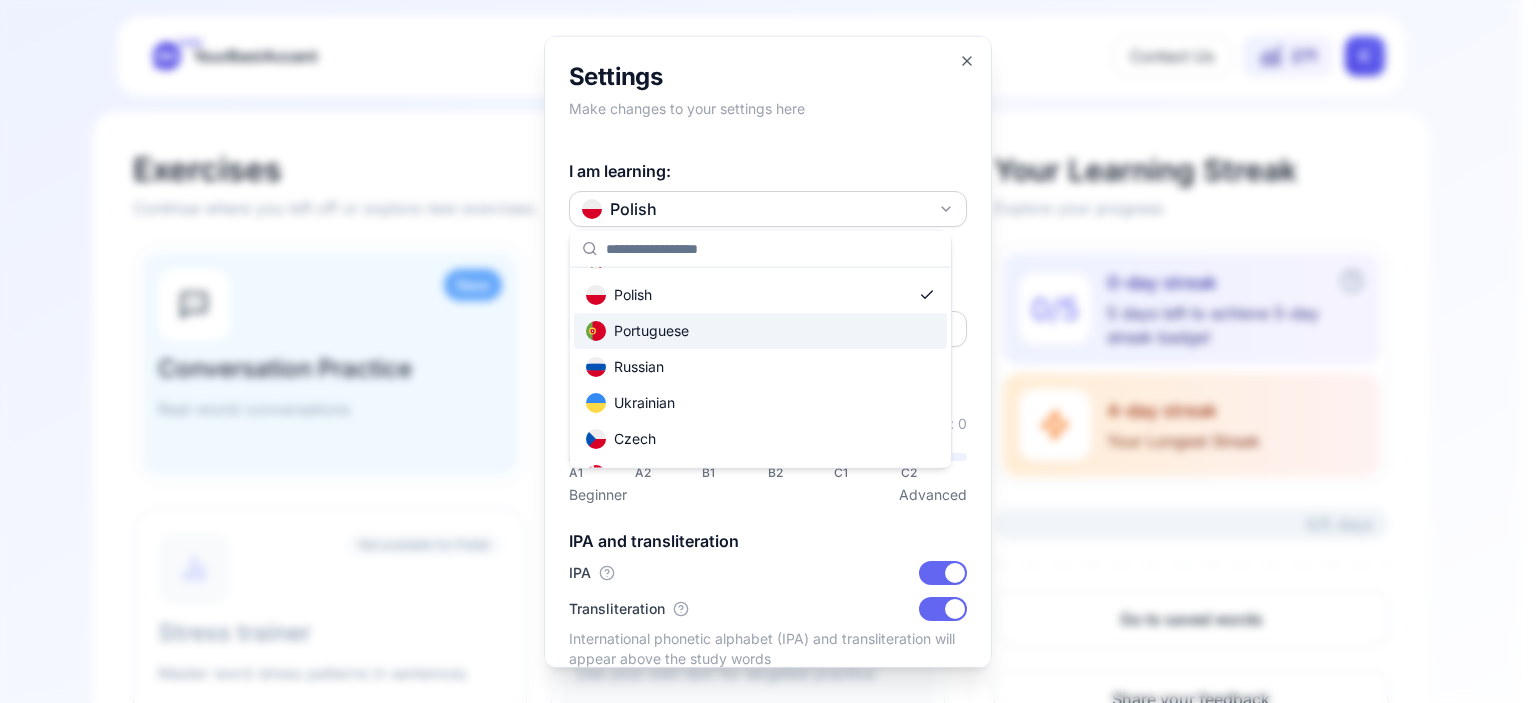 click on "Portuguese" at bounding box center (637, 331) 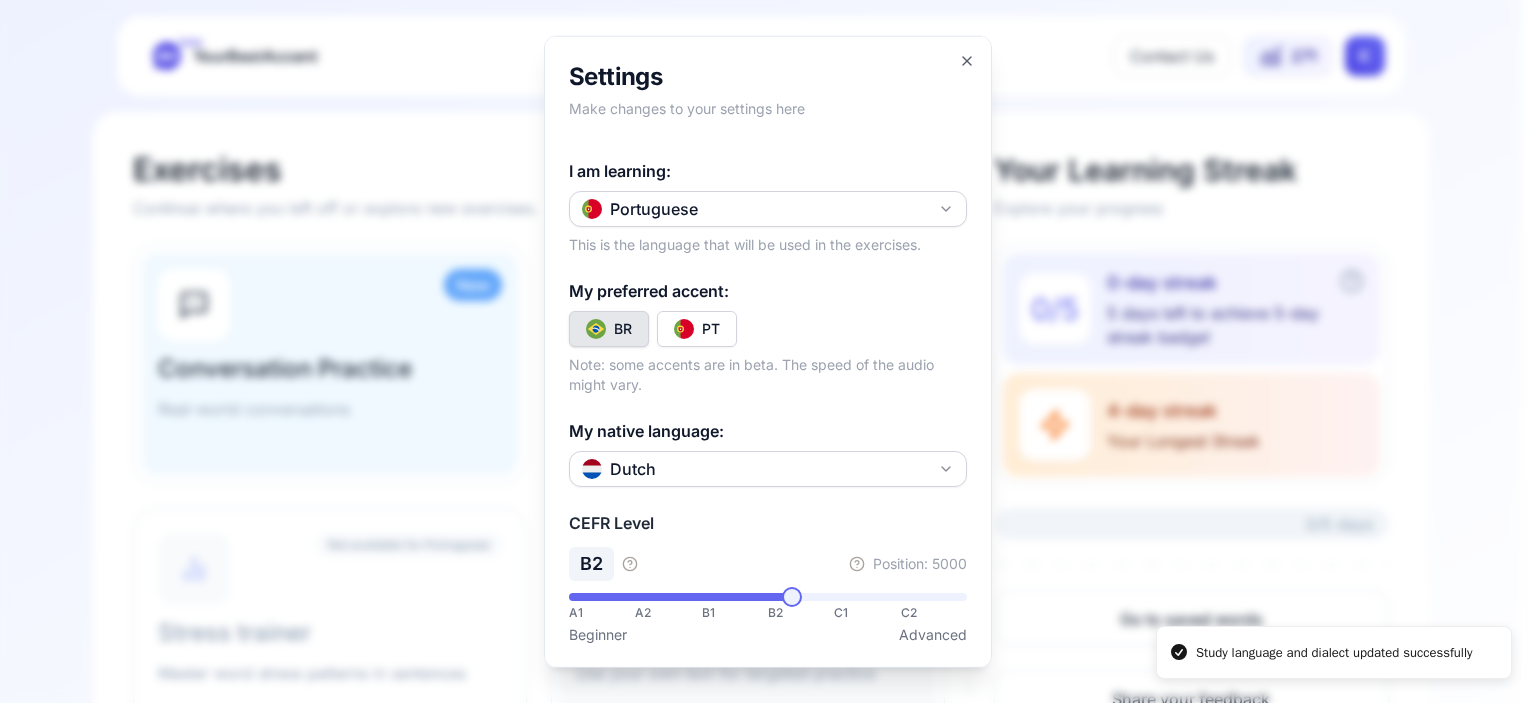click on "BR" at bounding box center (623, 328) 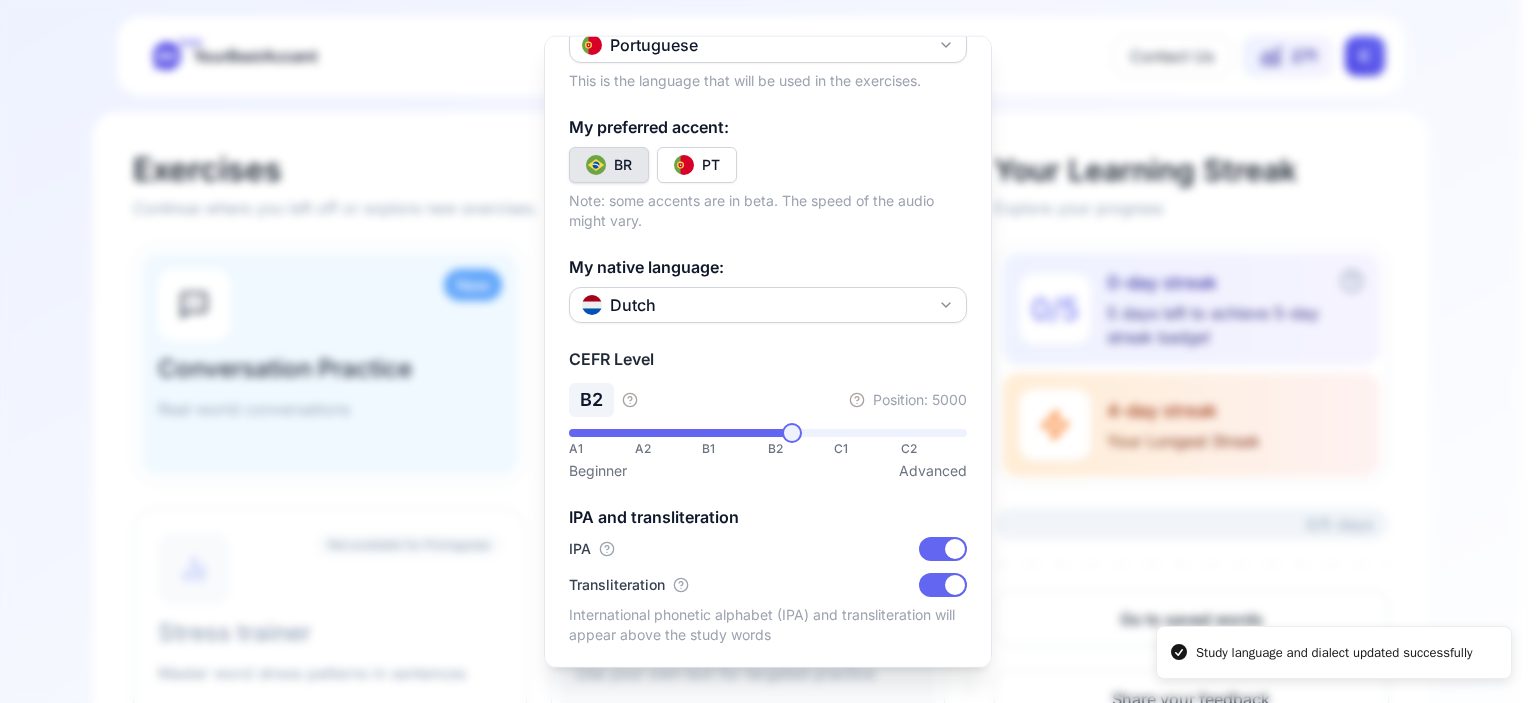scroll, scrollTop: 0, scrollLeft: 0, axis: both 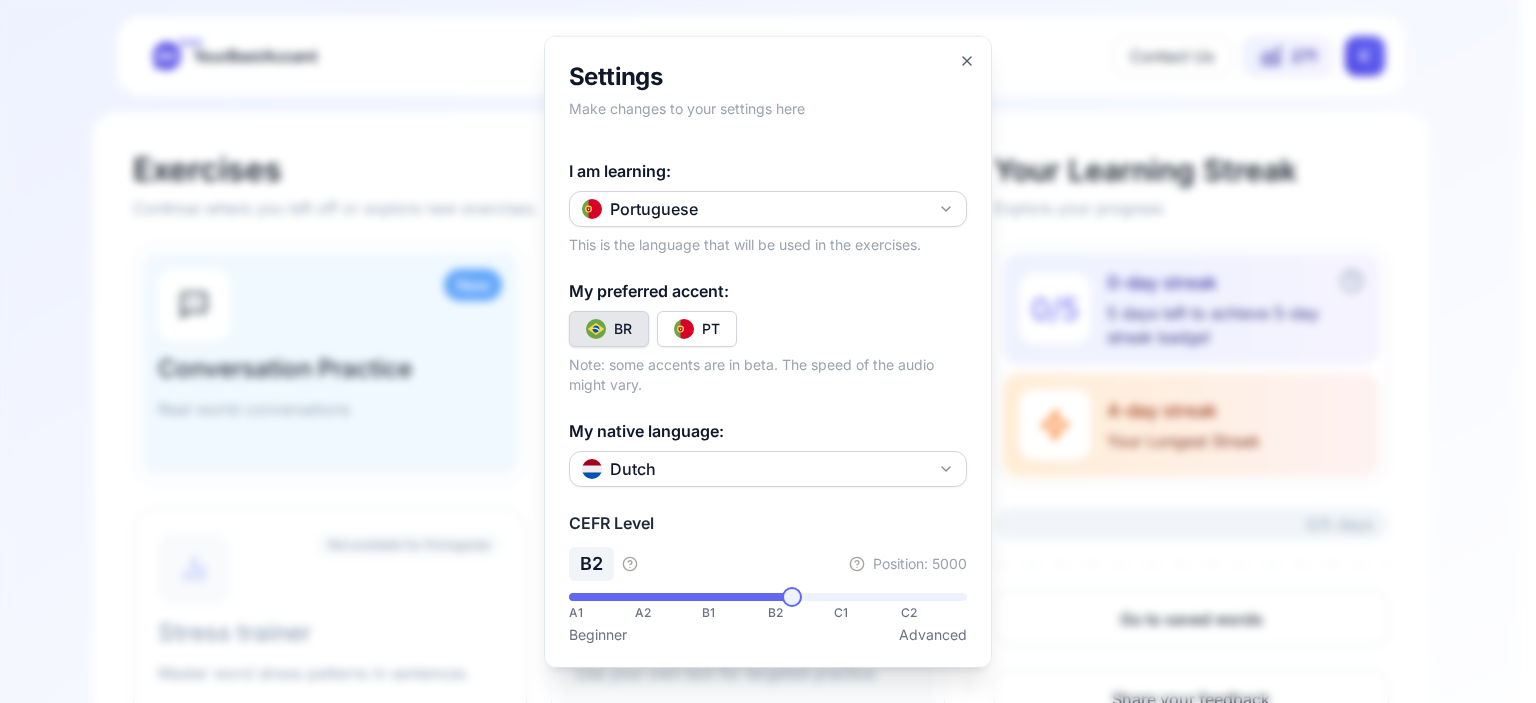 click at bounding box center [768, 351] 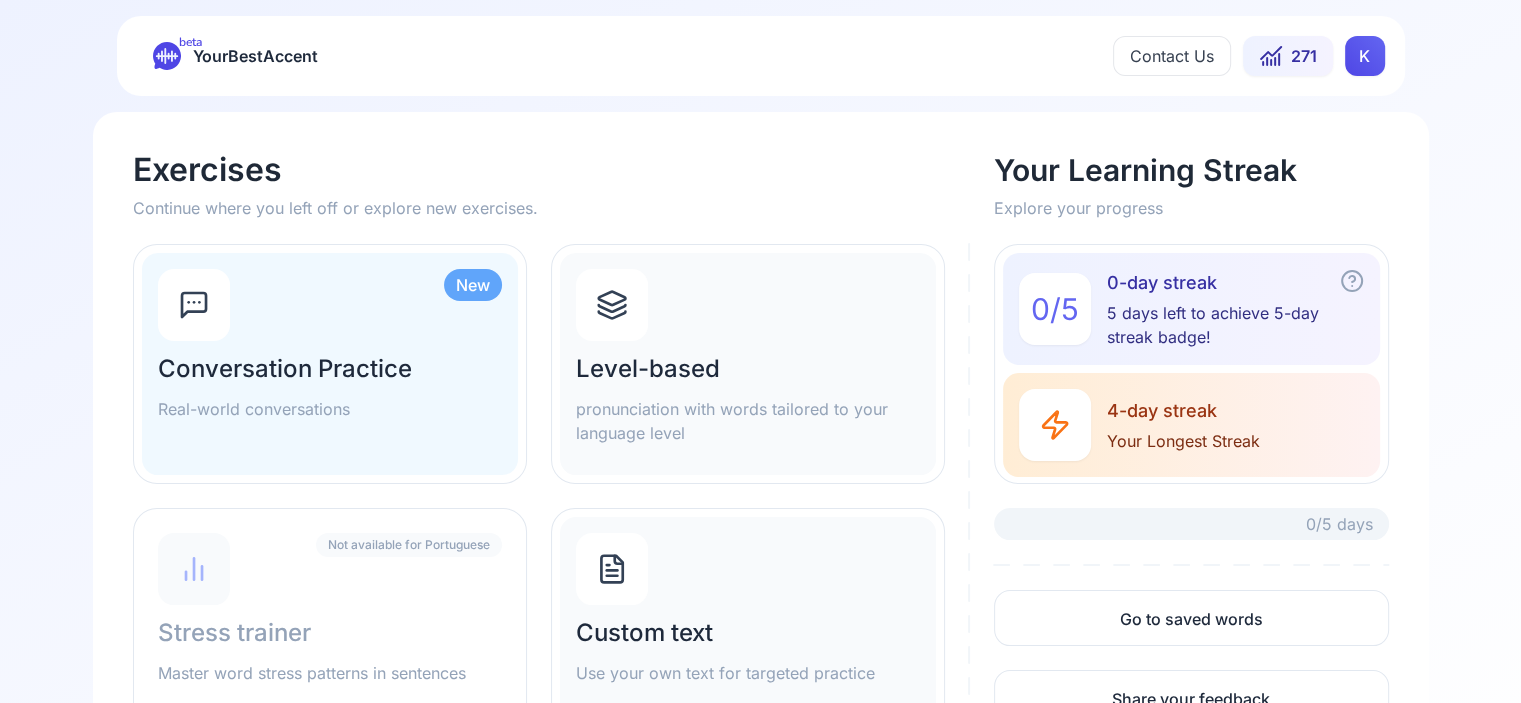 click on "Conversation Practice" at bounding box center (330, 369) 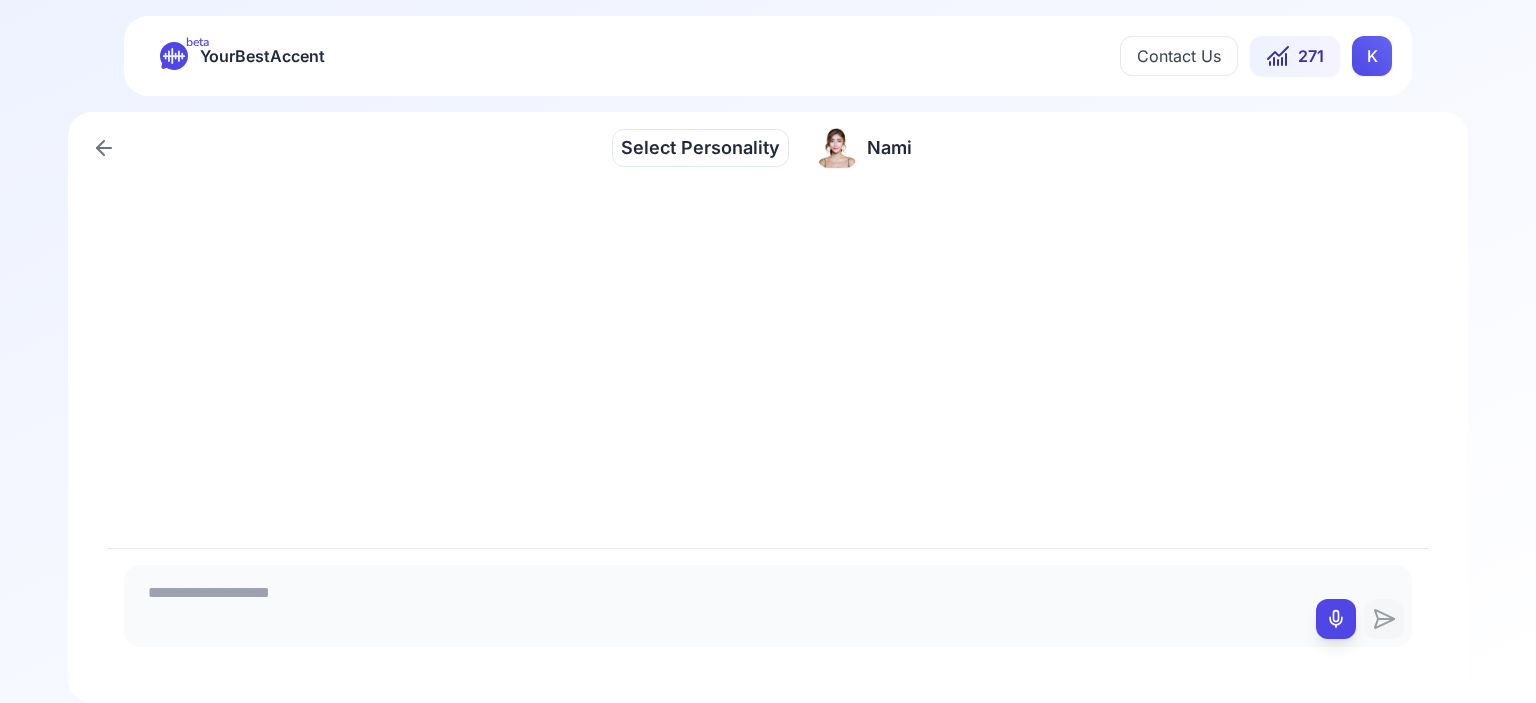 click on "Select Personality" at bounding box center [700, 148] 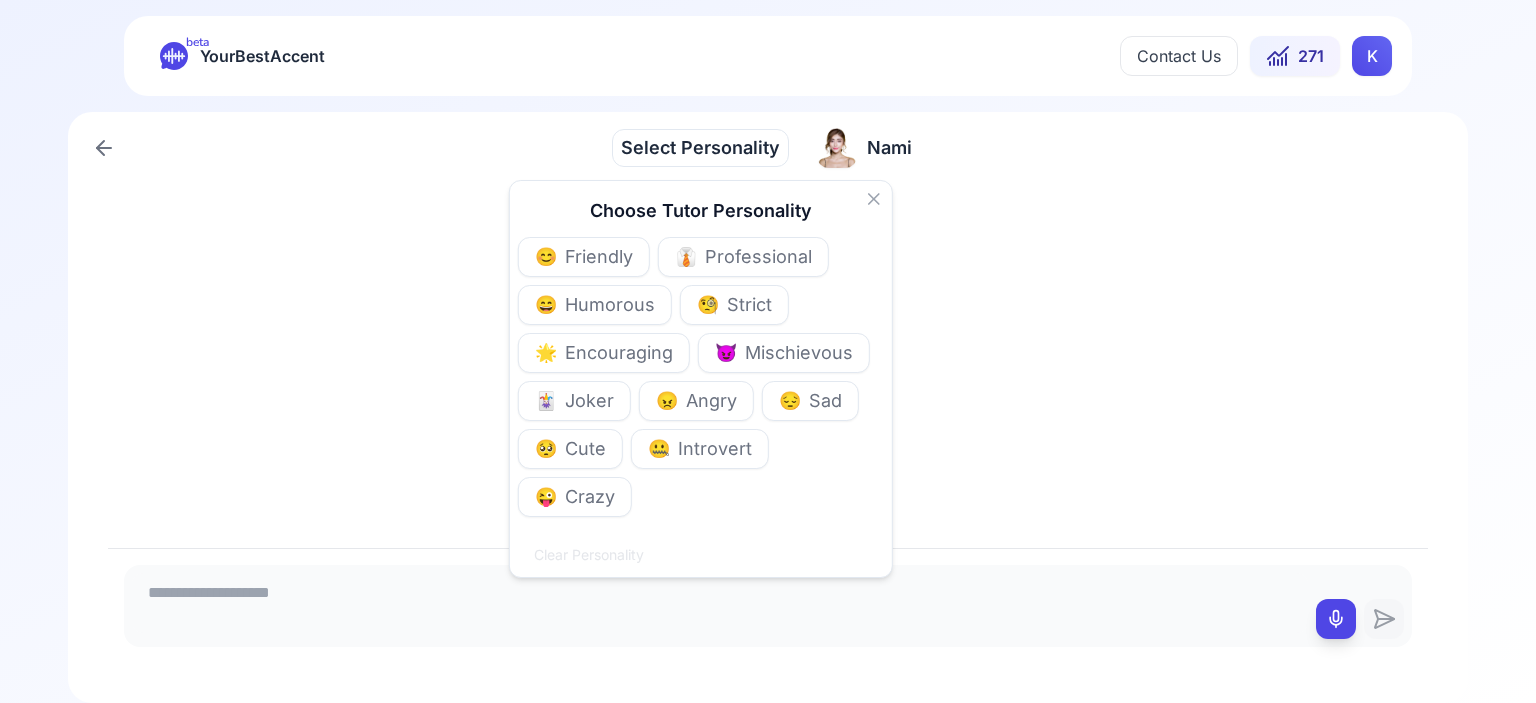 click on "Friendly" at bounding box center [599, 257] 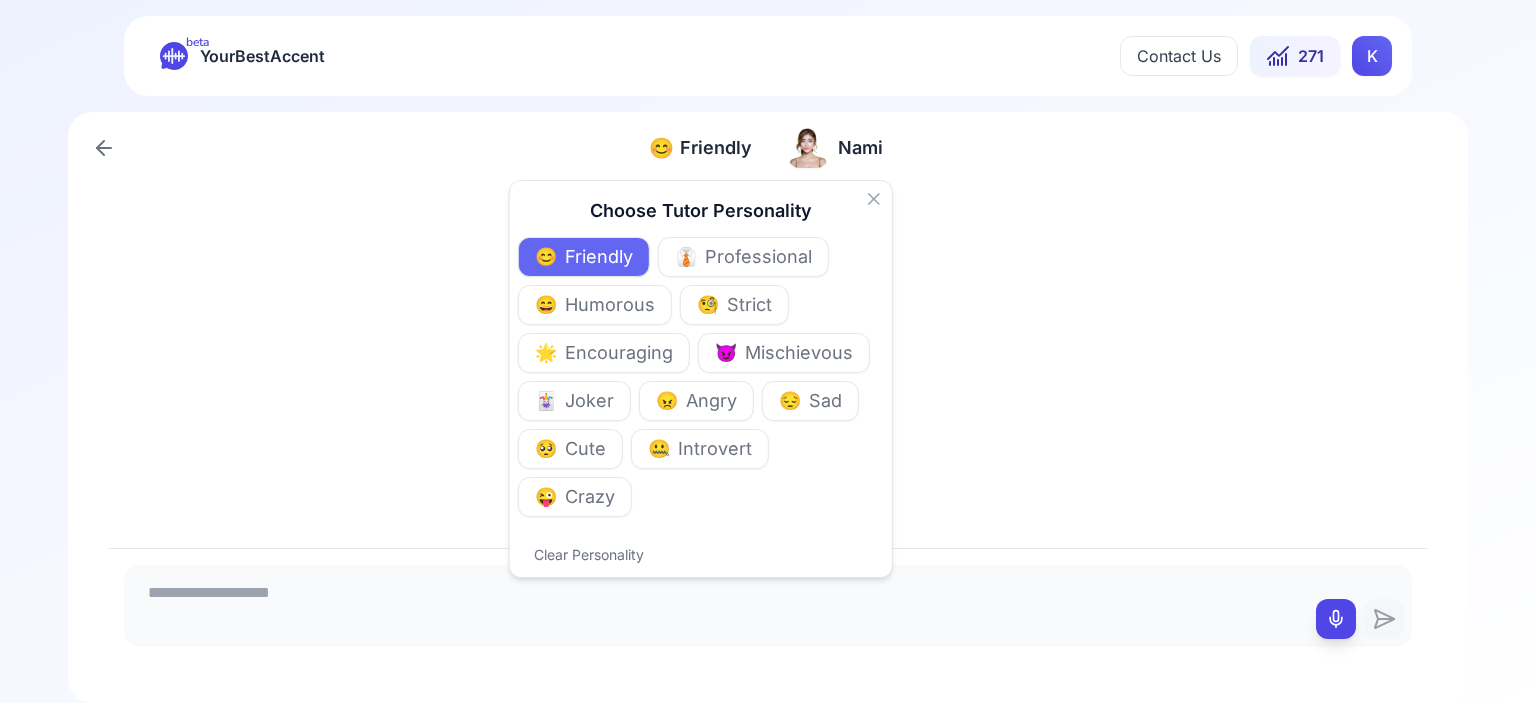 click on "Humorous" at bounding box center (610, 305) 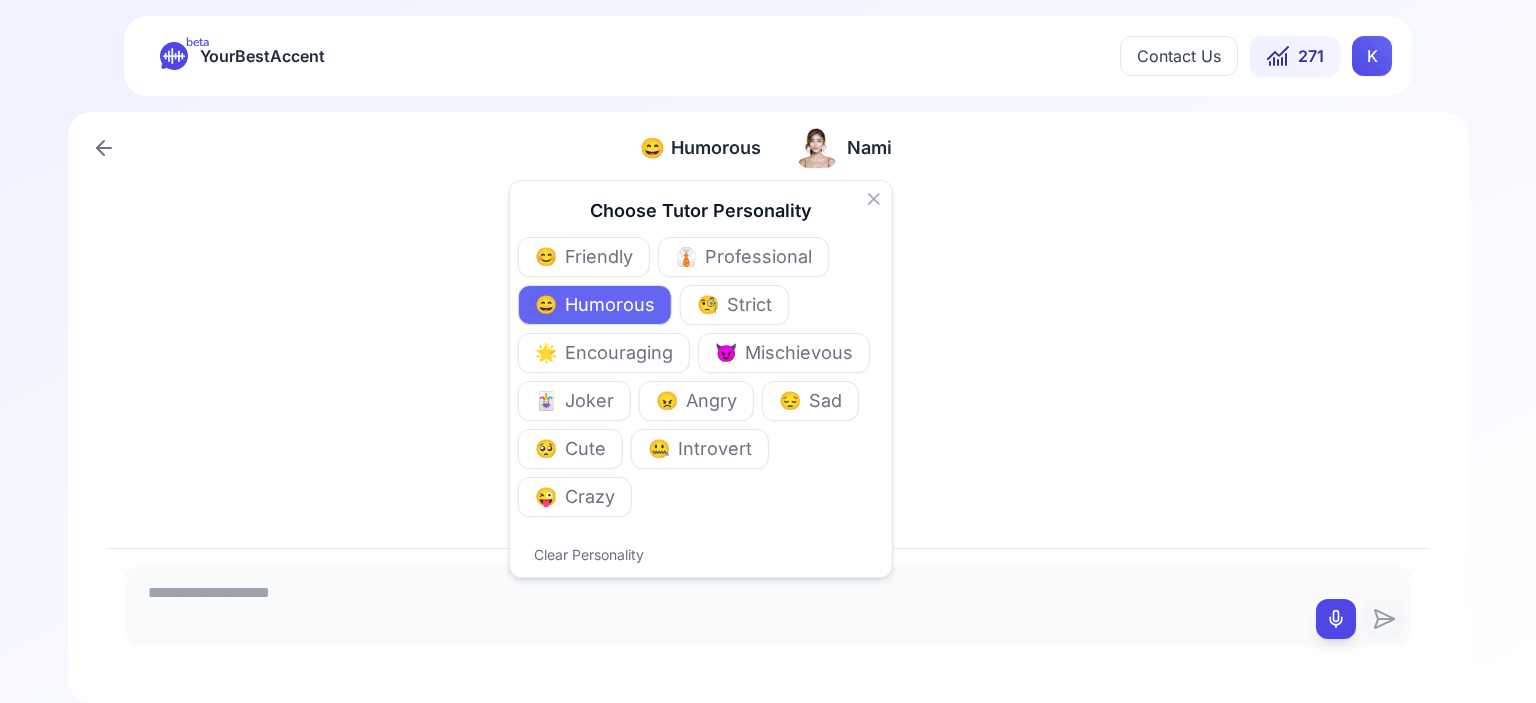 click on "Friendly" at bounding box center [599, 257] 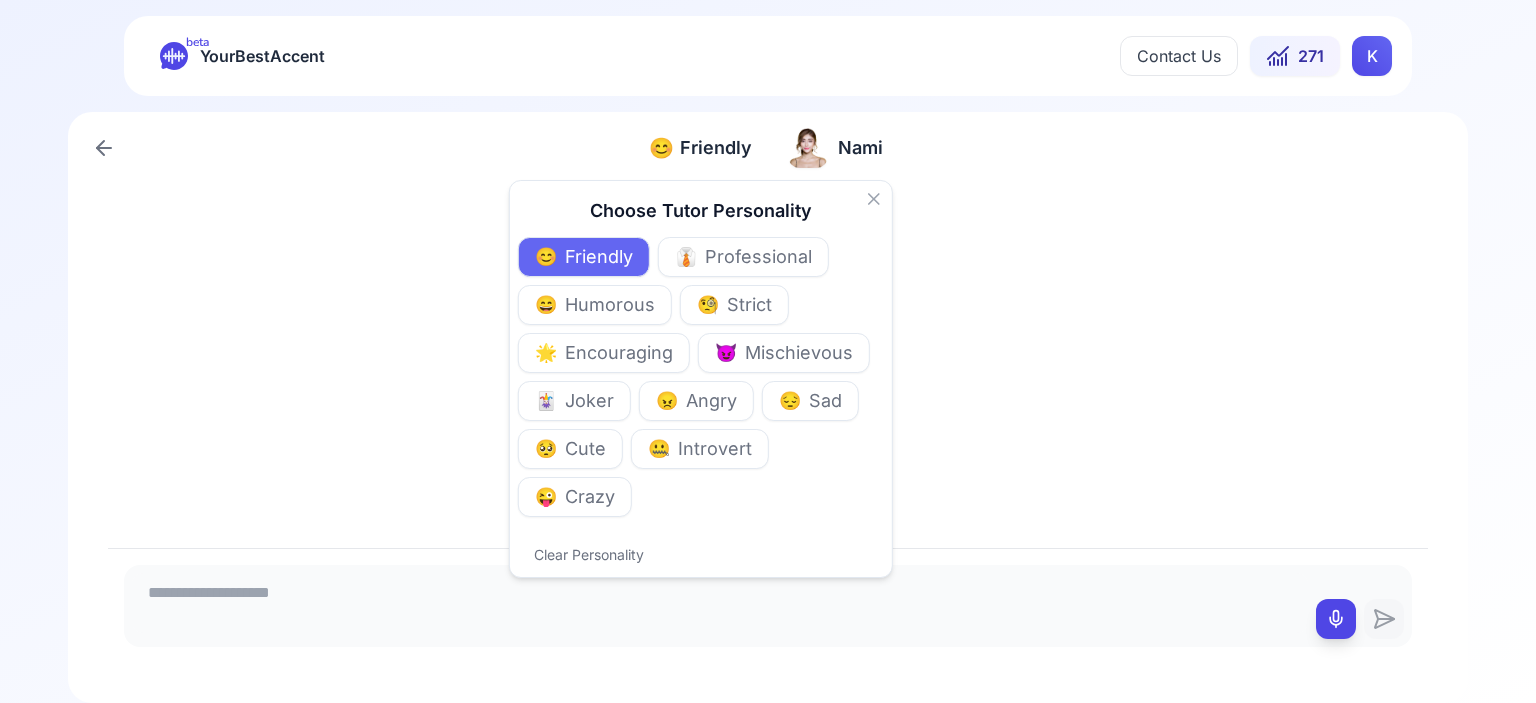 click at bounding box center [768, 200] 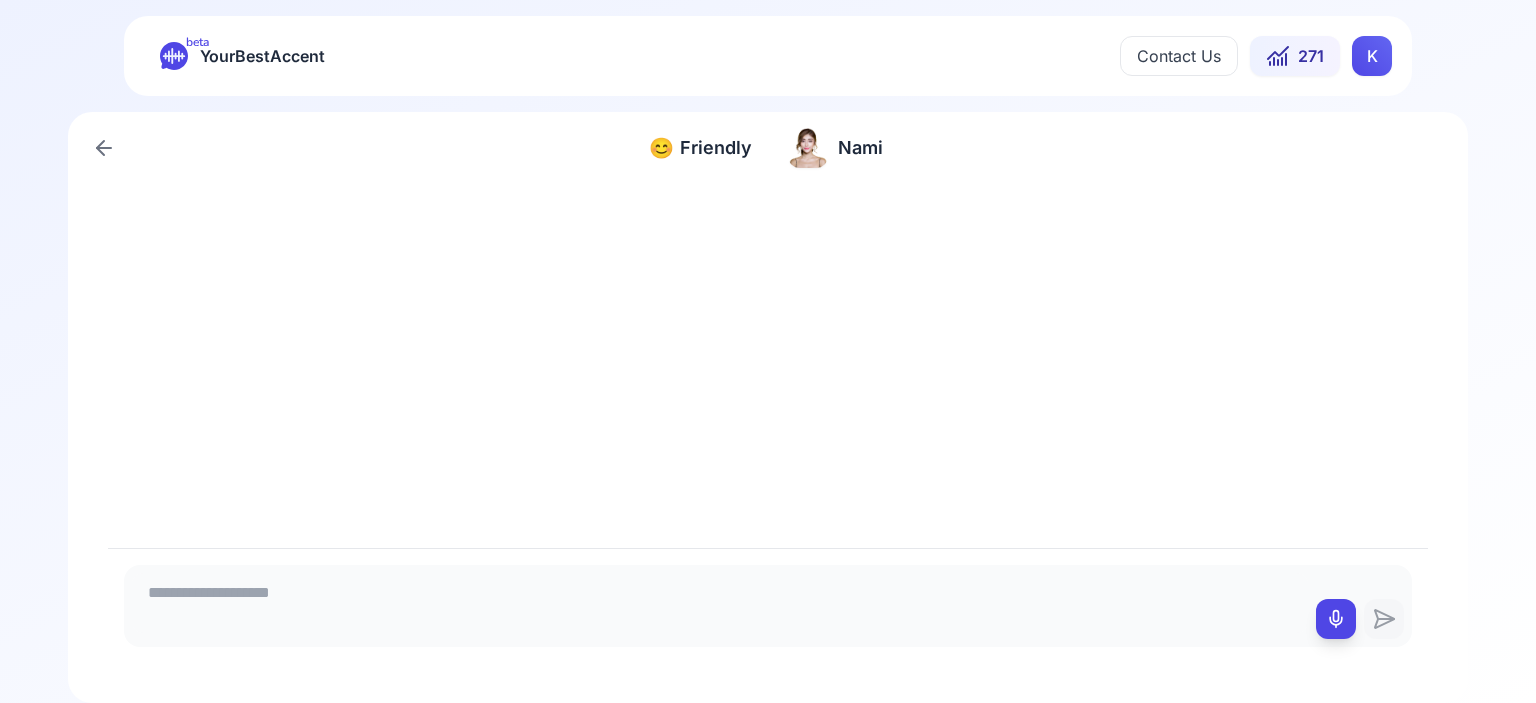 click at bounding box center [720, 603] 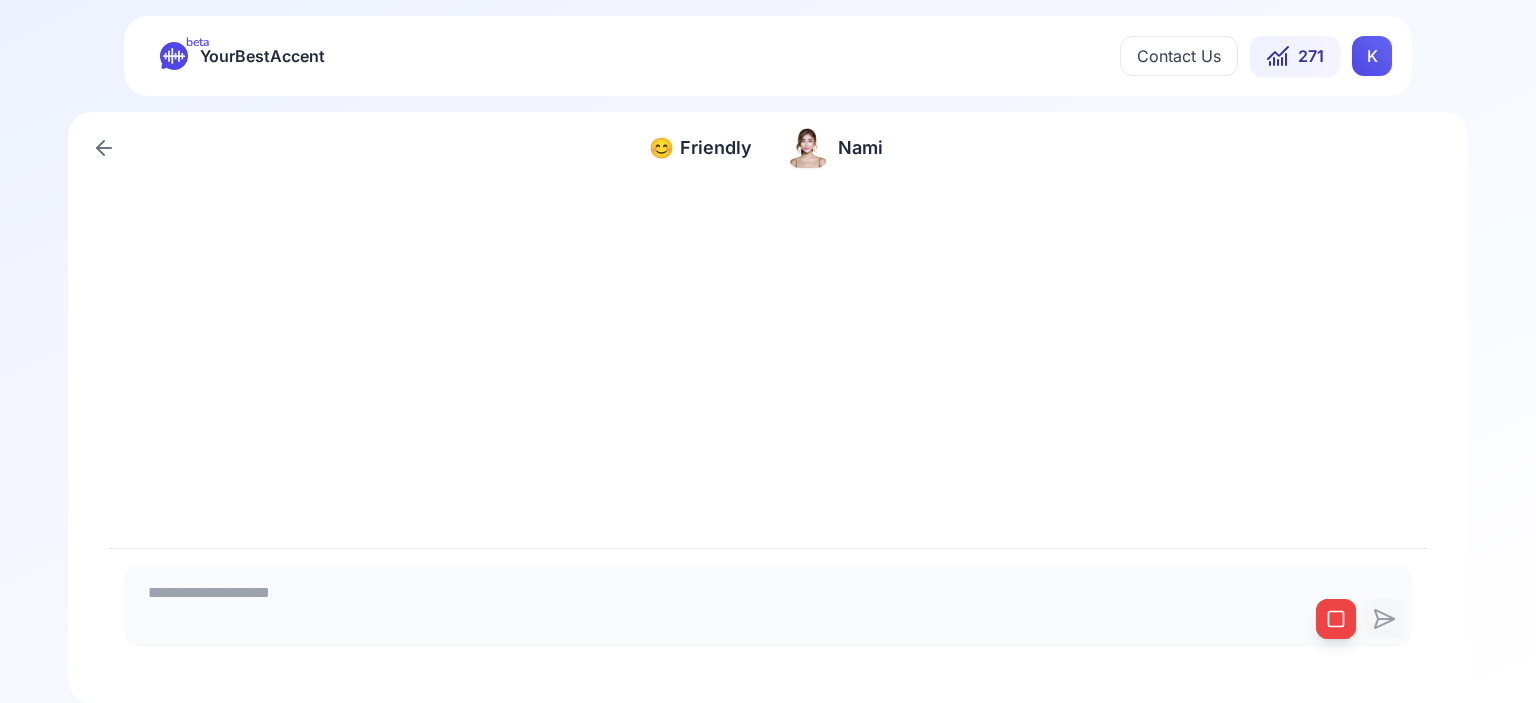 click 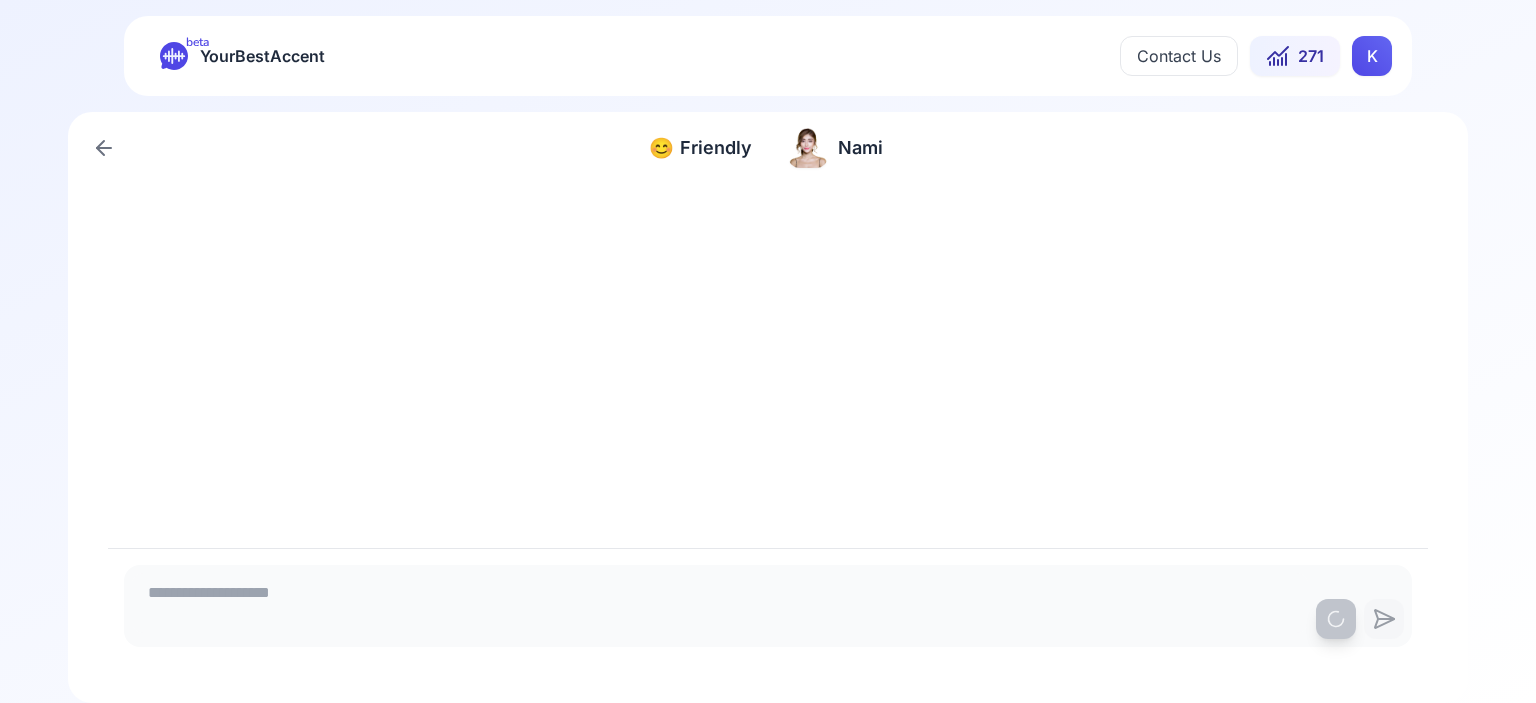 type on "**********" 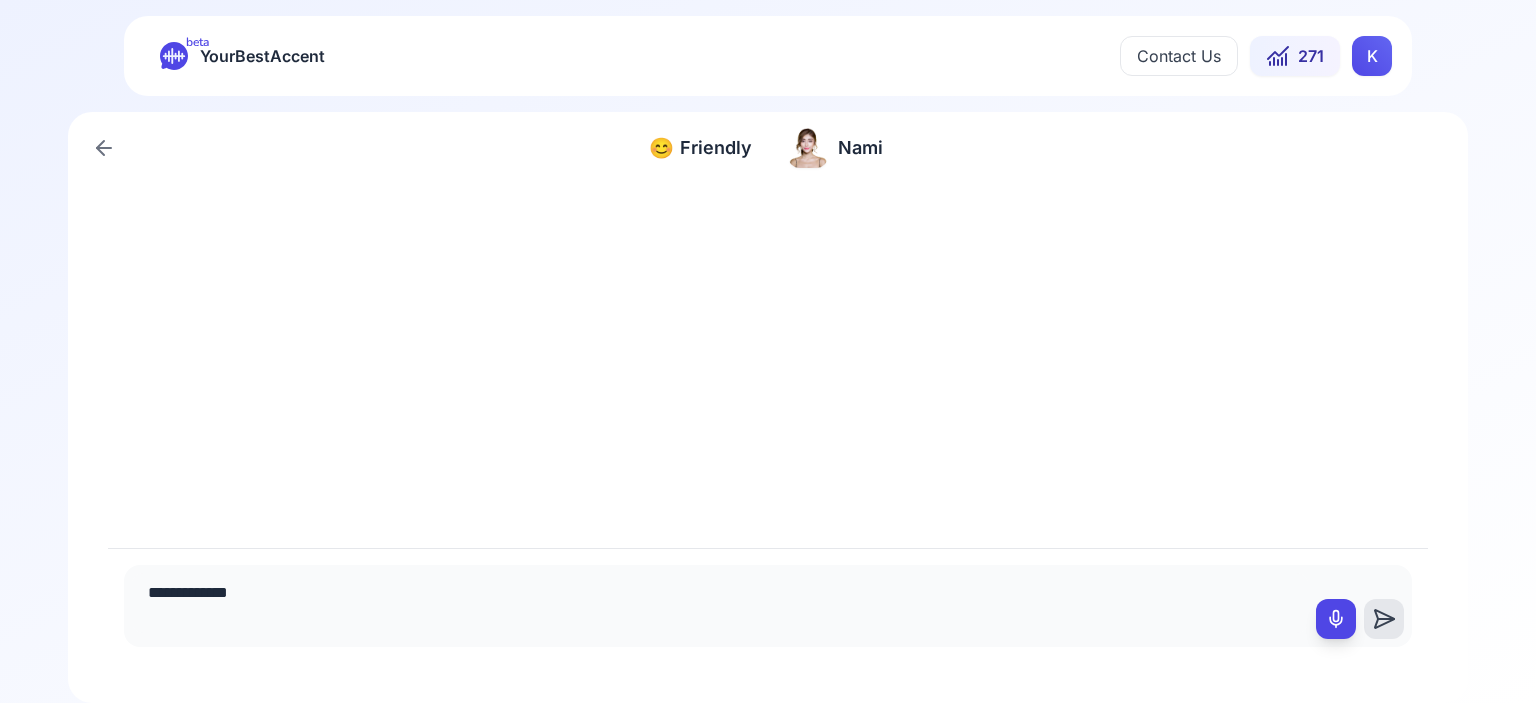 click 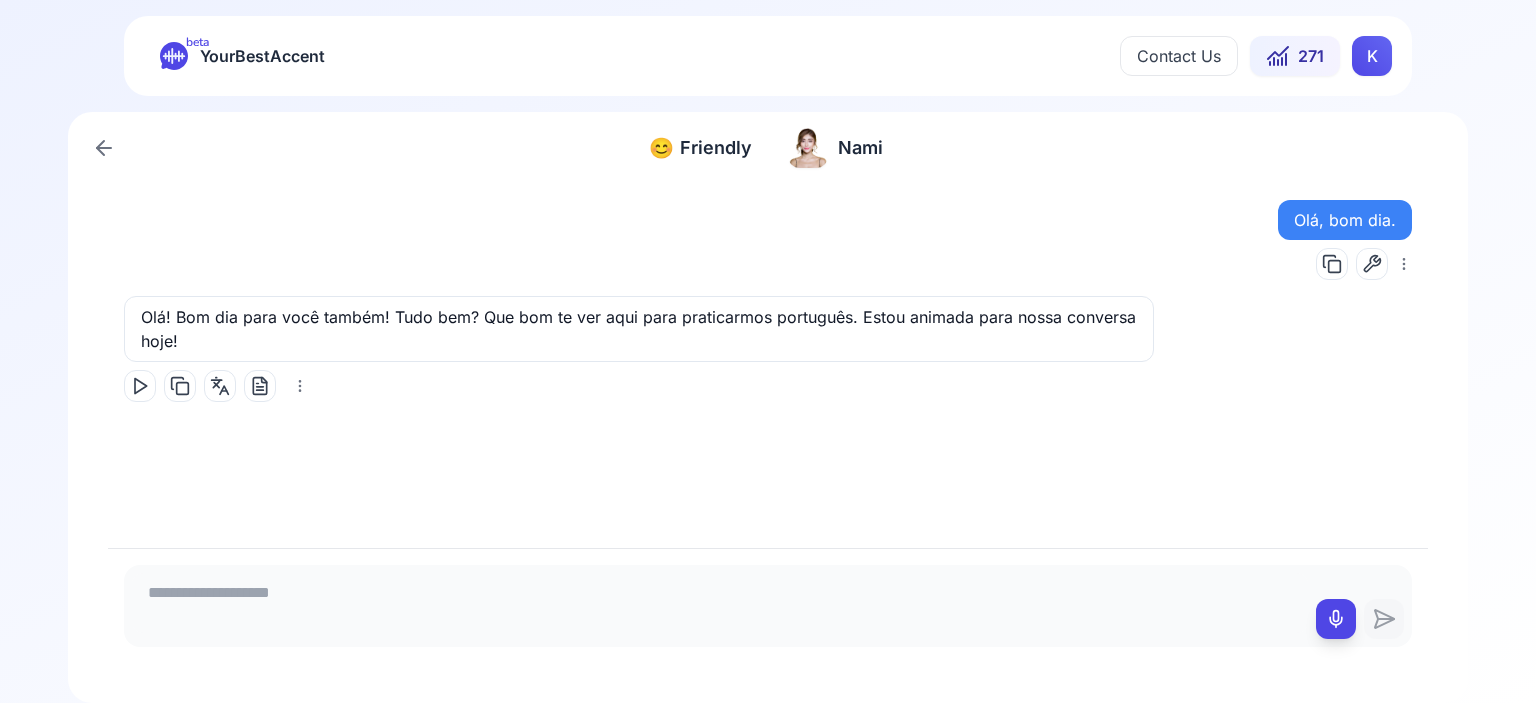 click at bounding box center [140, 386] 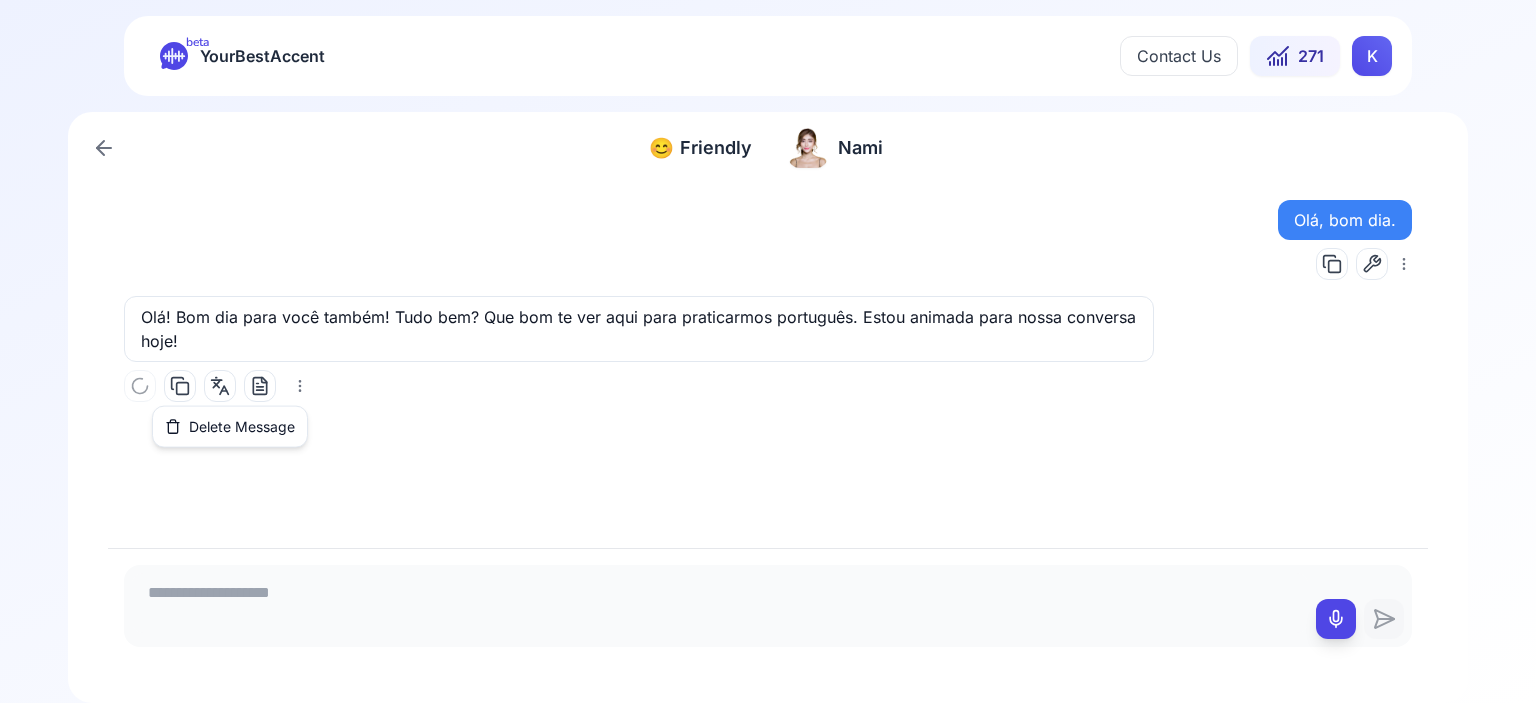 click on "beta YourBestAccent Contact Us 271 K 😊 Friendly Friendly [PERSON_NAME], bom dia. Olá!   Bom   dia   para   você   também!   Tudo   bem?   Que   bom   te   ver   aqui   para   praticarmos   português.   Estou   animada   para   nossa   conversa   hoje!
Delete Message" at bounding box center (768, 351) 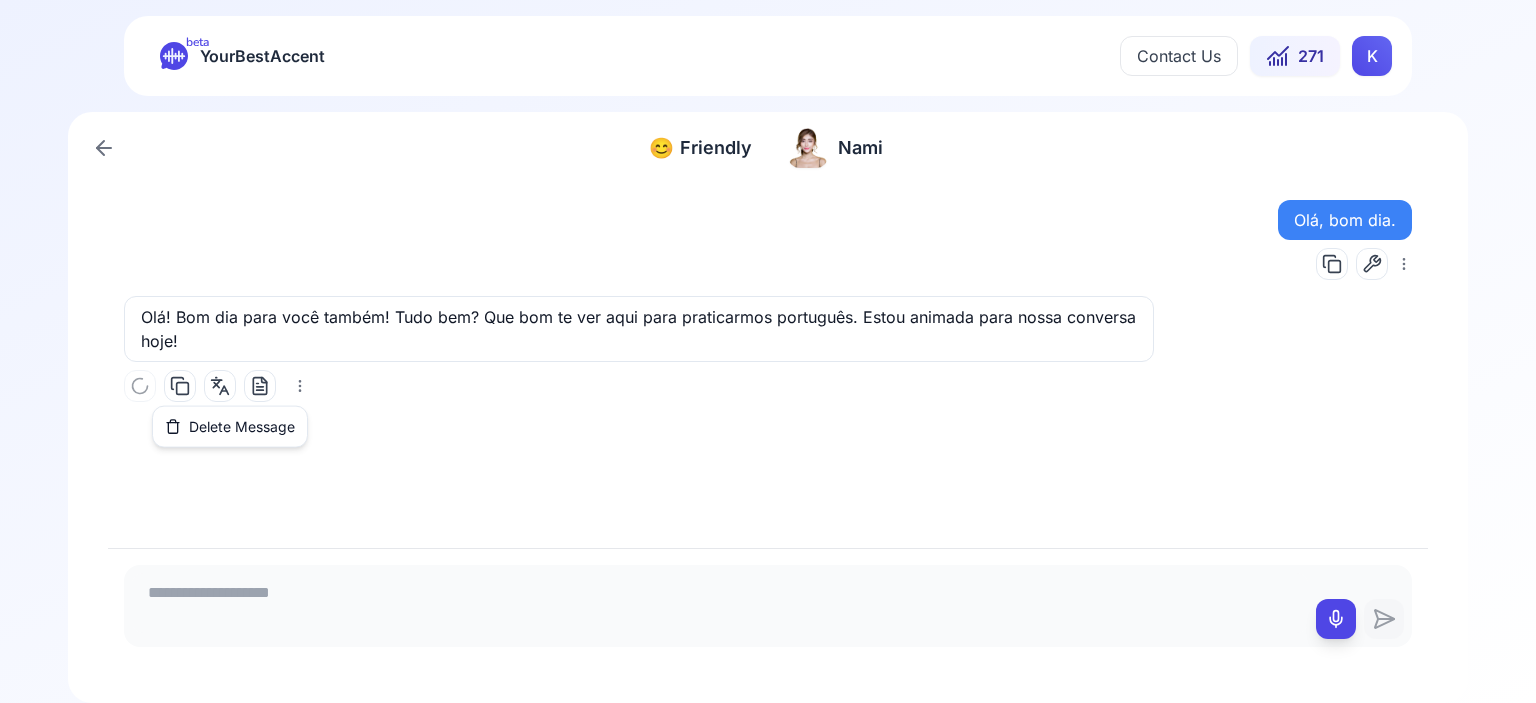 click on "beta YourBestAccent Contact Us 271 K 😊 Friendly Friendly [PERSON_NAME], bom dia. Olá!   Bom   dia   para   você   também!   Tudo   bem?   Que   bom   te   ver   aqui   para   praticarmos   português.   Estou   animada   para   nossa   conversa   hoje!
Delete Message" at bounding box center [768, 351] 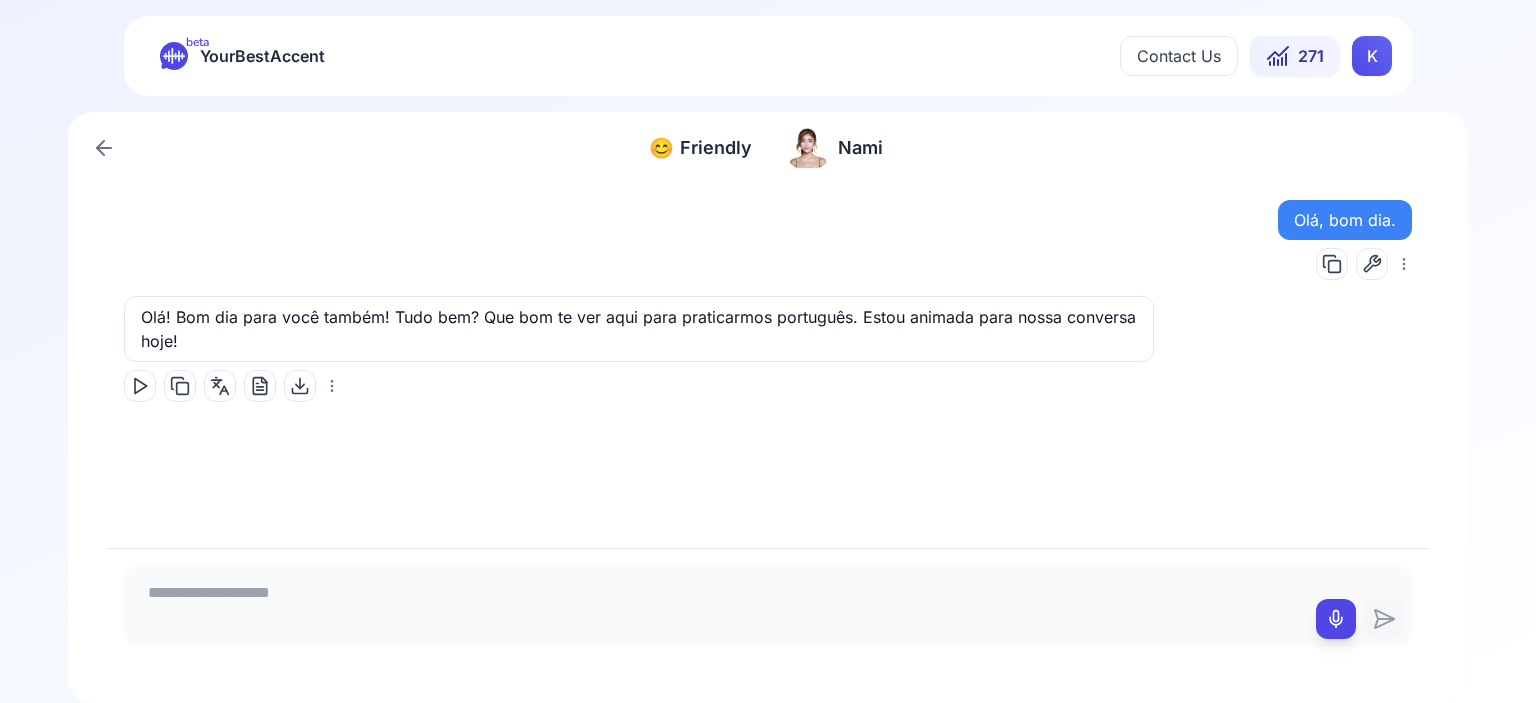 click 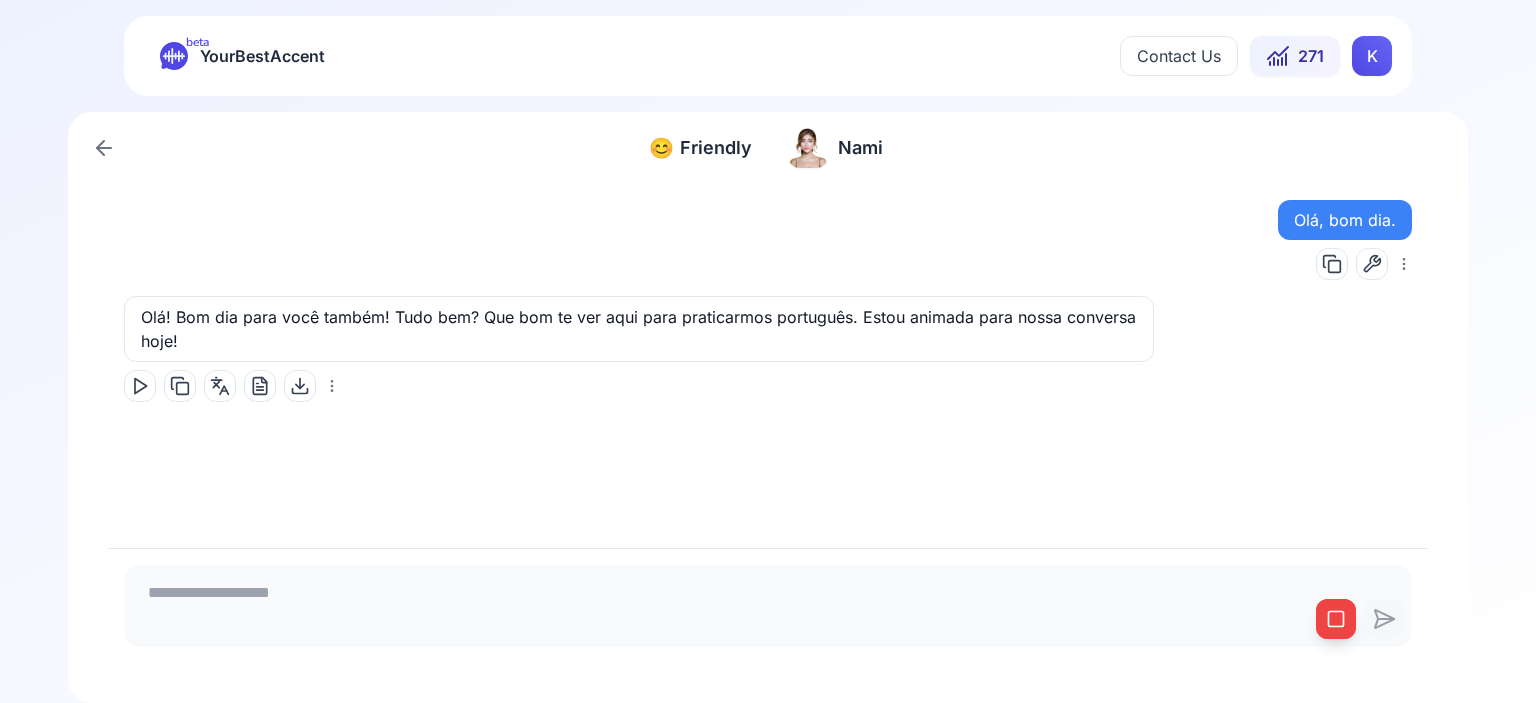 click 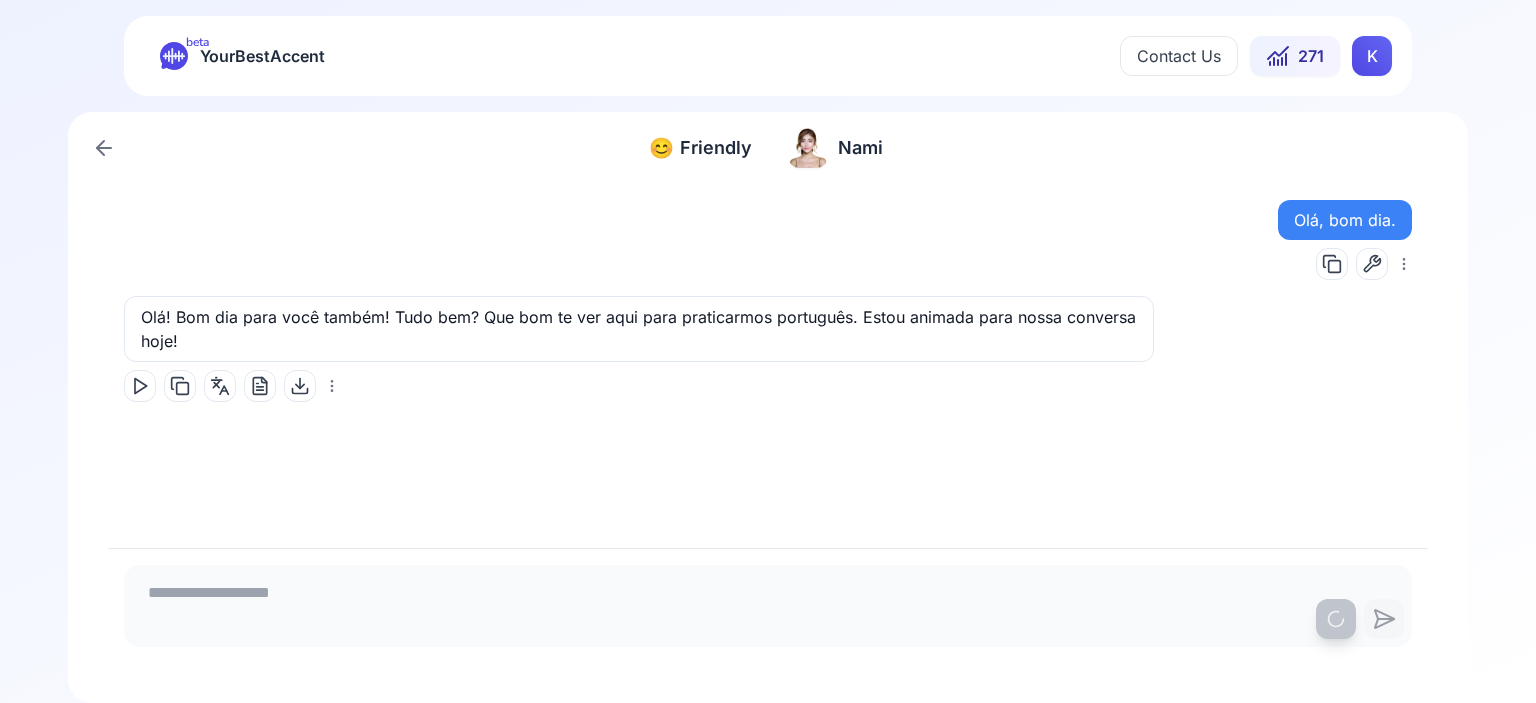 type on "**********" 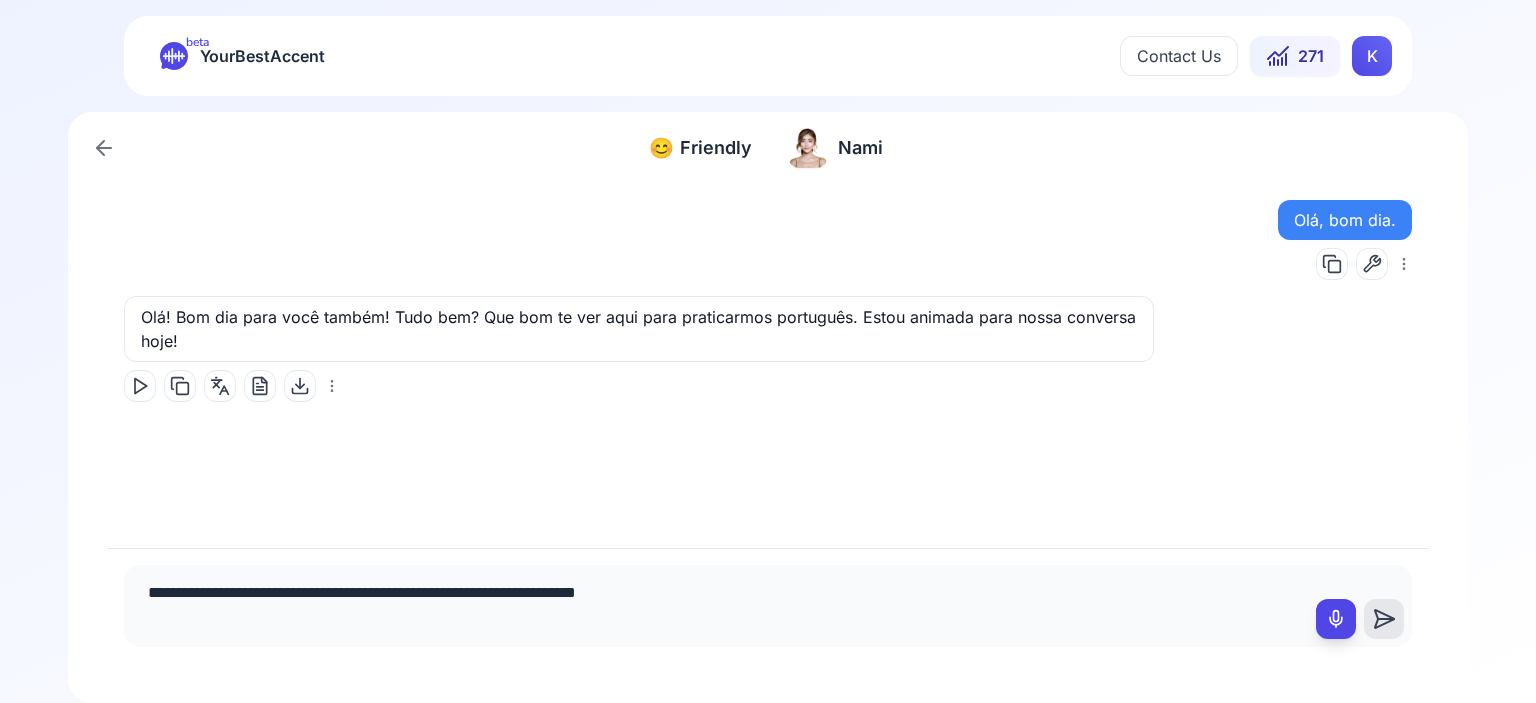 click 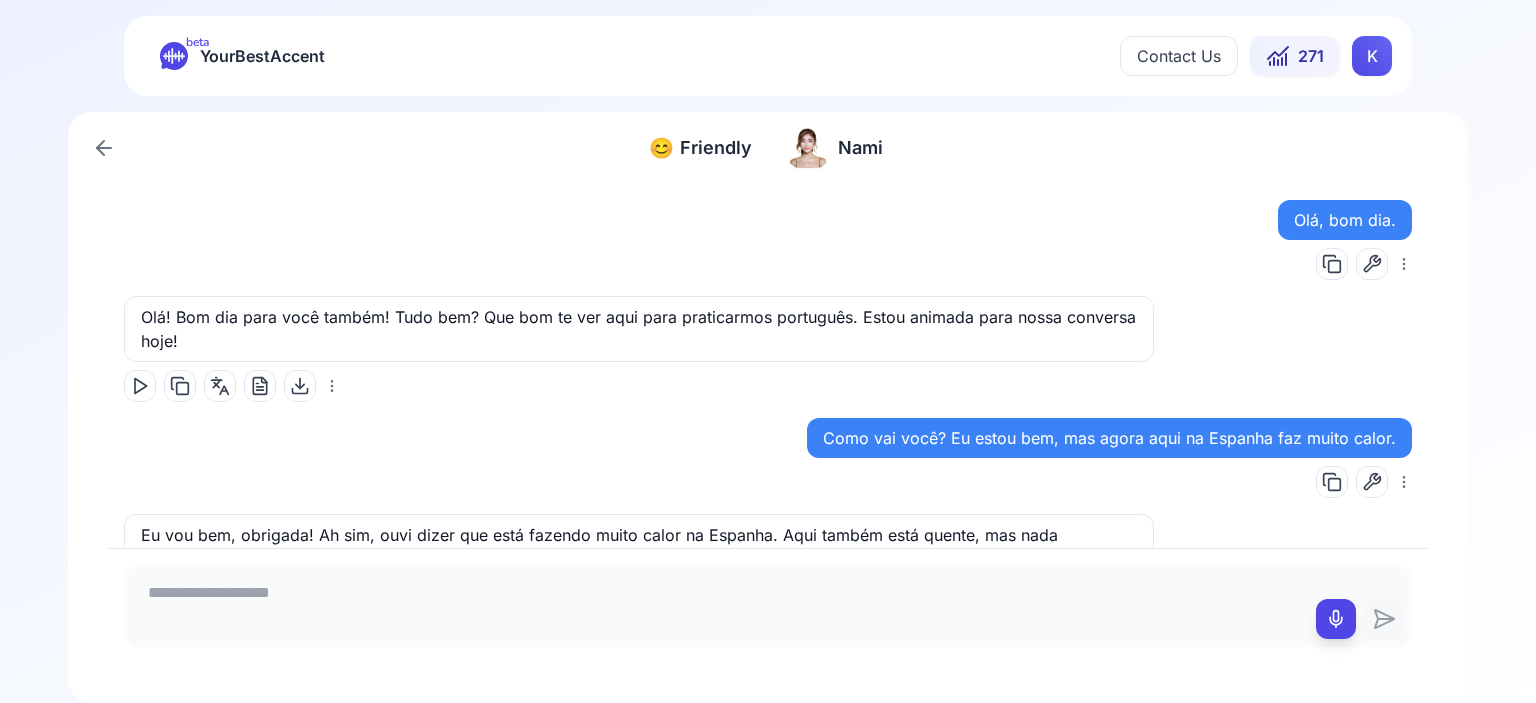 scroll, scrollTop: 103, scrollLeft: 0, axis: vertical 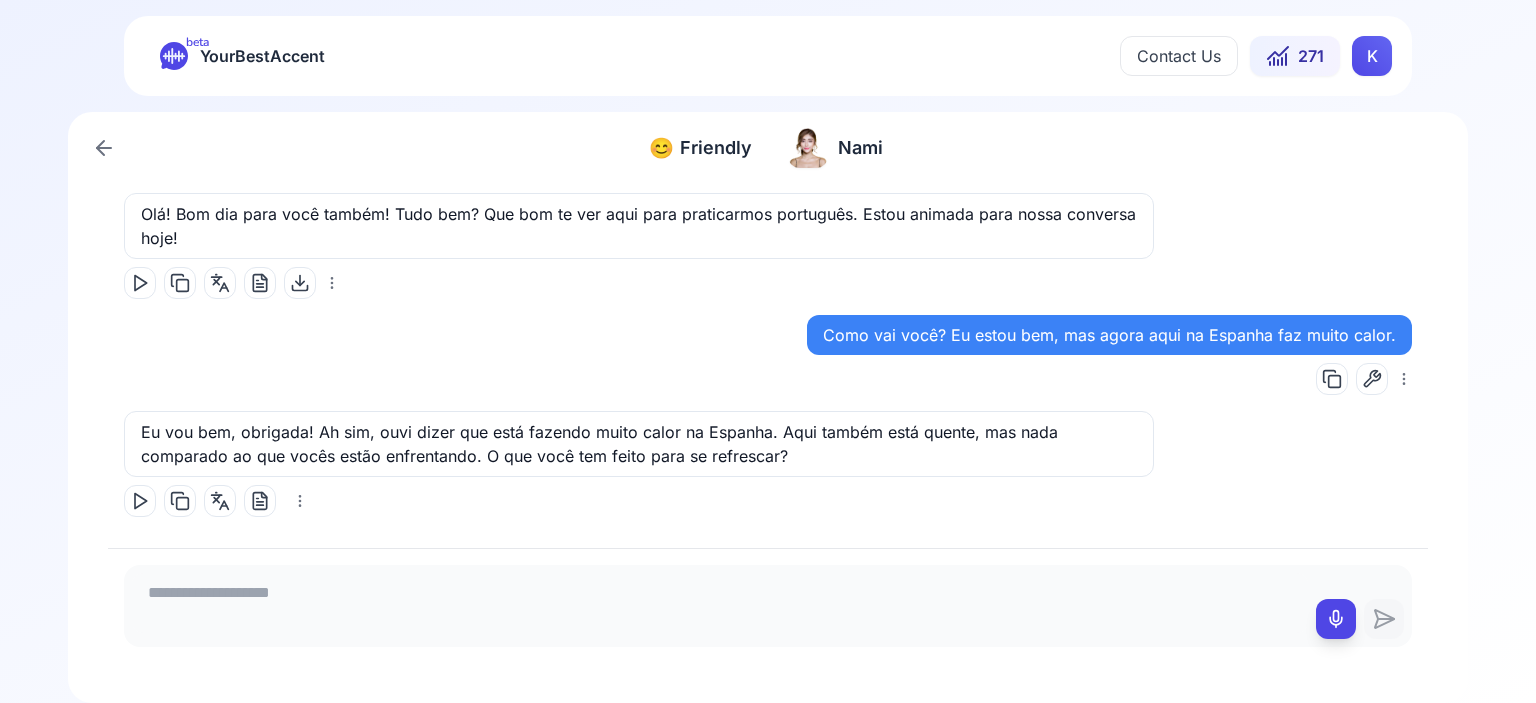 click 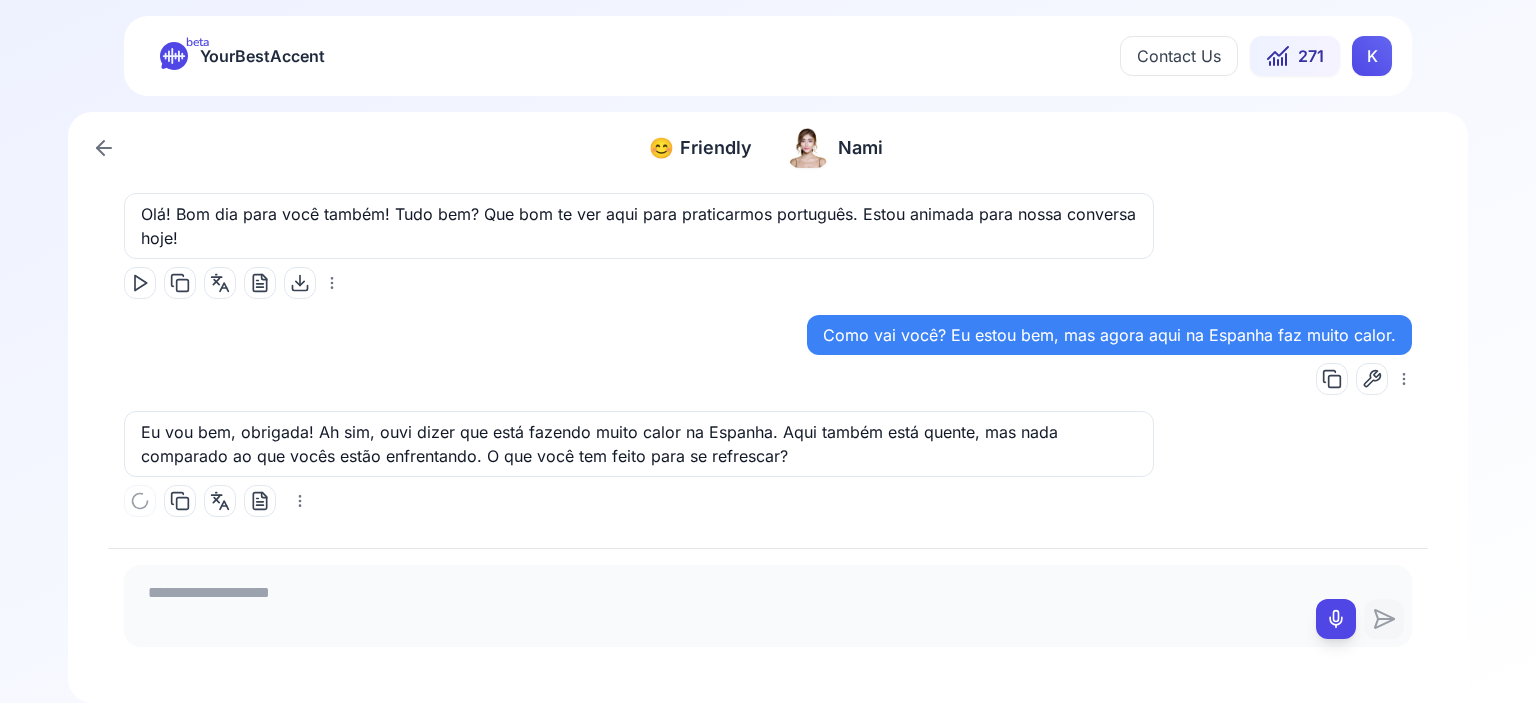 click on "beta YourBestAccent Contact Us 271 K 😊 Friendly Friendly [PERSON_NAME], bom dia. Olá!   Bom   dia   para   você   também!   Tudo   bem?   Que   bom   te   ver   aqui   para   praticarmos   português.   Estou   animada   para   nossa   conversa   hoje!
Como vai você? Eu estou bem, mas agora aqui na Espanha faz muito calor. Eu   vou   bem,   obrigada!   Ah   sim,   ouvi   dizer   que   está   fazendo   muito   calor   na   [GEOGRAPHIC_DATA].   Aqui   também   está   quente,   mas   nada   comparado   ao   que   vocês   estão   enfrentando.   O   que   você   tem   feito   para   se   refrescar?" at bounding box center (768, 351) 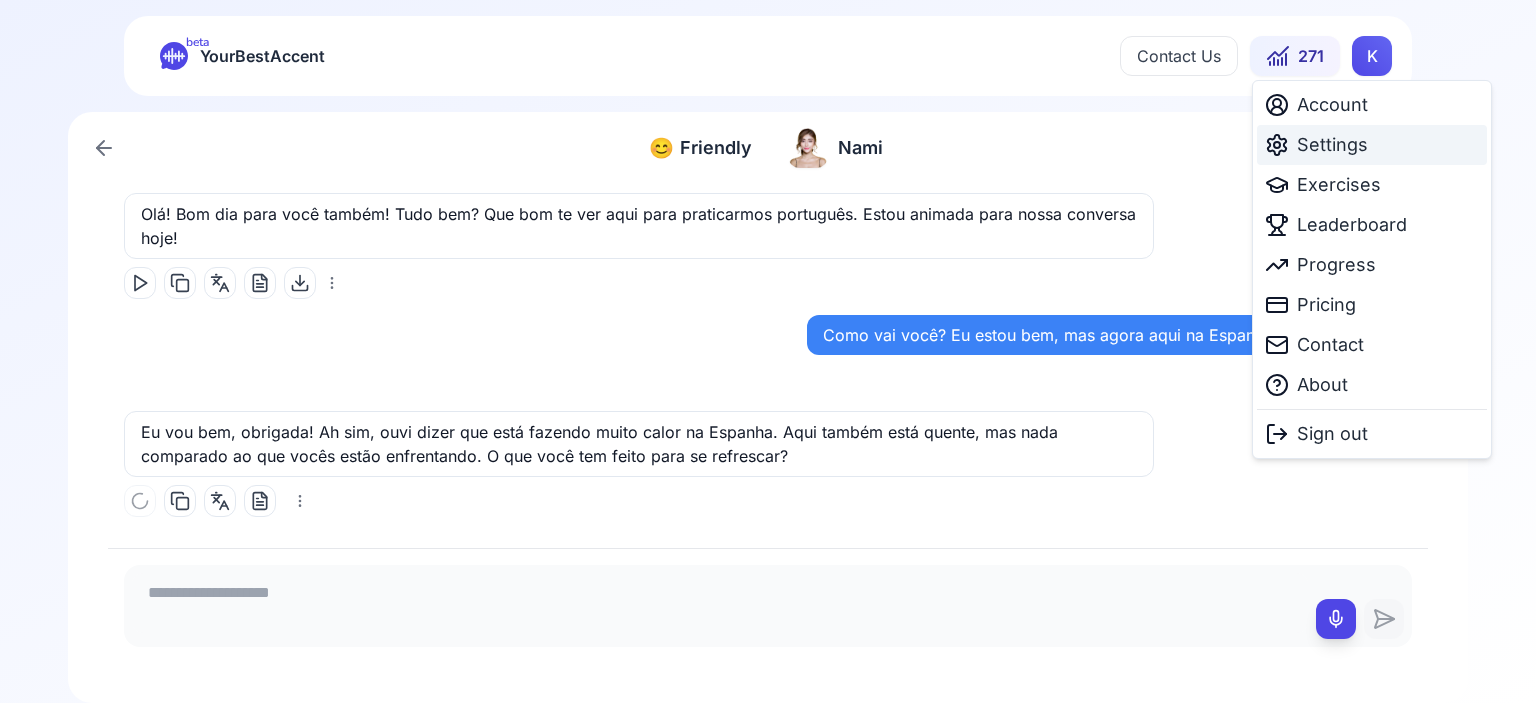 click on "Settings" at bounding box center [1332, 145] 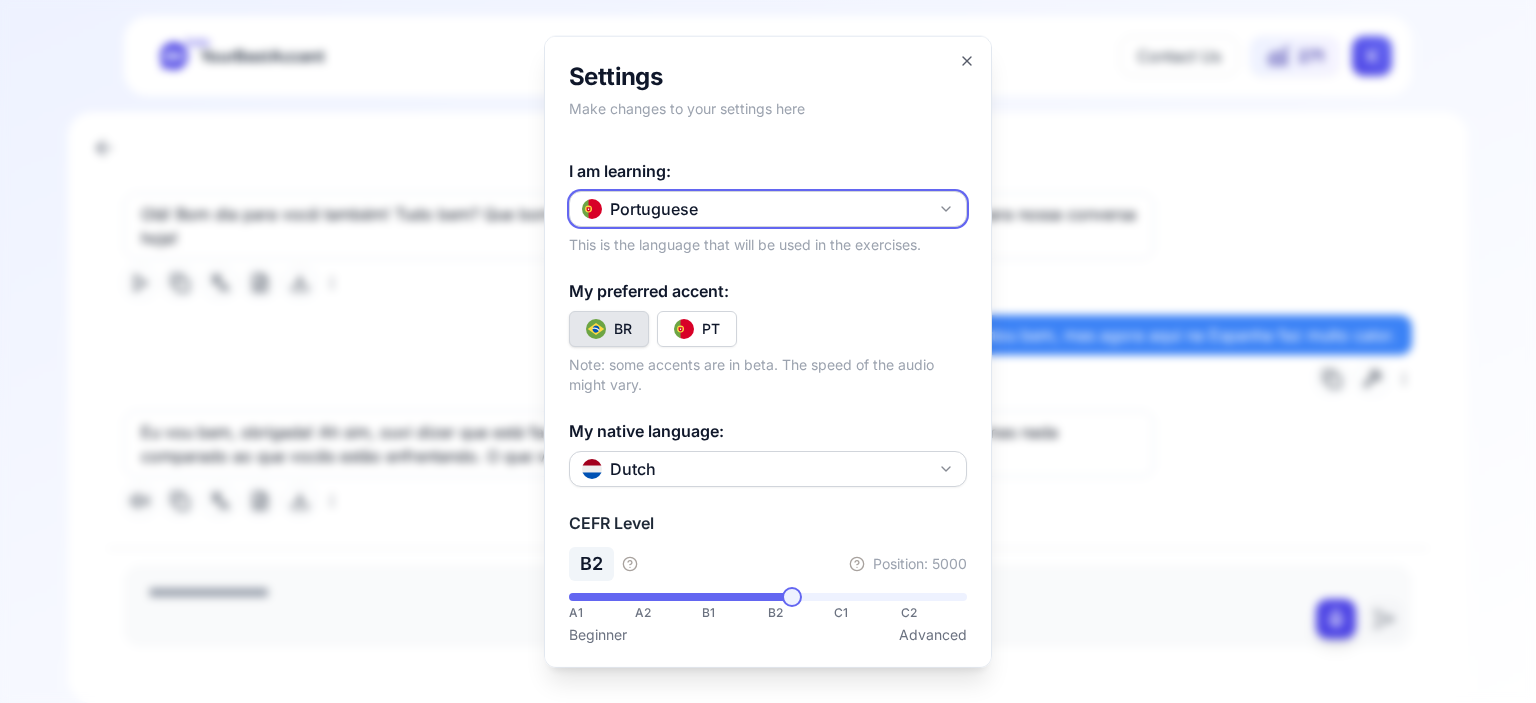 click on "Portuguese" at bounding box center (640, 208) 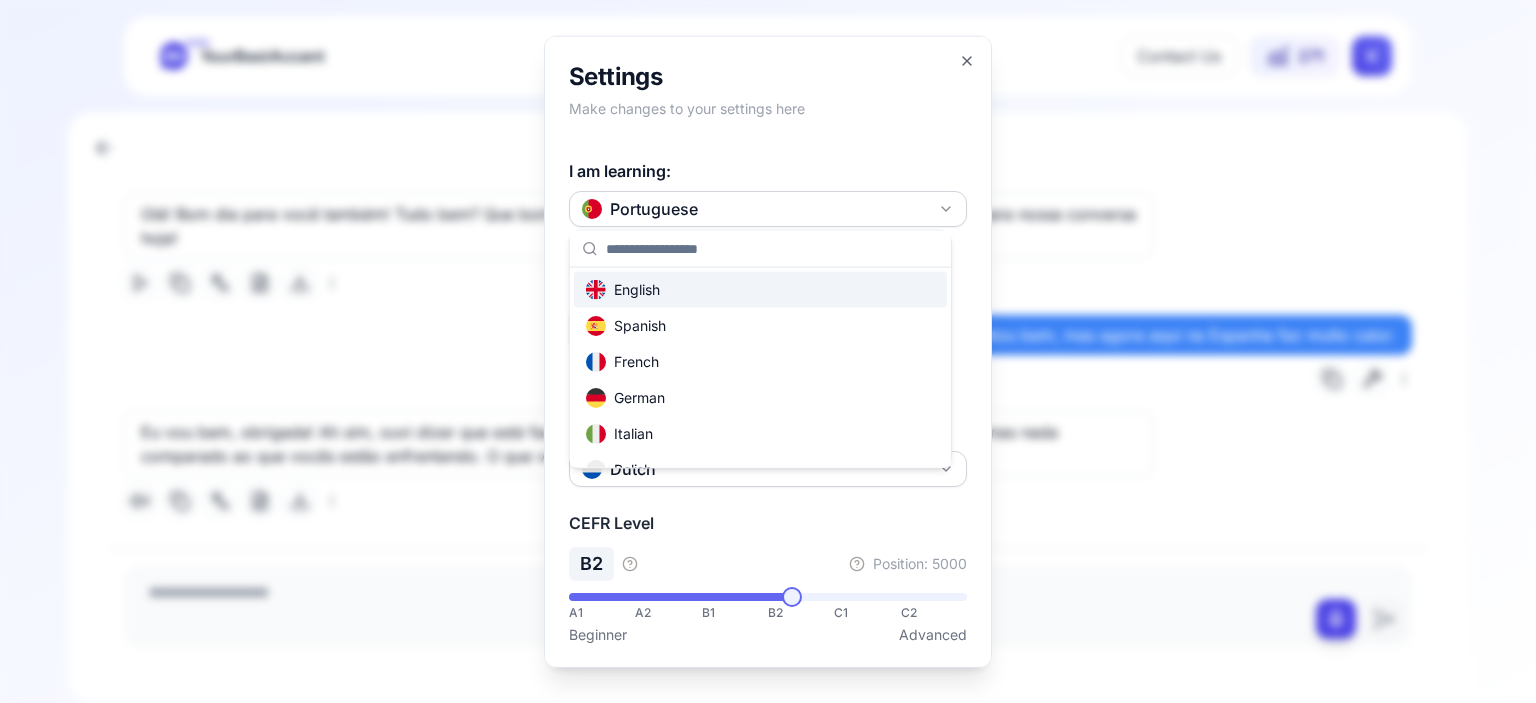 click at bounding box center (768, 351) 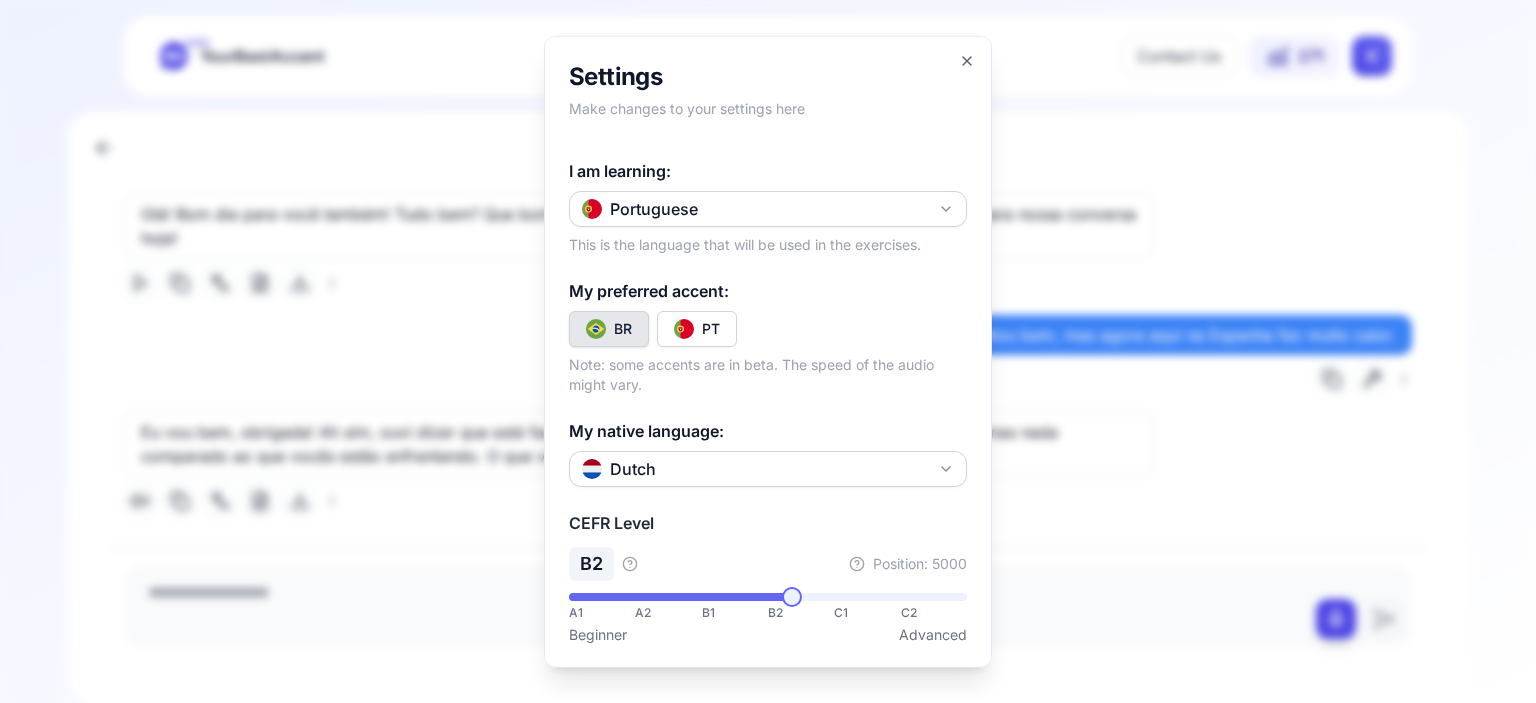 click on "**********" at bounding box center [768, 351] 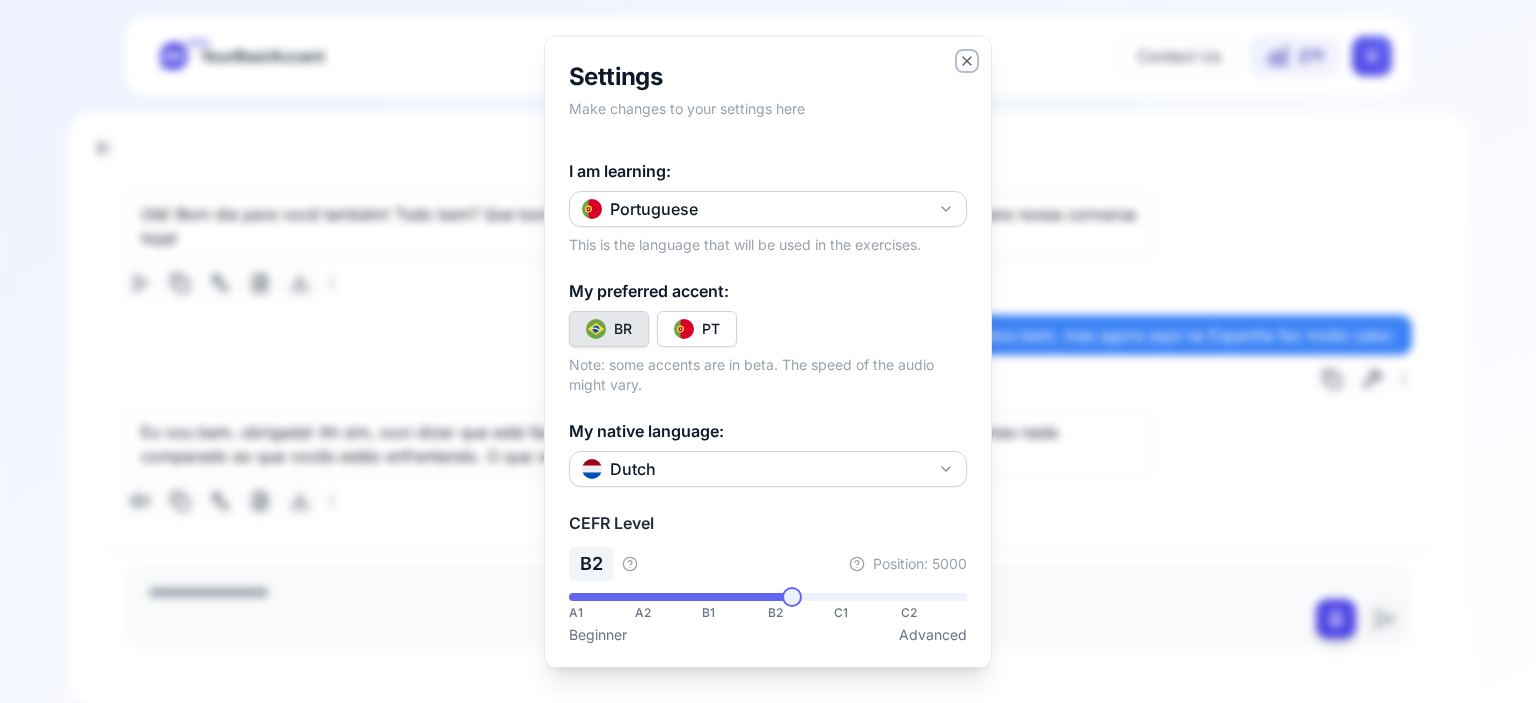 click 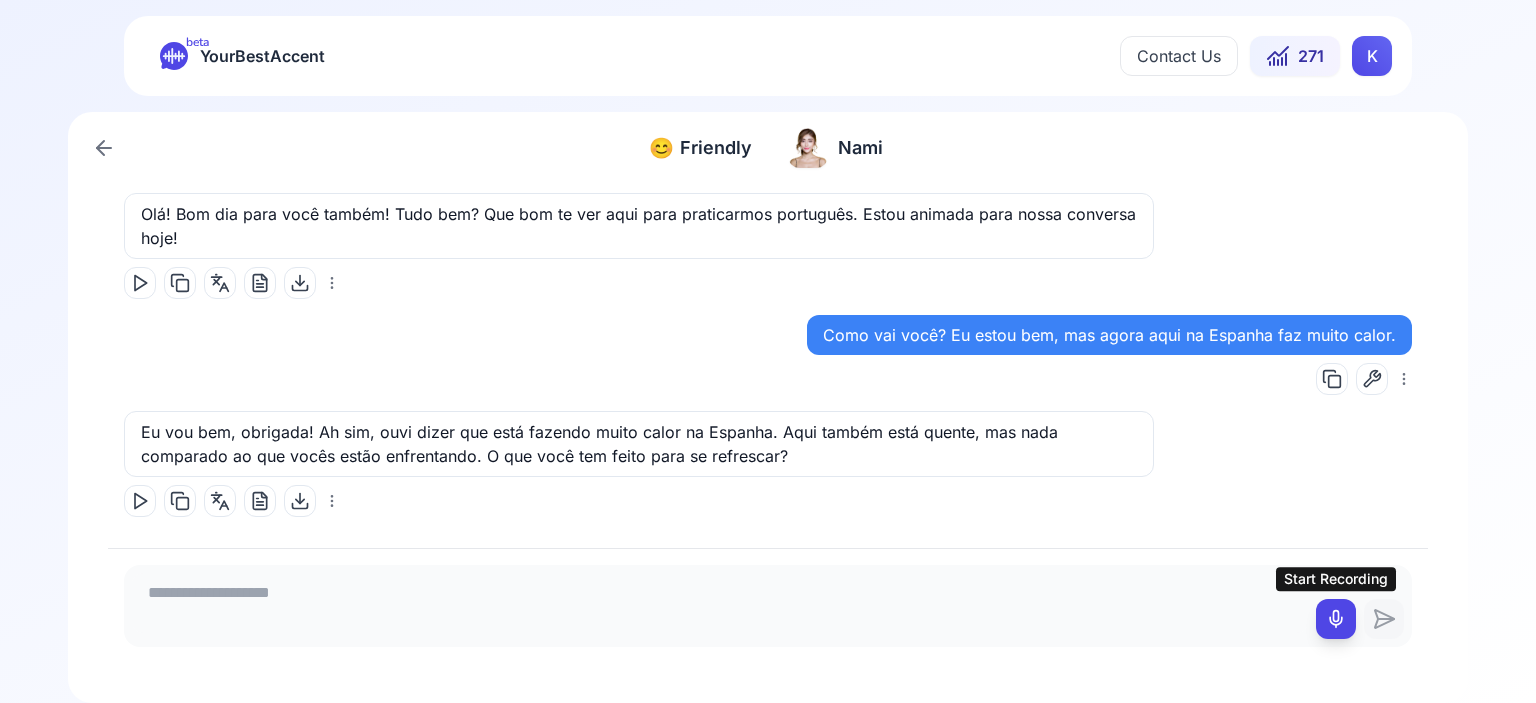 click 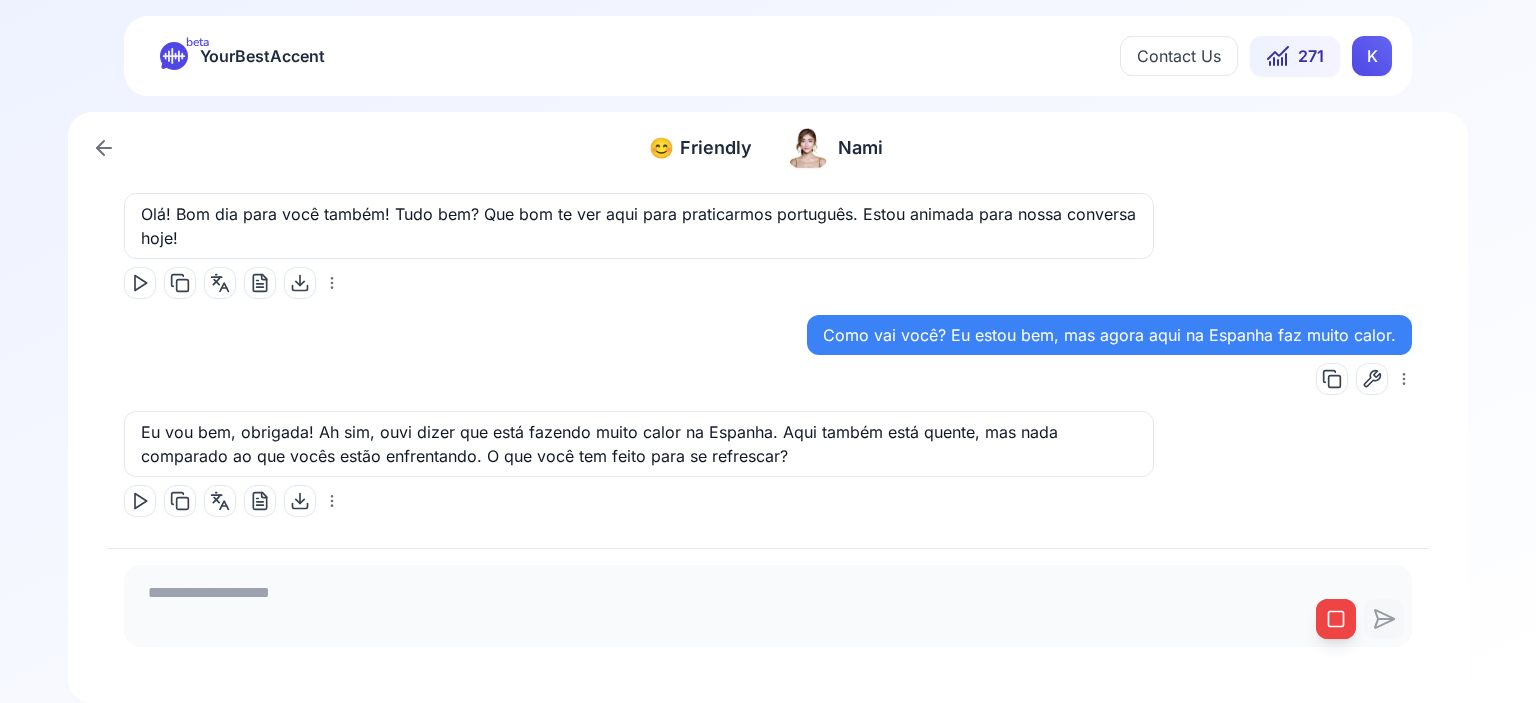 click 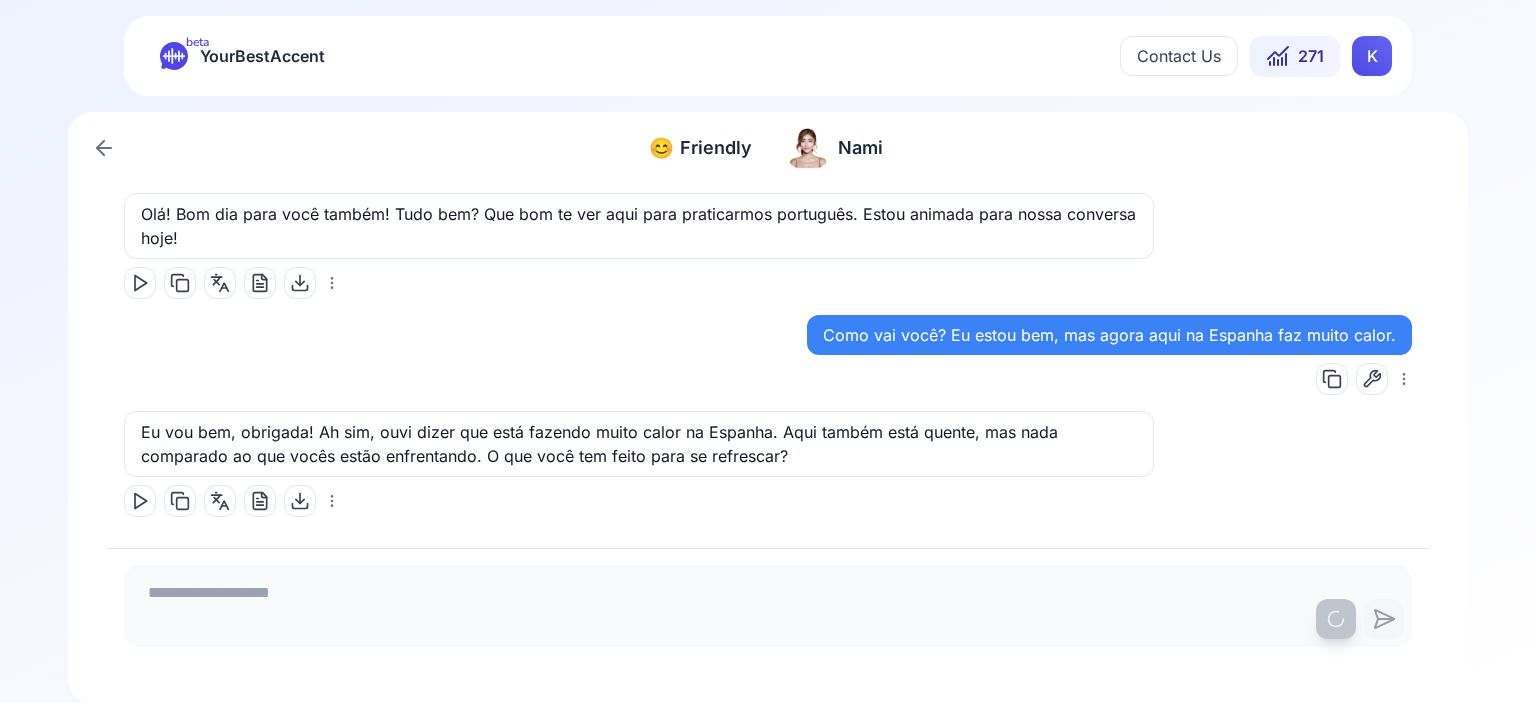 type on "**********" 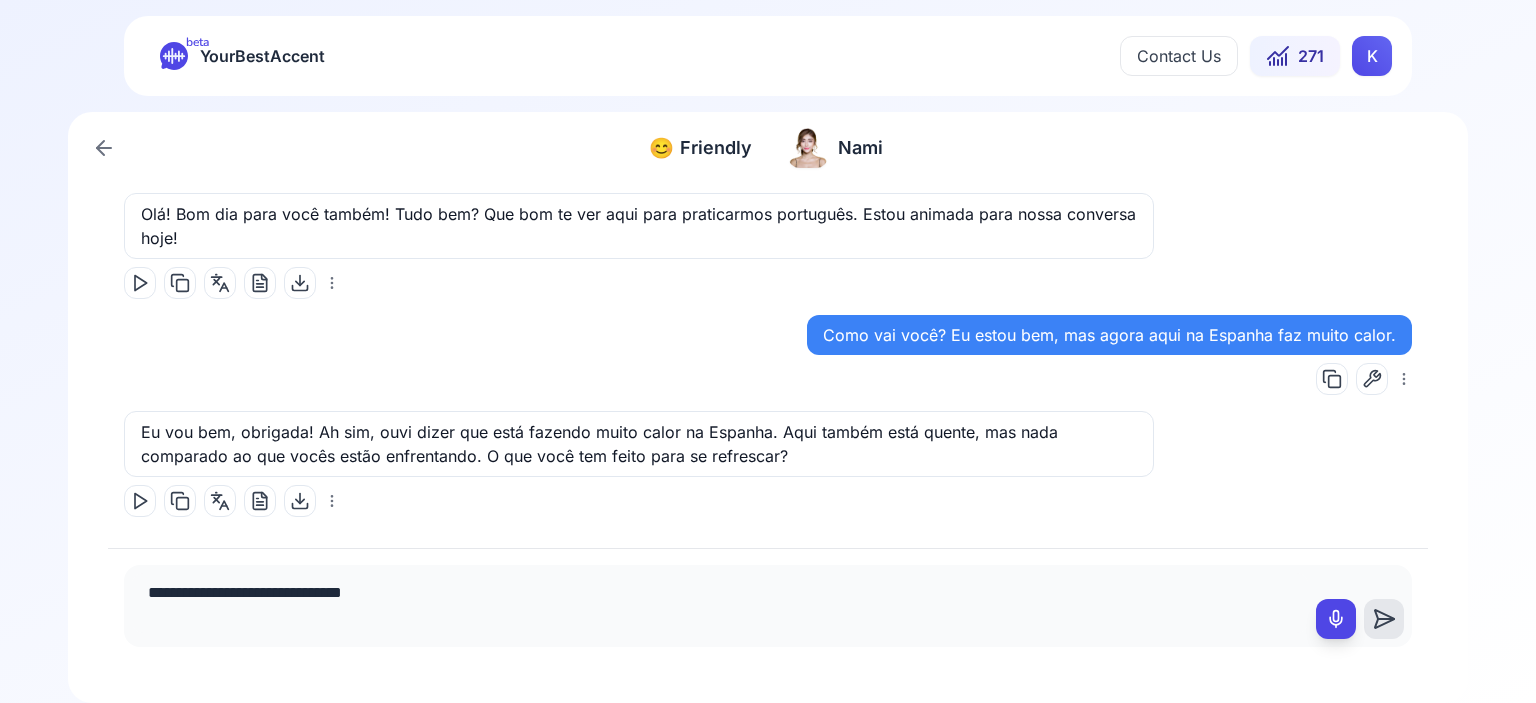 click 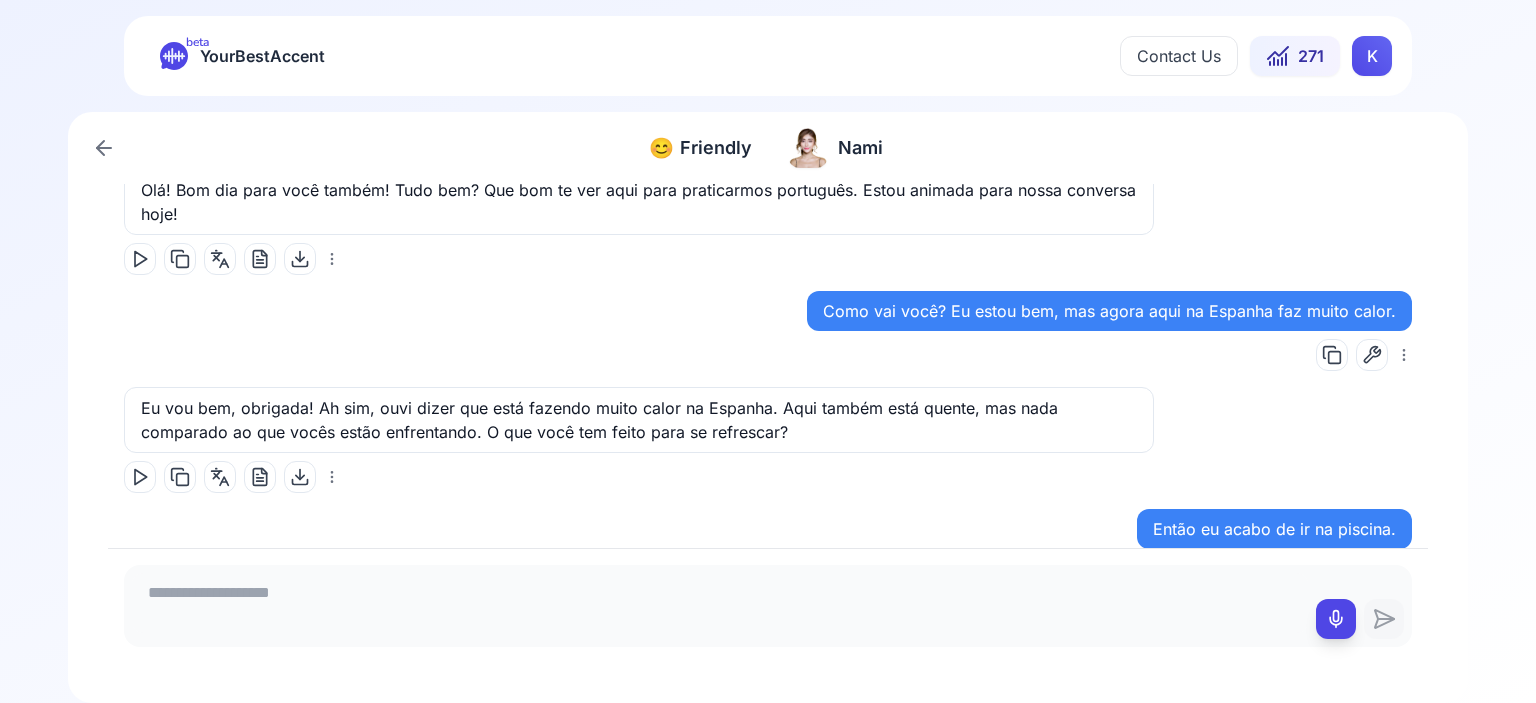 scroll, scrollTop: 119, scrollLeft: 0, axis: vertical 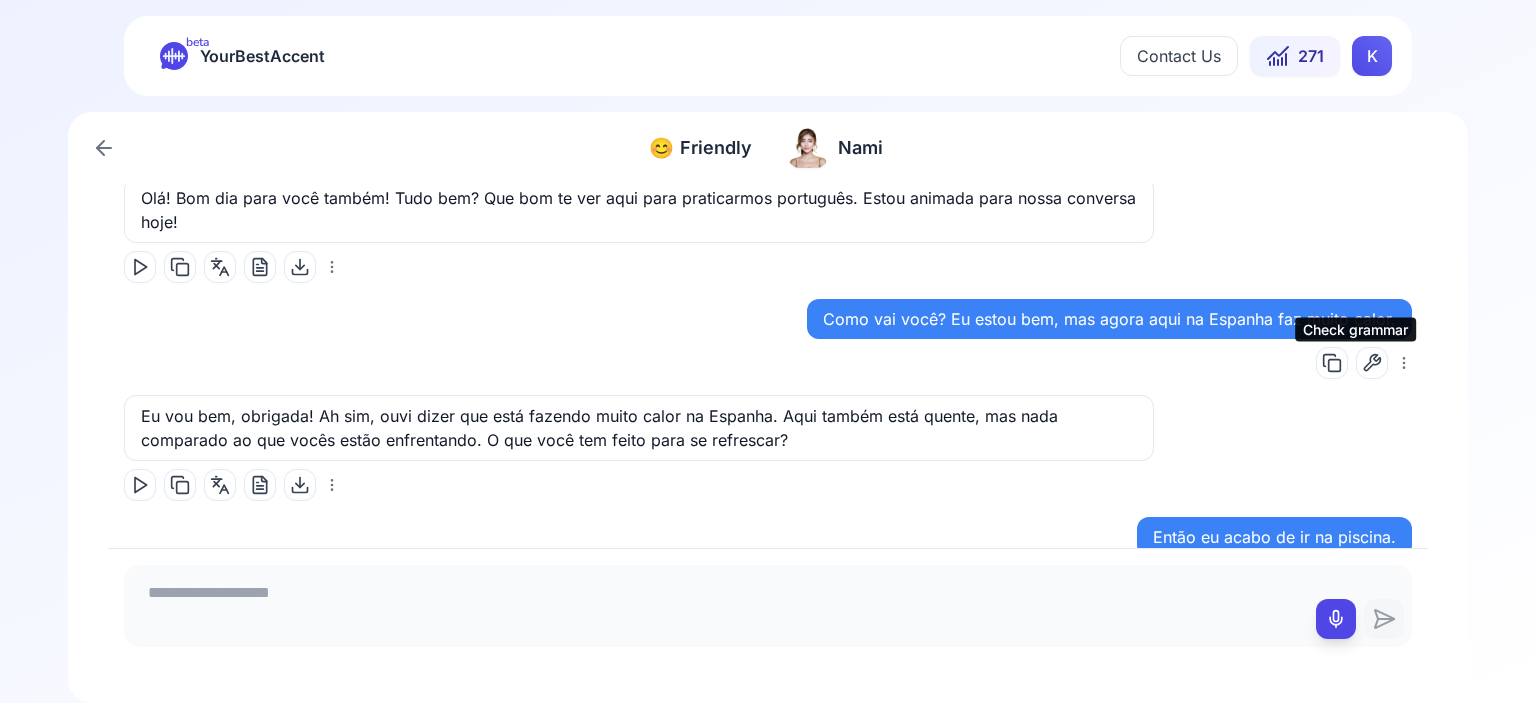 click 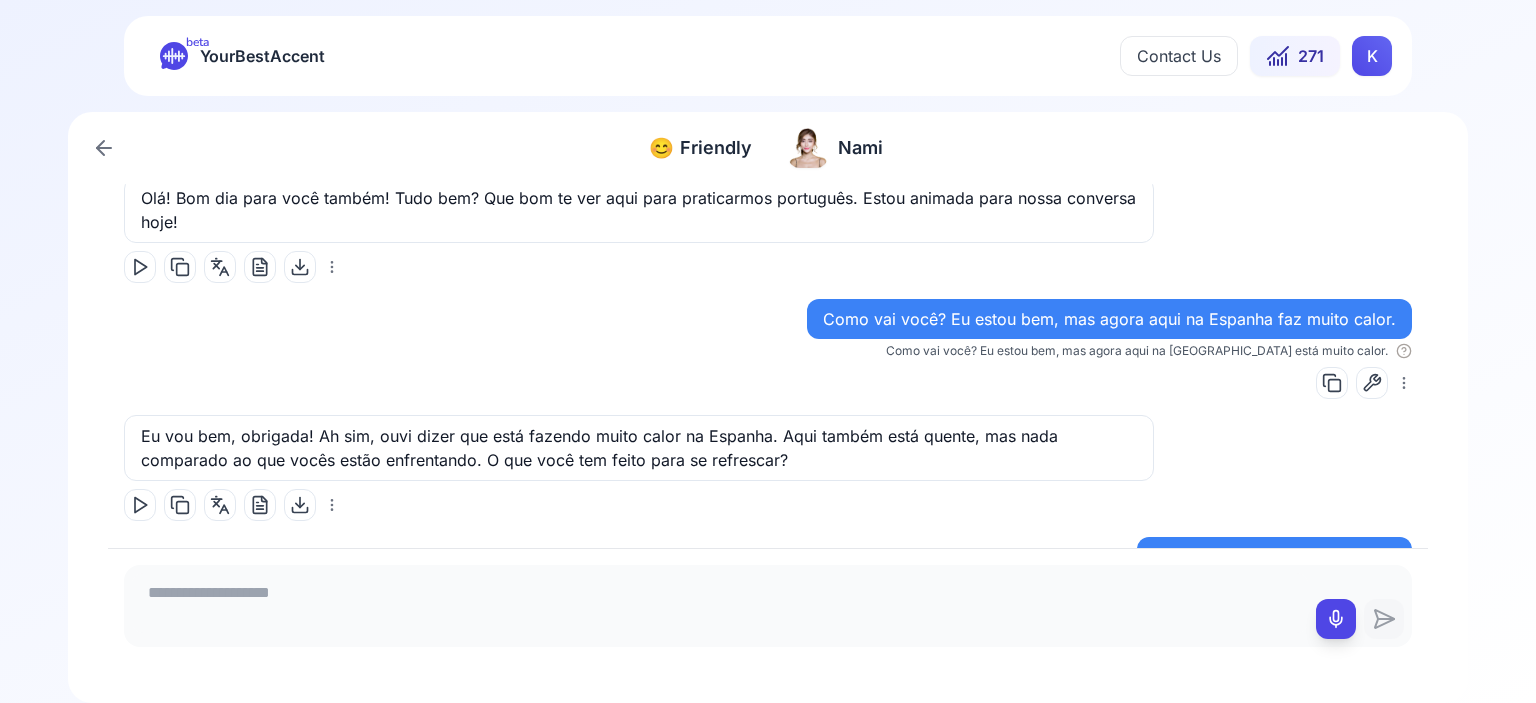 click 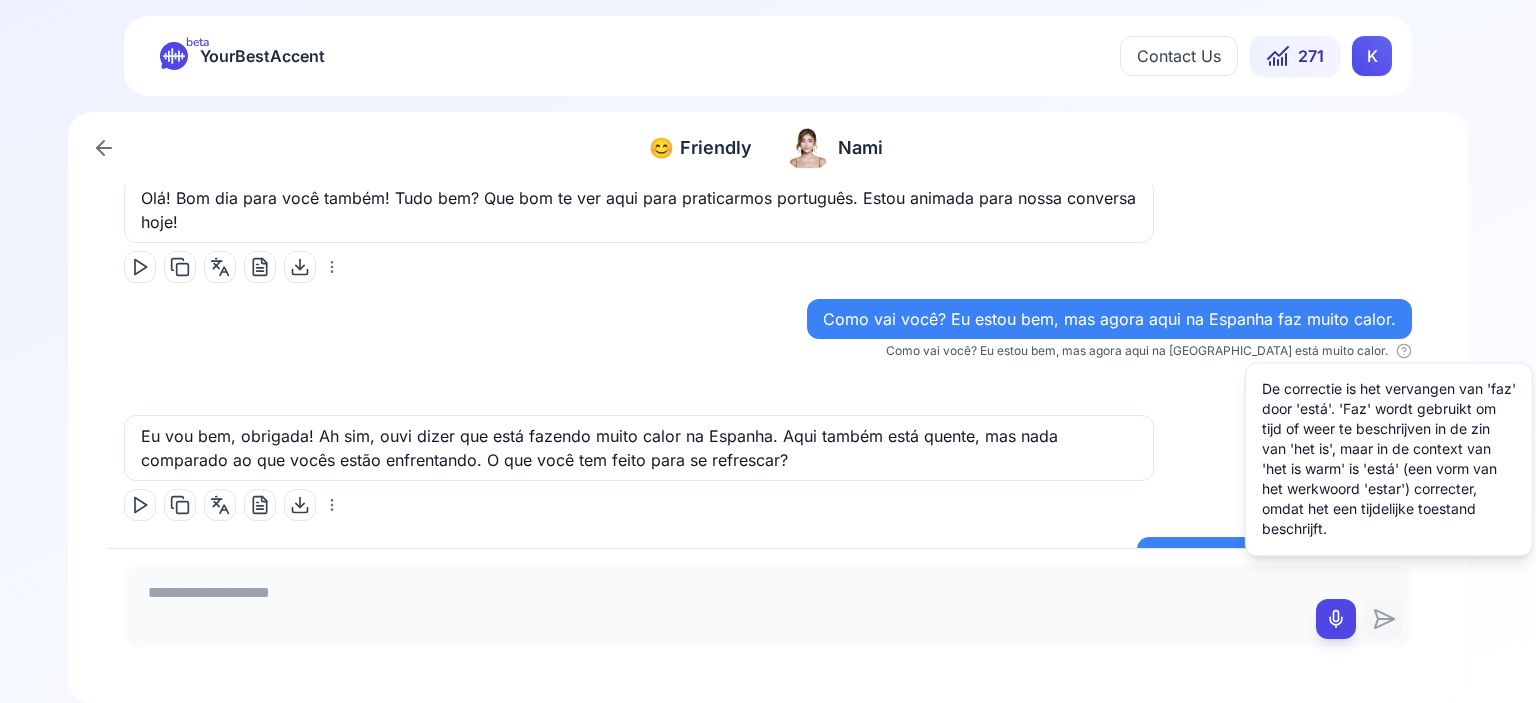 click on "😊 Friendly Friendly [PERSON_NAME], bom dia. Olá!   Bom   dia   para   você   também!   Tudo   bem?   Que   bom   te   ver   aqui   para   praticarmos   português.   Estou   animada   para   nossa   conversa   hoje!
Como vai você? Eu estou bem, mas agora aqui na Espanha faz muito calor. Como vai você? Eu estou bem, mas agora aqui na [GEOGRAPHIC_DATA] está muito calor. Eu   vou   bem,   obrigada!   Ah   sim,   ouvi   dizer   que   está   fazendo   muito   calor   na   [GEOGRAPHIC_DATA].   Aqui   também   está   quente,   mas   nada   comparado   ao   que   vocês   estão   enfrentando.   O   que   você   tem   feito   para   se   refrescar?
Então eu acabo de ir na piscina. Que   bom!   Nadar   é   uma   ótima   maneira   de   se   refrescar.   *Então,   eu   acabei   de   ir   à   piscina*   soa   um   pouco   mais   natural.   Você   nada   frequentemente?" at bounding box center [768, 407] 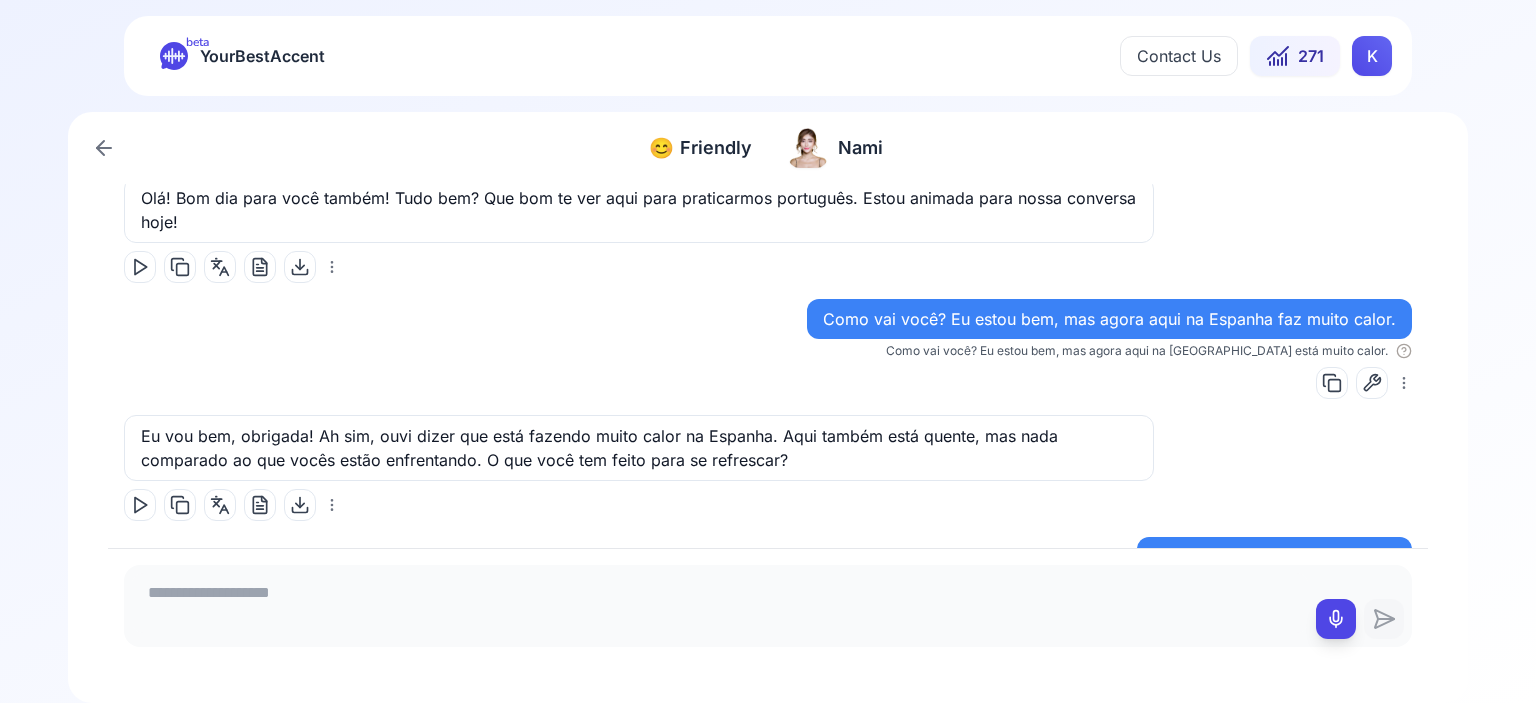 click 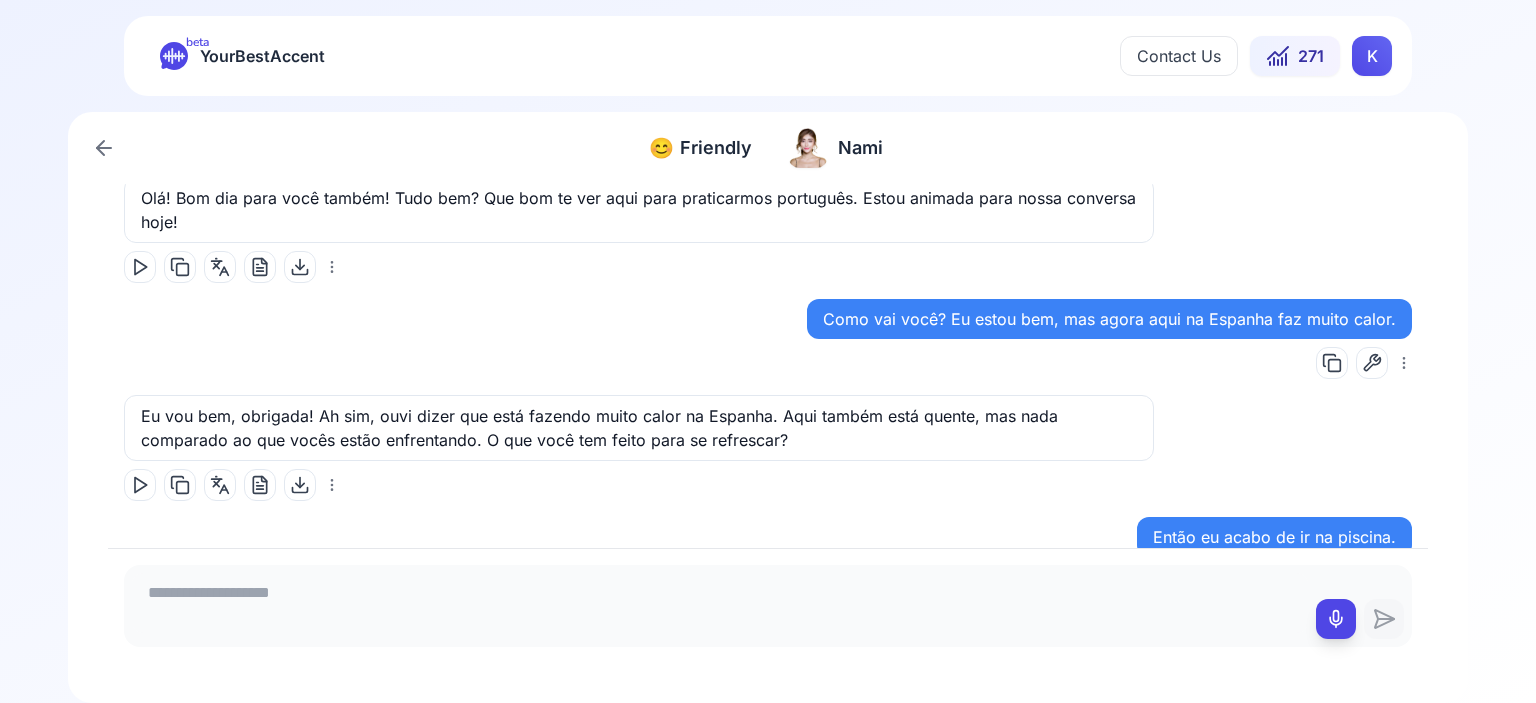 click 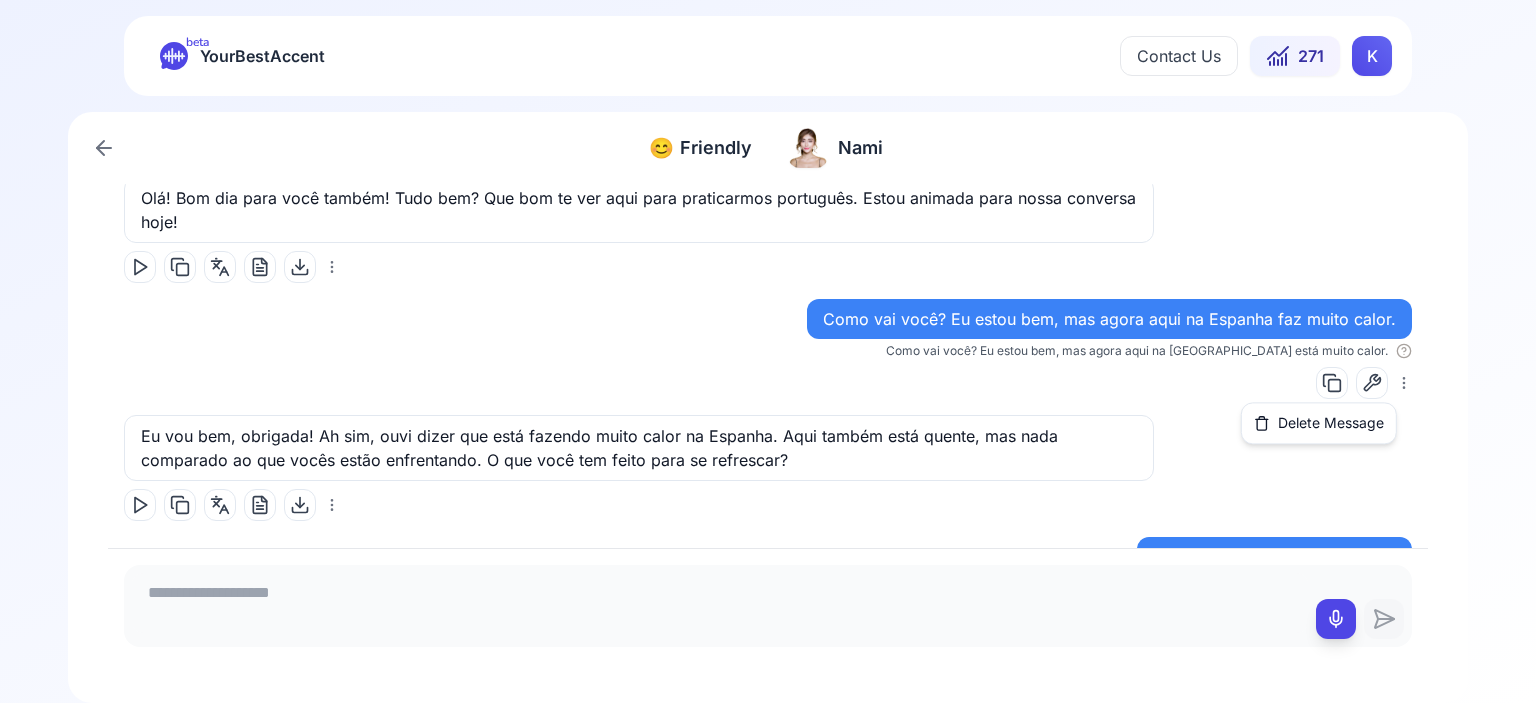 click on "beta YourBestAccent Contact Us 271 K 😊 Friendly Friendly [PERSON_NAME], bom dia. Olá!   Bom   dia   para   você   também!   Tudo   bem?   Que   bom   te   ver   aqui   para   praticarmos   português.   Estou   animada   para   nossa   conversa   hoje!
Como vai você? Eu estou bem, mas agora aqui na Espanha faz muito calor. Como vai você? Eu estou bem, mas agora aqui na [GEOGRAPHIC_DATA] está muito calor. Eu   vou   bem,   obrigada!   Ah   sim,   ouvi   dizer   que   está   fazendo   muito   calor   na   [GEOGRAPHIC_DATA].   Aqui   também   está   quente,   mas   nada   comparado   ao   que   vocês   estão   enfrentando.   O   que   você   tem   feito   para   se   refrescar?
Então eu acabo de ir na piscina. Que   bom!   Nadar   é   uma   ótima   maneira   de   se   refrescar.   *Então,   eu   acabei   de   ir   à   piscina*   soa   um   pouco   mais   natural.   Você   nada   frequentemente?
Delete Message" at bounding box center [768, 351] 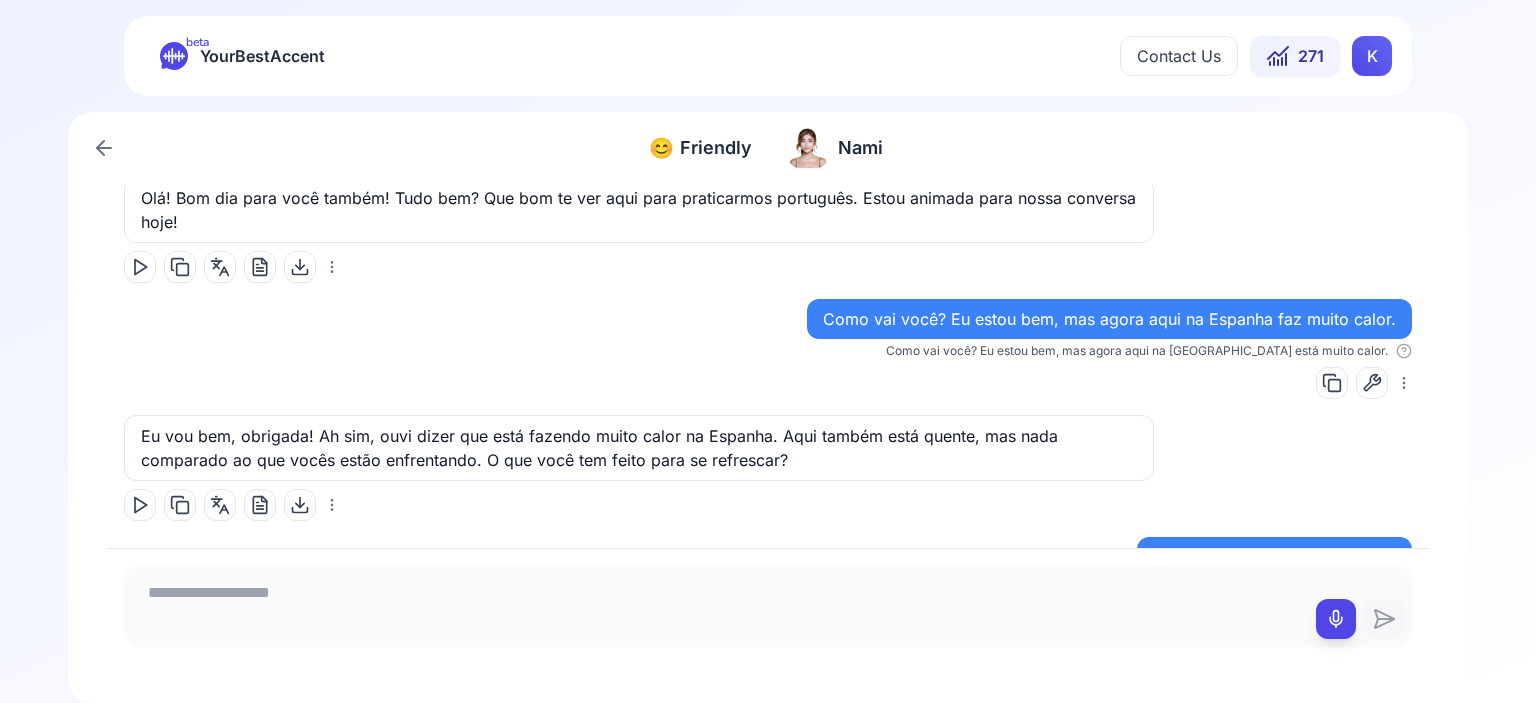 scroll, scrollTop: 340, scrollLeft: 0, axis: vertical 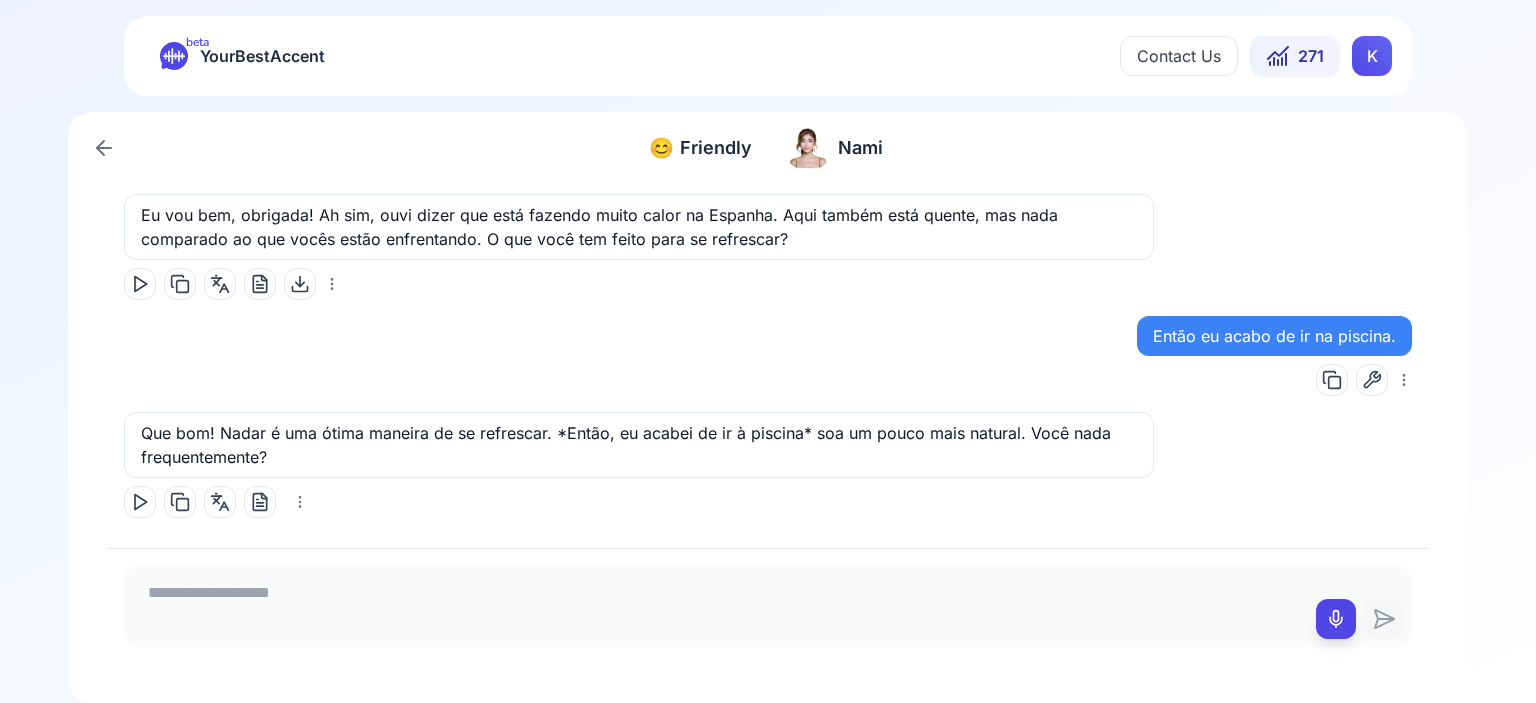 click on "beta YourBestAccent Contact Us 271 K 😊 Friendly Friendly [PERSON_NAME], bom dia. Olá!   Bom   dia   para   você   também!   Tudo   bem?   Que   bom   te   ver   aqui   para   praticarmos   português.   Estou   animada   para   nossa   conversa   hoje!
Como vai você? Eu estou bem, mas agora aqui na Espanha faz muito calor. Como vai você? Eu estou bem, mas agora aqui na [GEOGRAPHIC_DATA] está muito calor. Eu   vou   bem,   obrigada!   Ah   sim,   ouvi   dizer   que   está   fazendo   muito   calor   na   [GEOGRAPHIC_DATA].   Aqui   também   está   quente,   mas   nada   comparado   ao   que   vocês   estão   enfrentando.   O   que   você   tem   feito   para   se   refrescar?
Então eu acabo de ir na piscina. Que   bom!   Nadar   é   uma   ótima   maneira   de   se   refrescar.   *Então,   eu   acabei   de   ir   à   piscina*   soa   um   pouco   mais   natural.   Você   nada   frequentemente?" at bounding box center (768, 351) 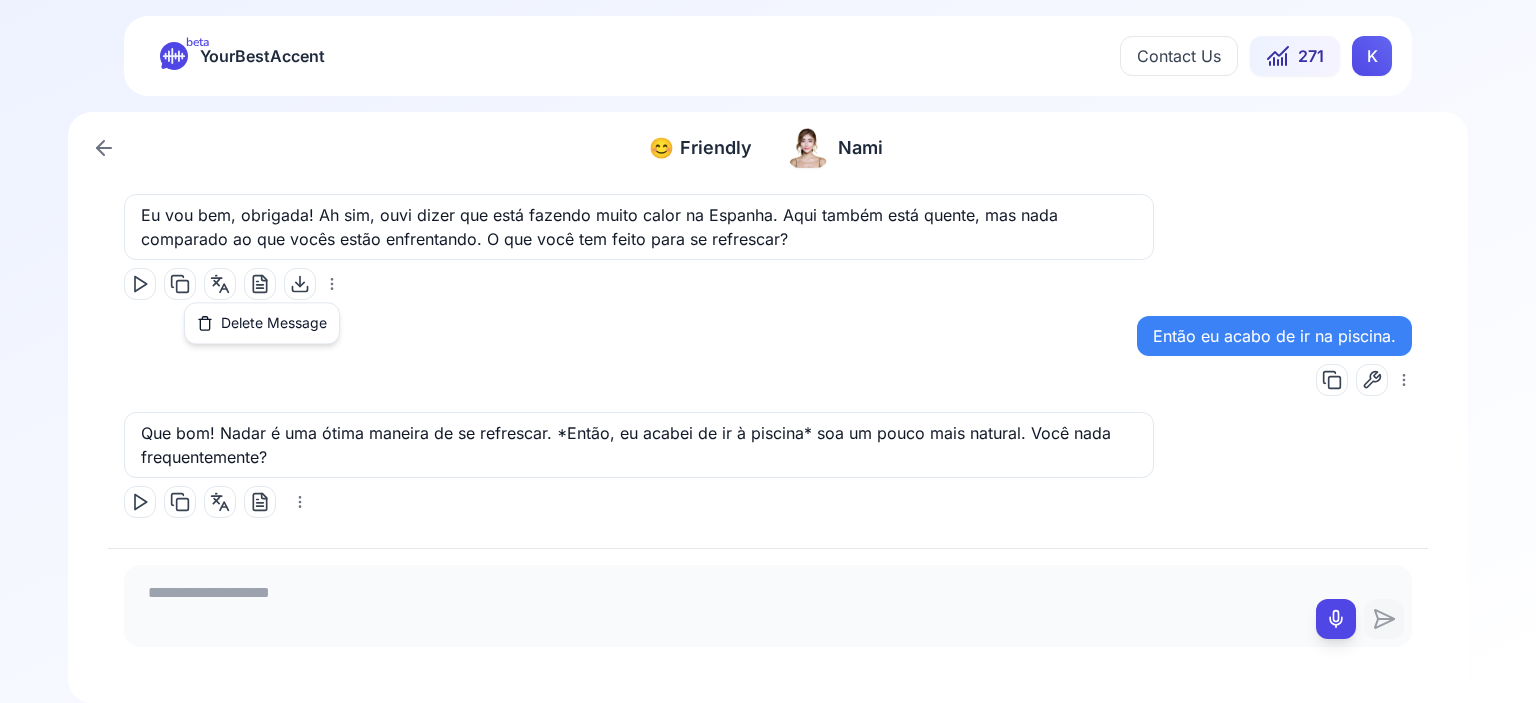 click on "beta YourBestAccent Contact Us 271 K 😊 Friendly Friendly [PERSON_NAME], bom dia. Olá!   Bom   dia   para   você   também!   Tudo   bem?   Que   bom   te   ver   aqui   para   praticarmos   português.   Estou   animada   para   nossa   conversa   hoje!
Como vai você? Eu estou bem, mas agora aqui na Espanha faz muito calor. Como vai você? Eu estou bem, mas agora aqui na [GEOGRAPHIC_DATA] está muito calor. Eu   vou   bem,   obrigada!   Ah   sim,   ouvi   dizer   que   está   fazendo   muito   calor   na   [GEOGRAPHIC_DATA].   Aqui   também   está   quente,   mas   nada   comparado   ao   que   vocês   estão   enfrentando.   O   que   você   tem   feito   para   se   refrescar?
Então eu acabo de ir na piscina. Que   bom!   Nadar   é   uma   ótima   maneira   de   se   refrescar.   *Então,   eu   acabei   de   ir   à   piscina*   soa   um   pouco   mais   natural.   Você   nada   frequentemente?
Delete Message" at bounding box center [768, 351] 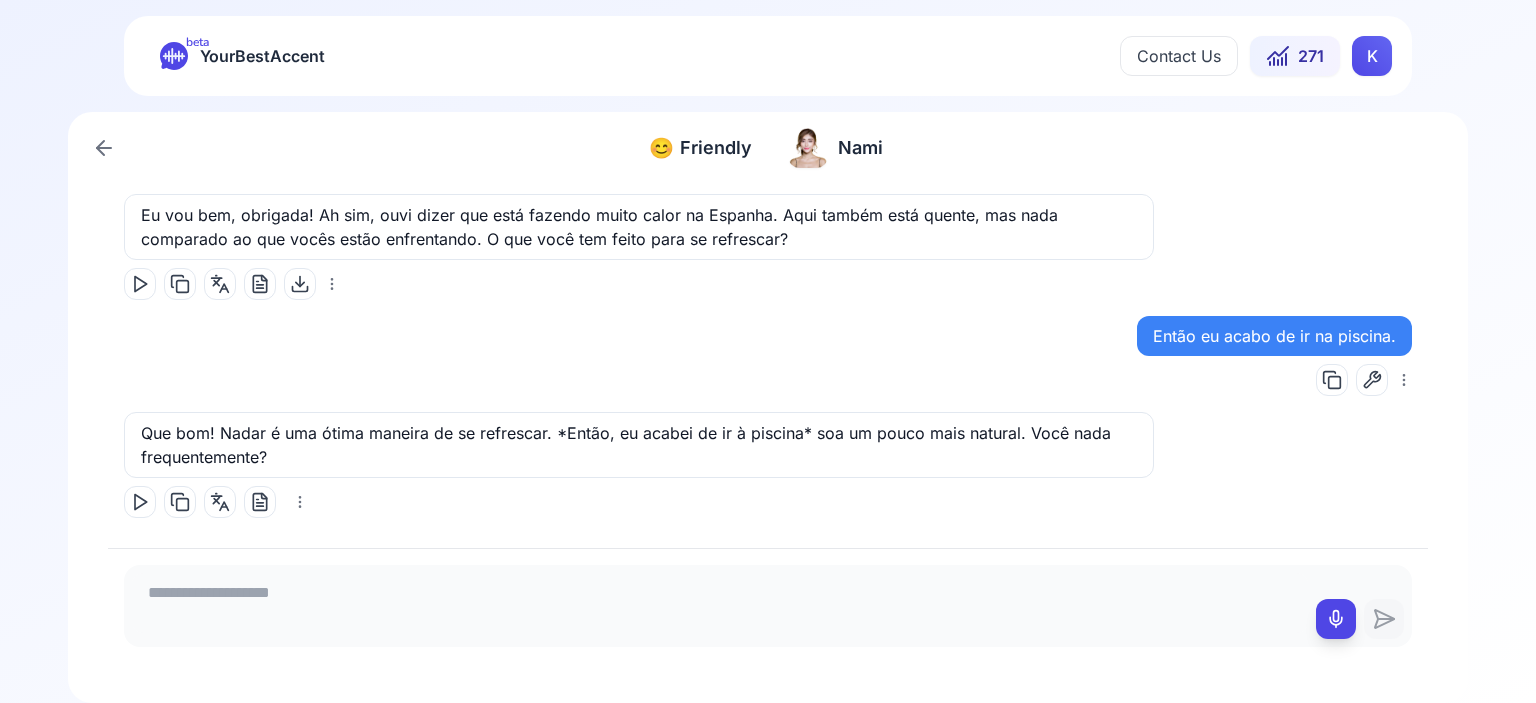 click 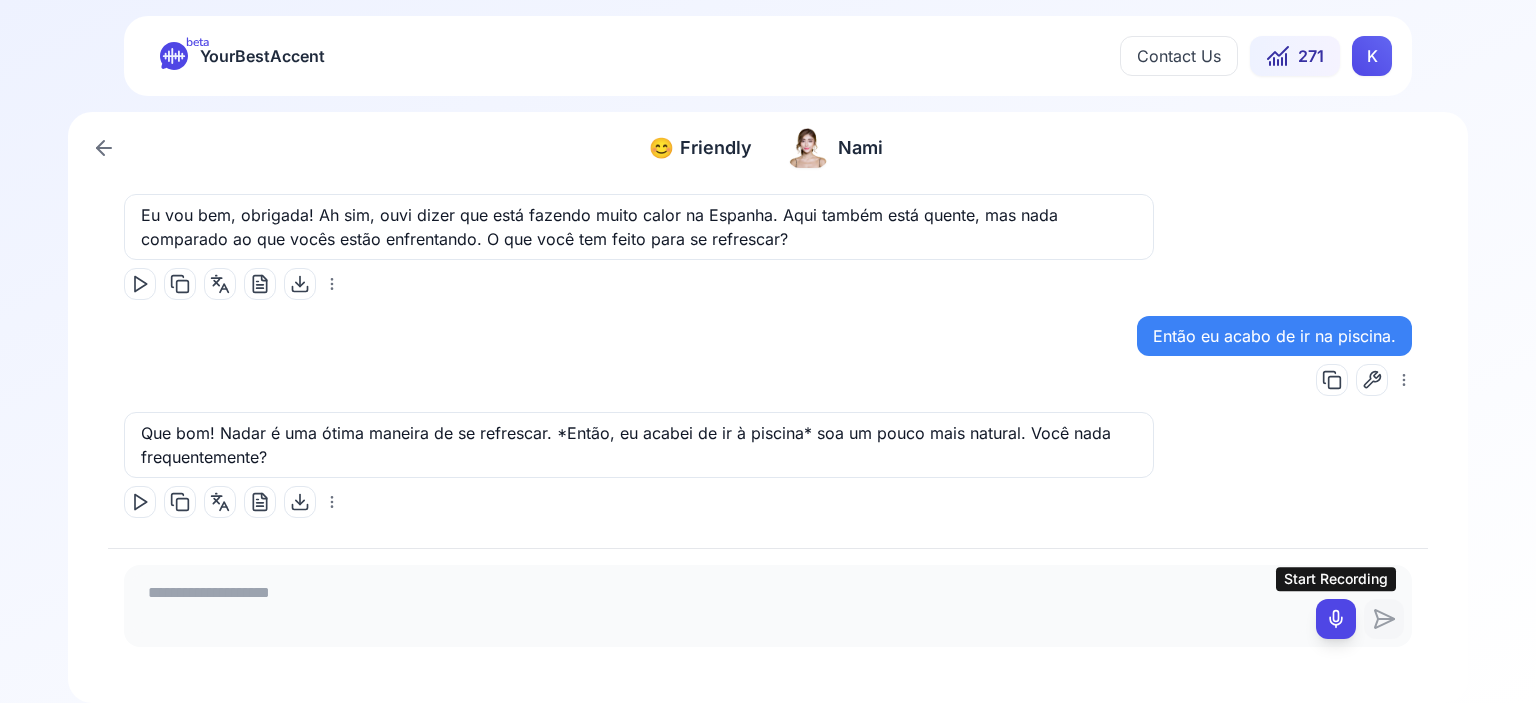 click at bounding box center (1336, 619) 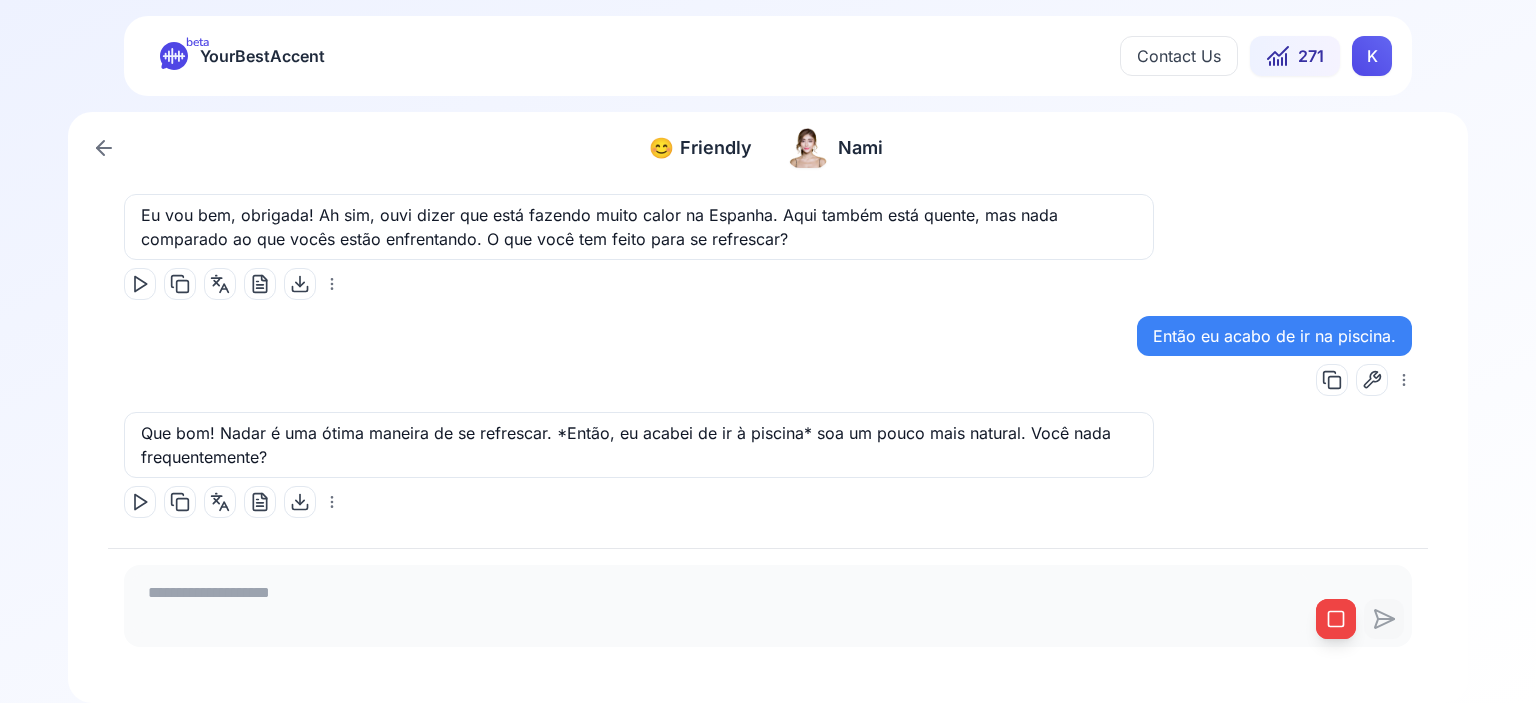 click at bounding box center [1336, 619] 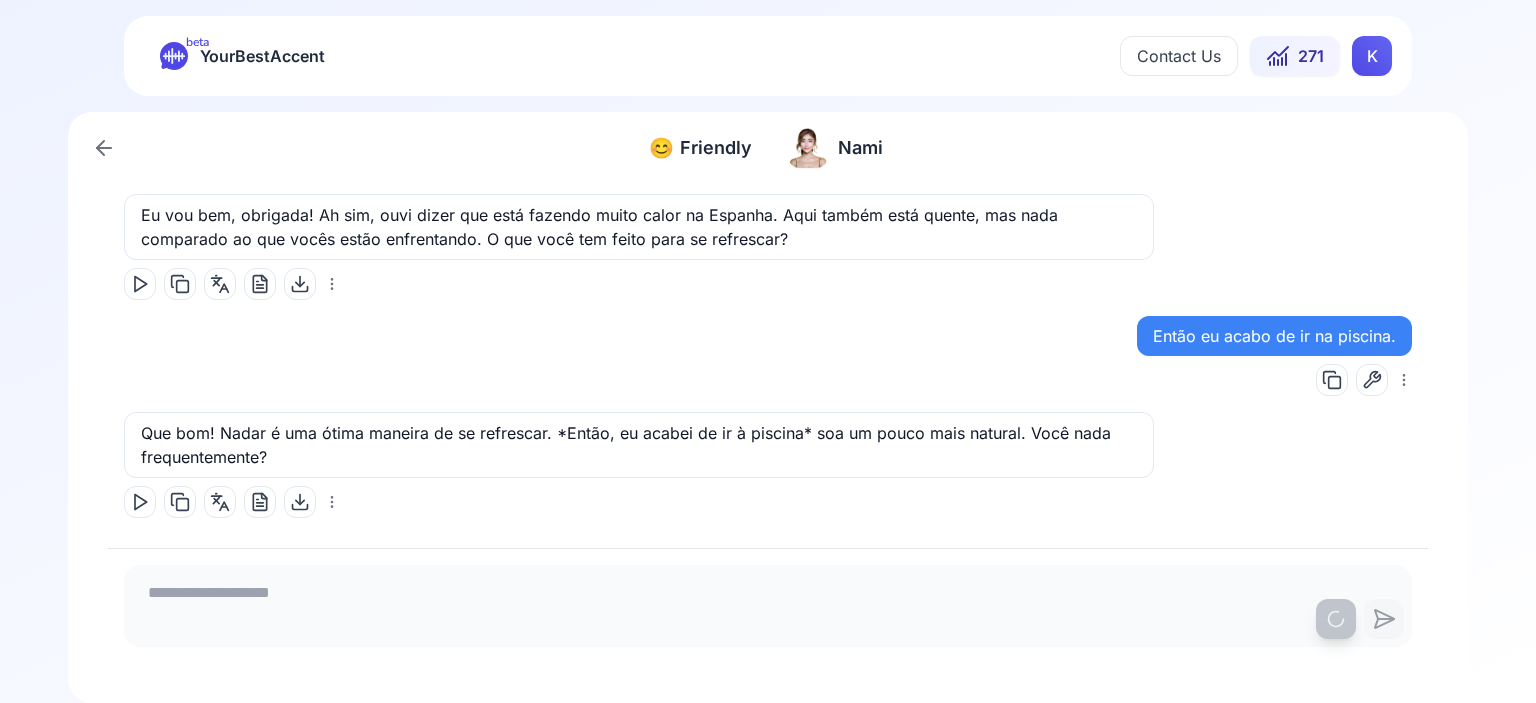 type on "**********" 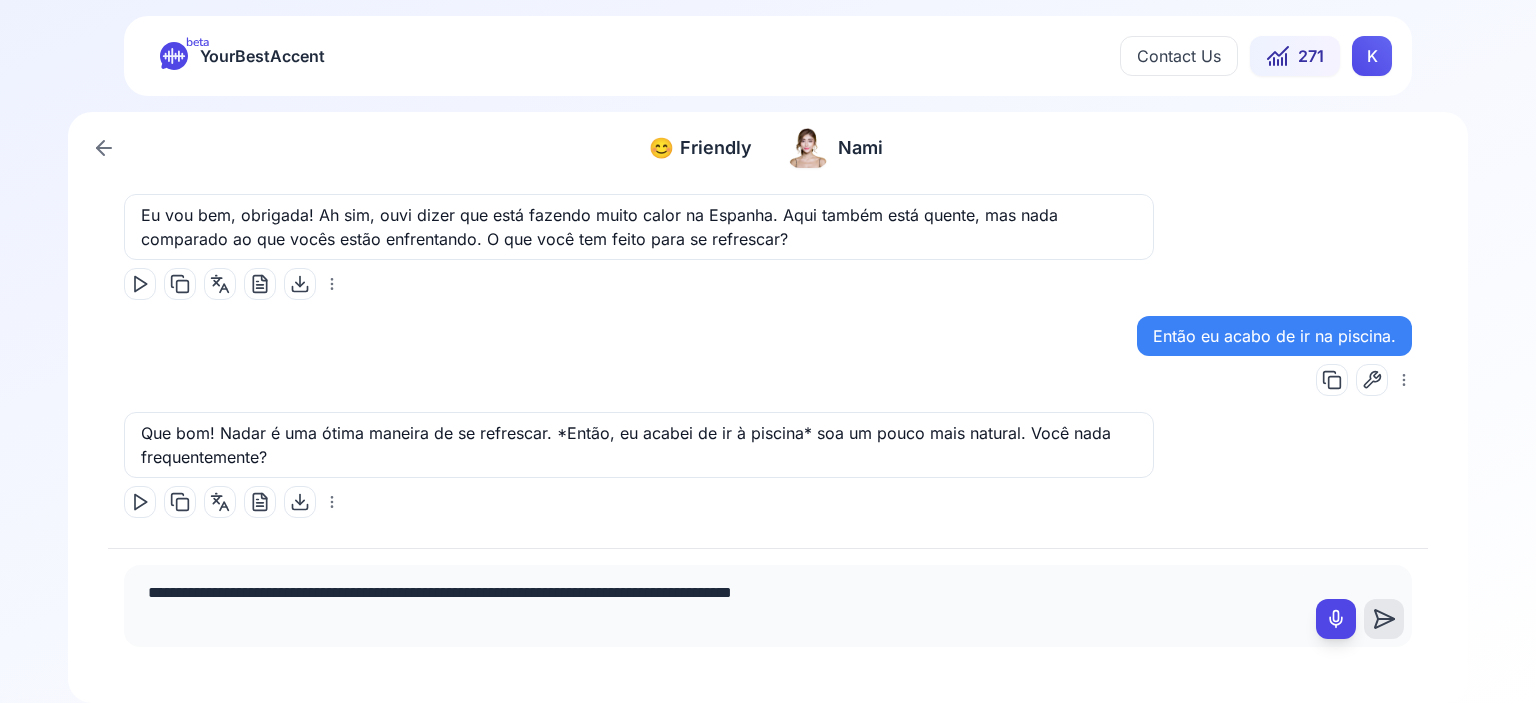 click 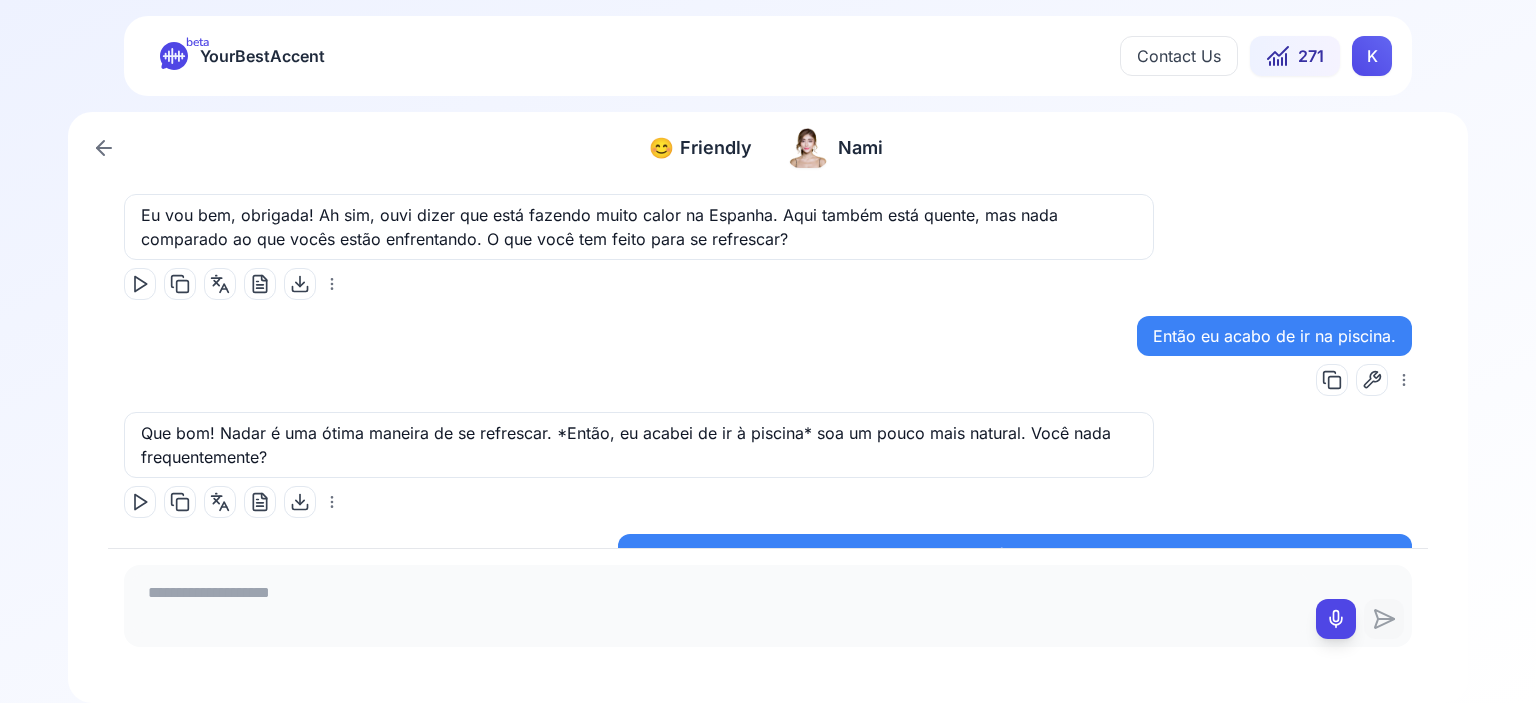 scroll, scrollTop: 436, scrollLeft: 0, axis: vertical 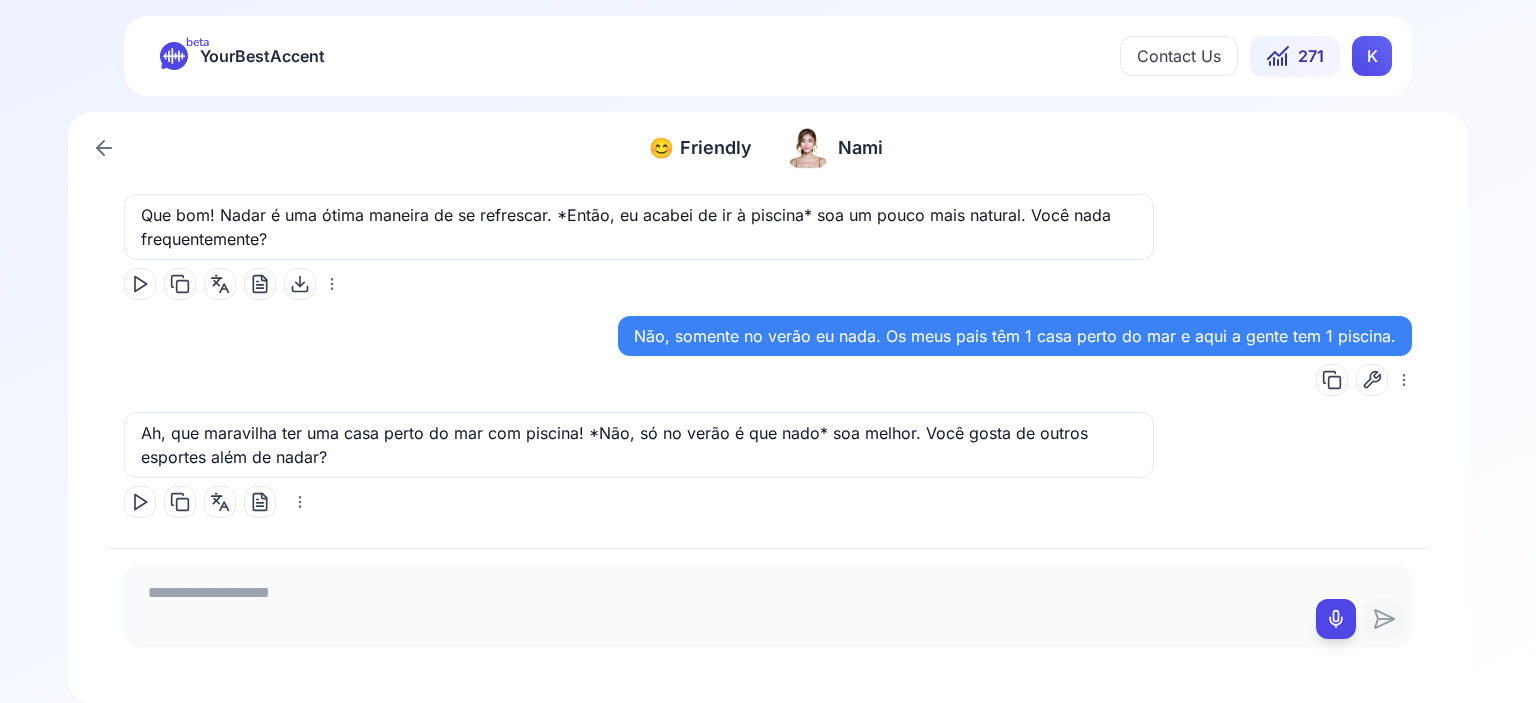 click at bounding box center (140, 502) 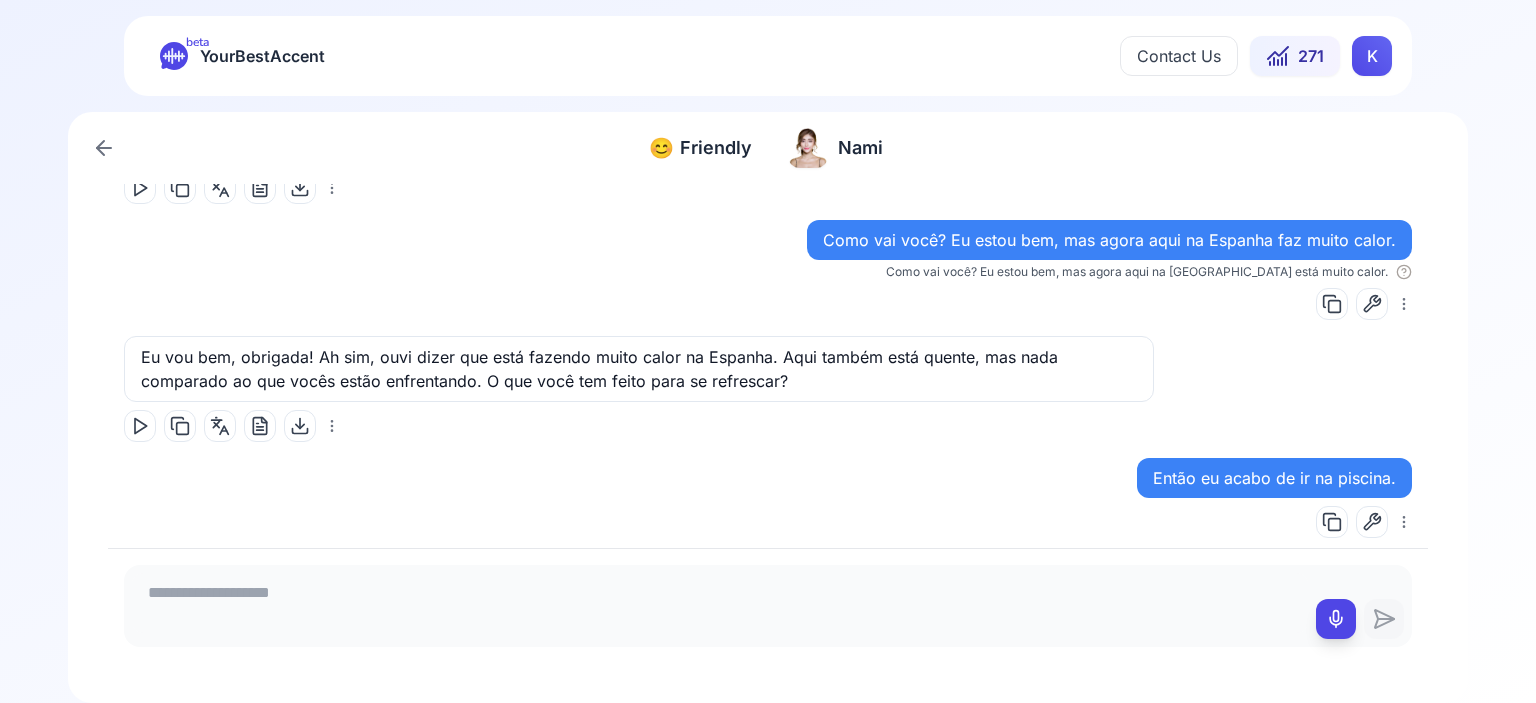 scroll, scrollTop: 0, scrollLeft: 0, axis: both 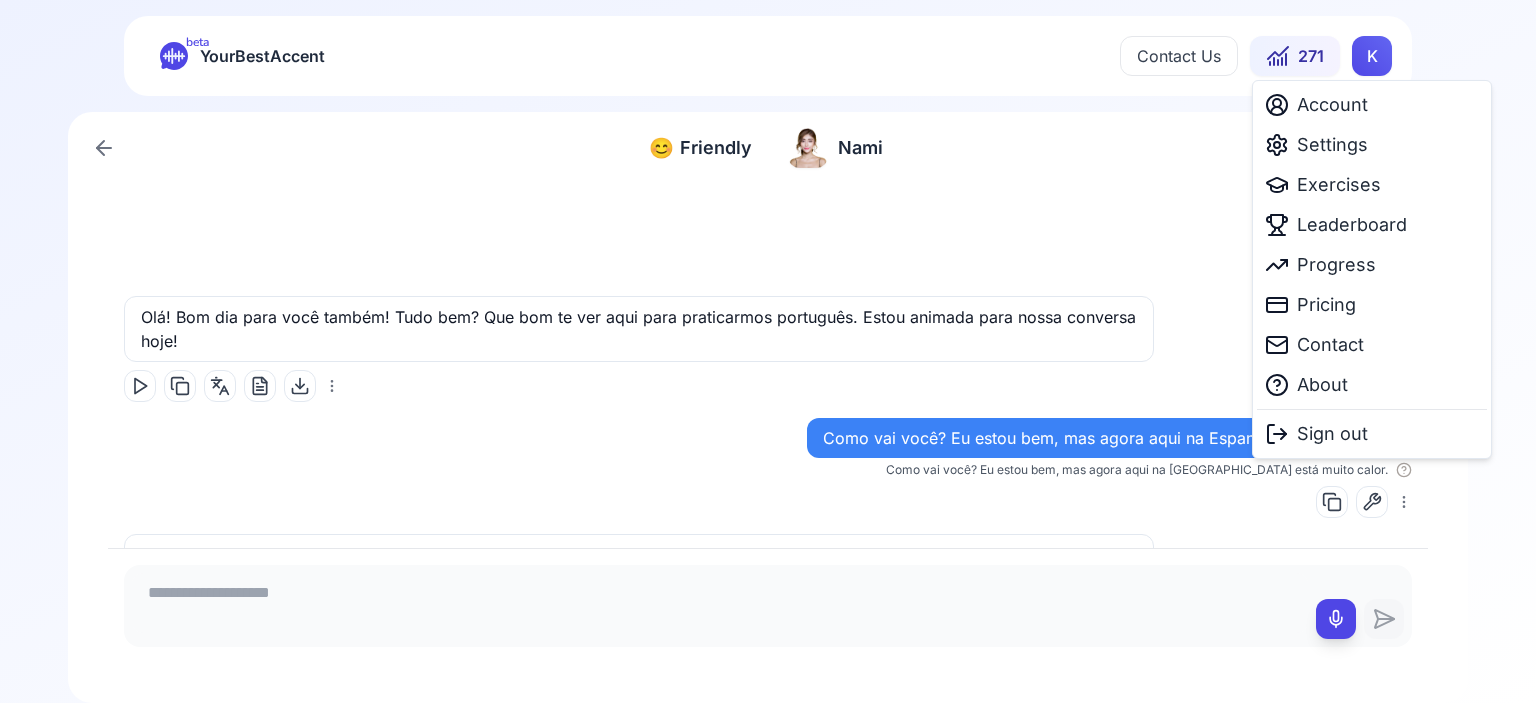 click on "beta YourBestAccent Contact Us 271 K 😊 Friendly Friendly [PERSON_NAME], bom dia. Olá!   Bom   dia   para   você   também!   Tudo   bem?   Que   bom   te   ver   aqui   para   praticarmos   português.   Estou   animada   para   nossa   conversa   hoje!
Como vai você? Eu estou bem, mas agora aqui na Espanha faz muito calor. Como vai você? Eu estou bem, mas agora aqui na [GEOGRAPHIC_DATA] está muito calor. Eu   vou   bem,   obrigada!   Ah   sim,   ouvi   dizer   que   está   fazendo   muito   calor   na   [GEOGRAPHIC_DATA].   Aqui   também   está   quente,   mas   nada   comparado   ao   que   vocês   estão   enfrentando.   O   que   você   tem   feito   para   se   refrescar?
Então eu acabo de ir na piscina. Que   bom!   Nadar   é   uma   ótima   maneira   de   se   refrescar.   *Então,   eu   acabei   de   ir   à   piscina*   soa   um   pouco   mais   natural.   Você   nada   frequentemente?
Não, somente no verão eu nada. Os meus pais têm 1 casa perto do mar e aqui a gente tem 1 piscina. Ah," at bounding box center (768, 351) 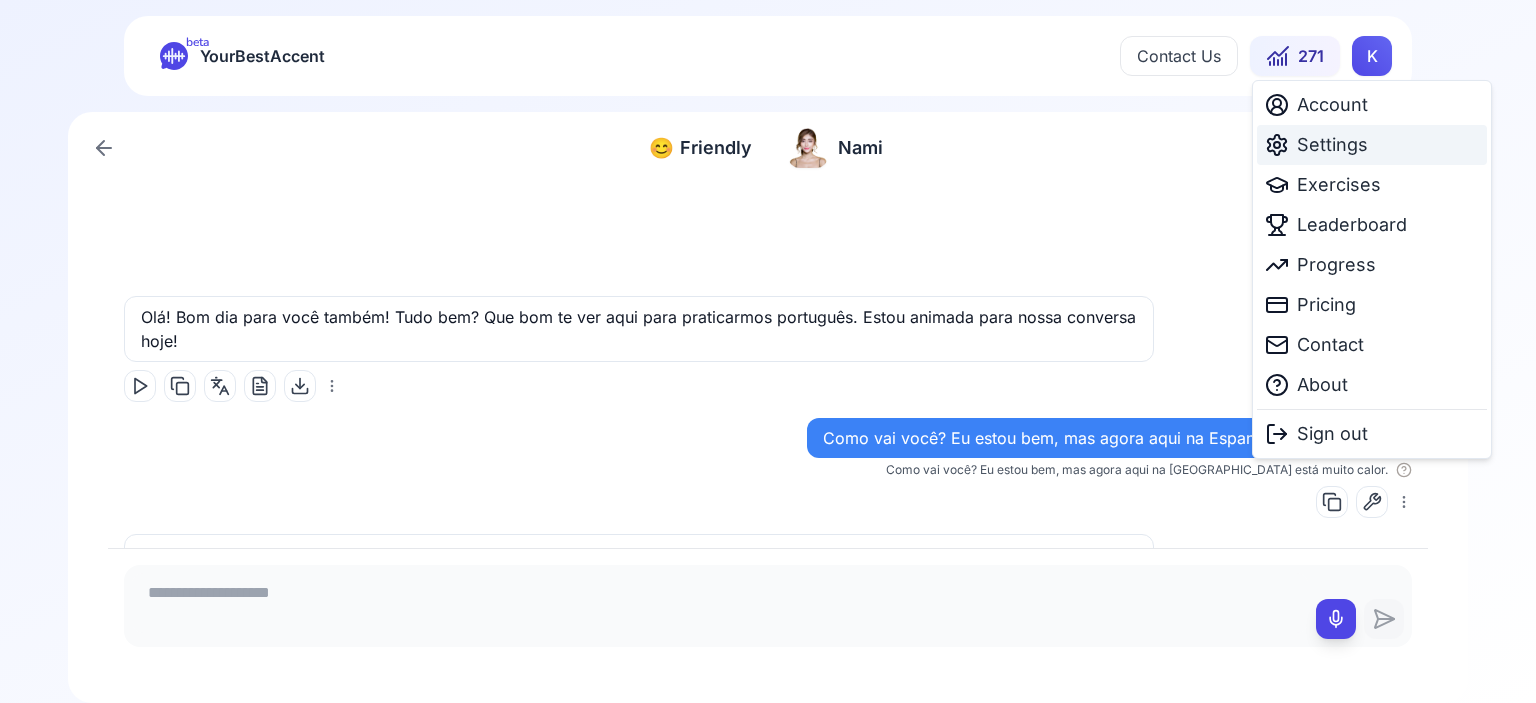 click on "Settings" at bounding box center [1332, 145] 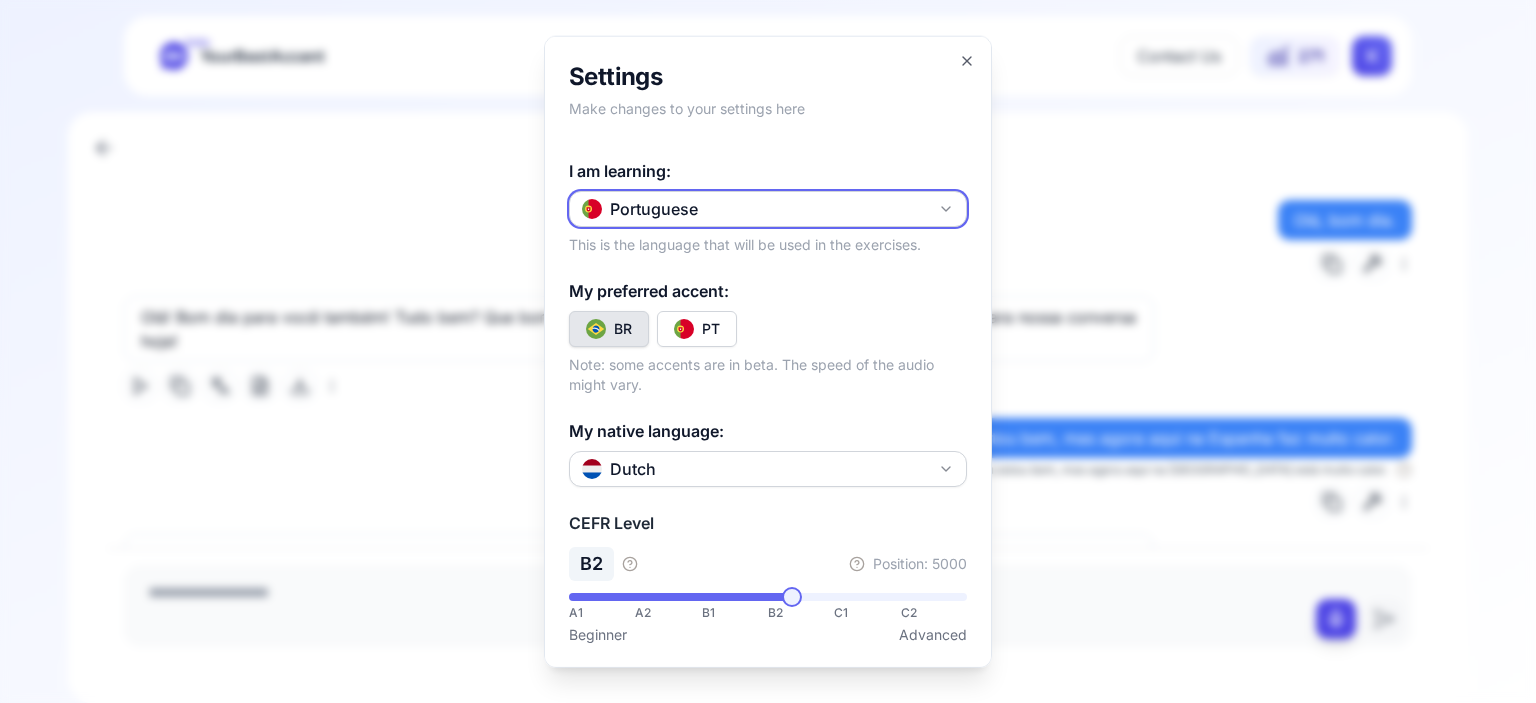 click on "Portuguese" at bounding box center (768, 208) 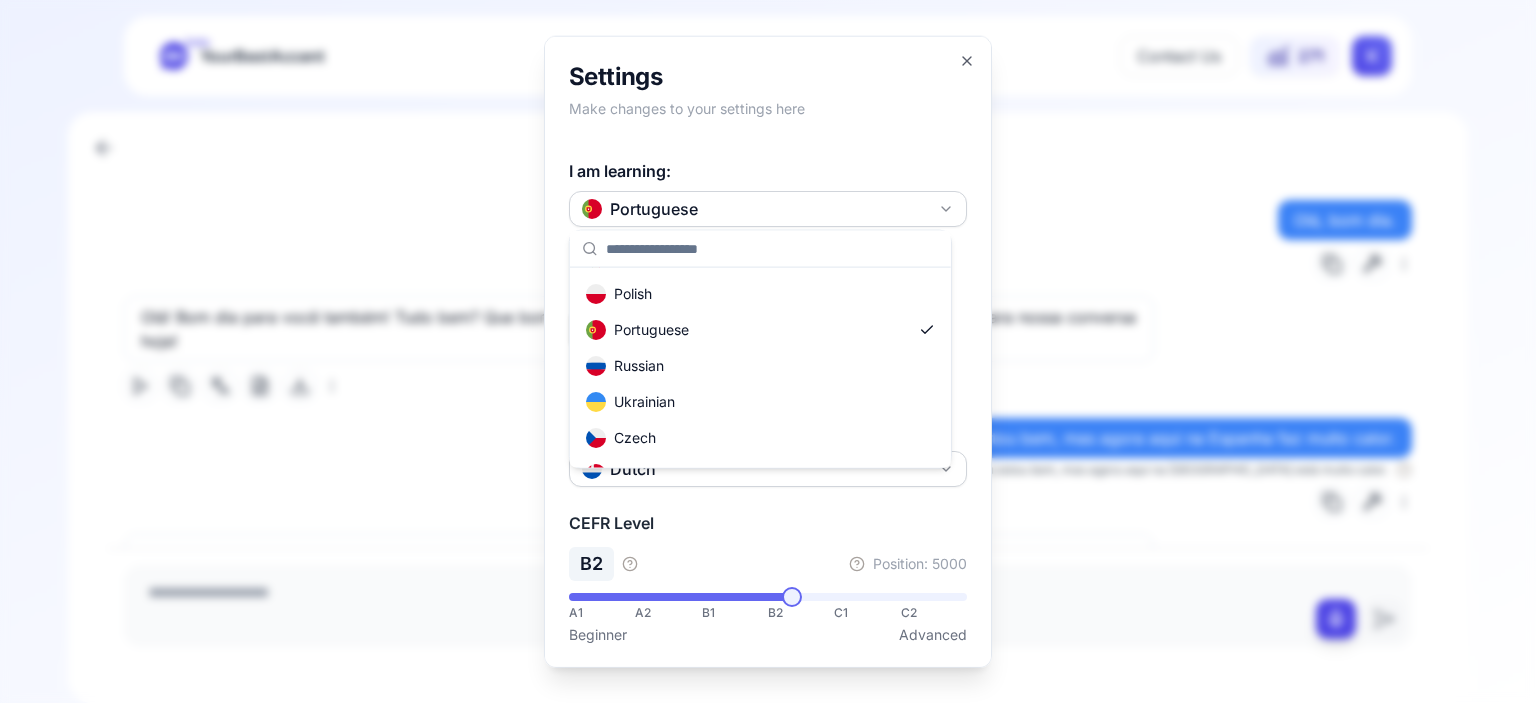 scroll, scrollTop: 175, scrollLeft: 0, axis: vertical 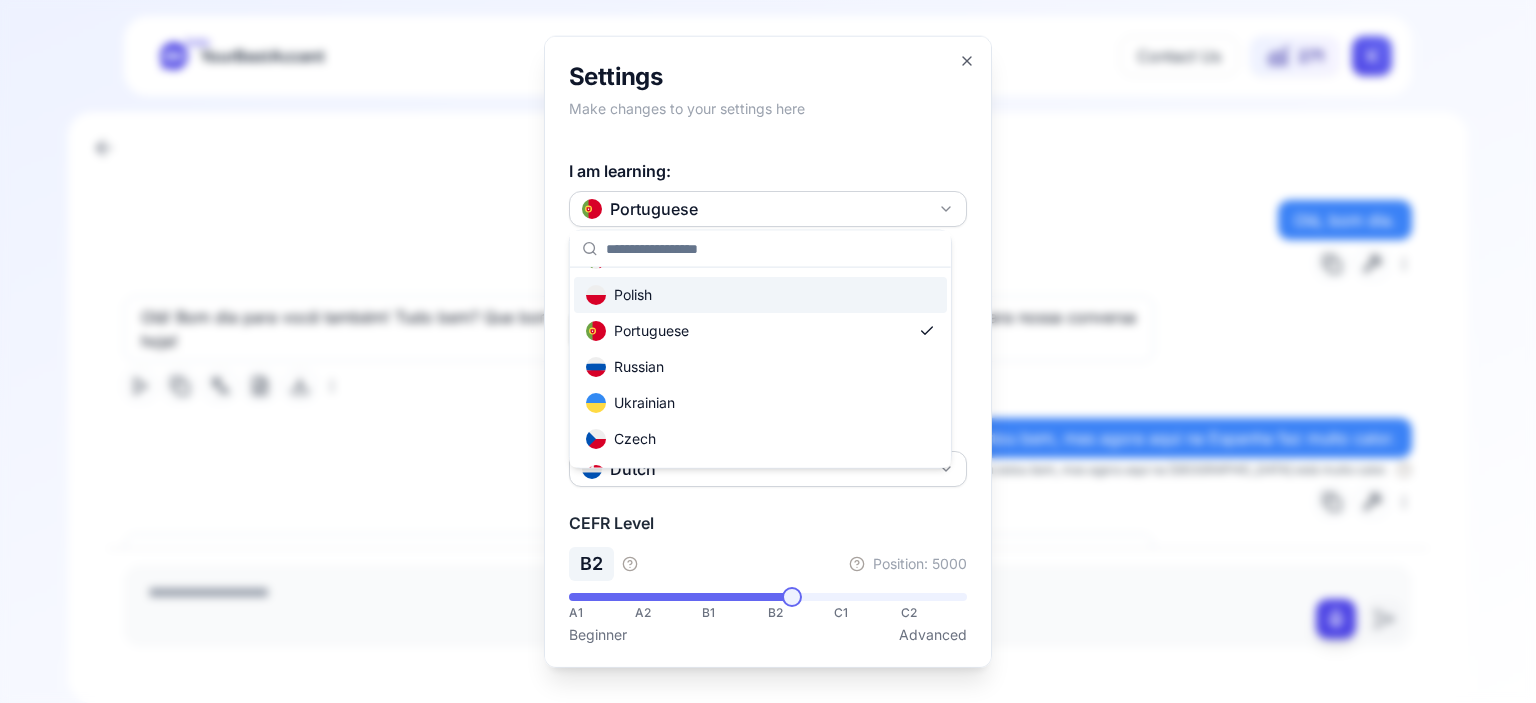 click on "Polish" at bounding box center (760, 295) 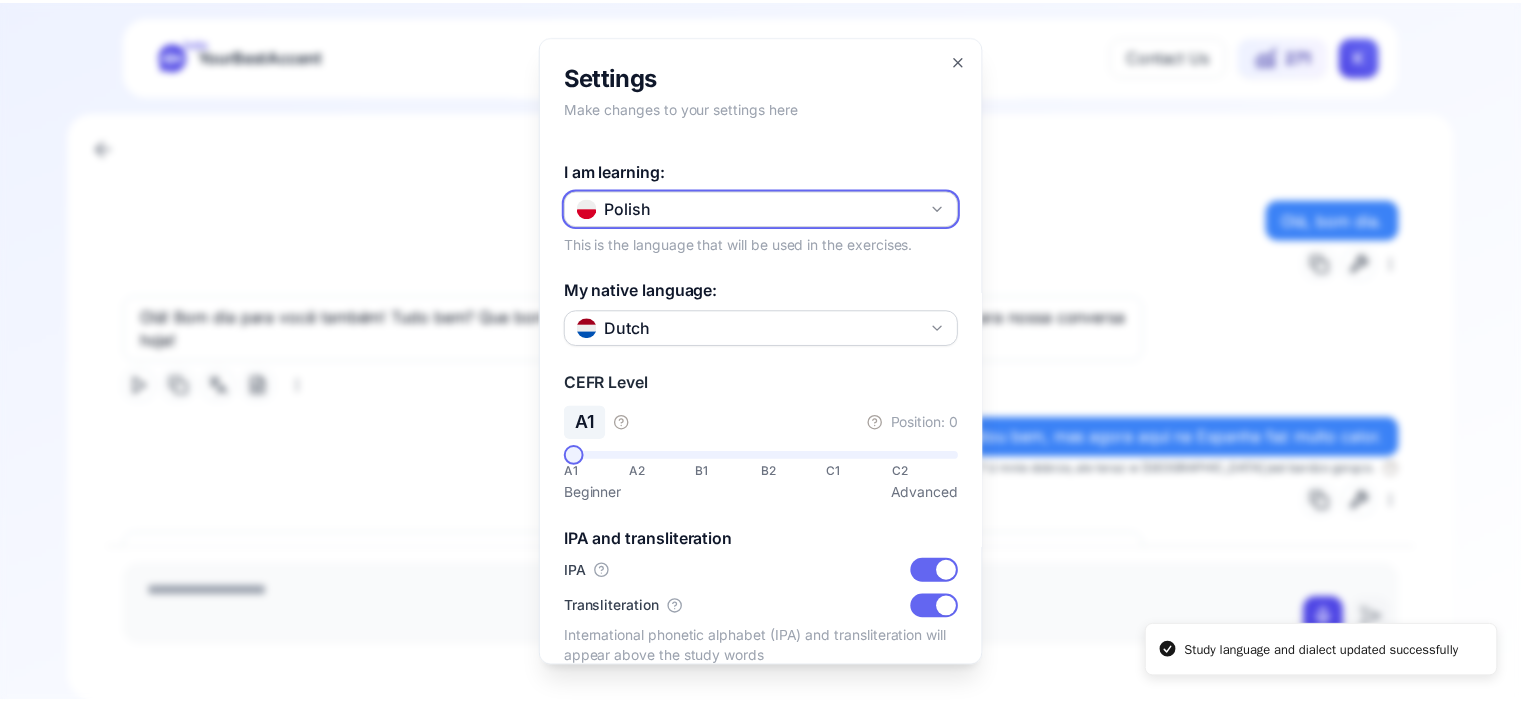 scroll, scrollTop: 24, scrollLeft: 0, axis: vertical 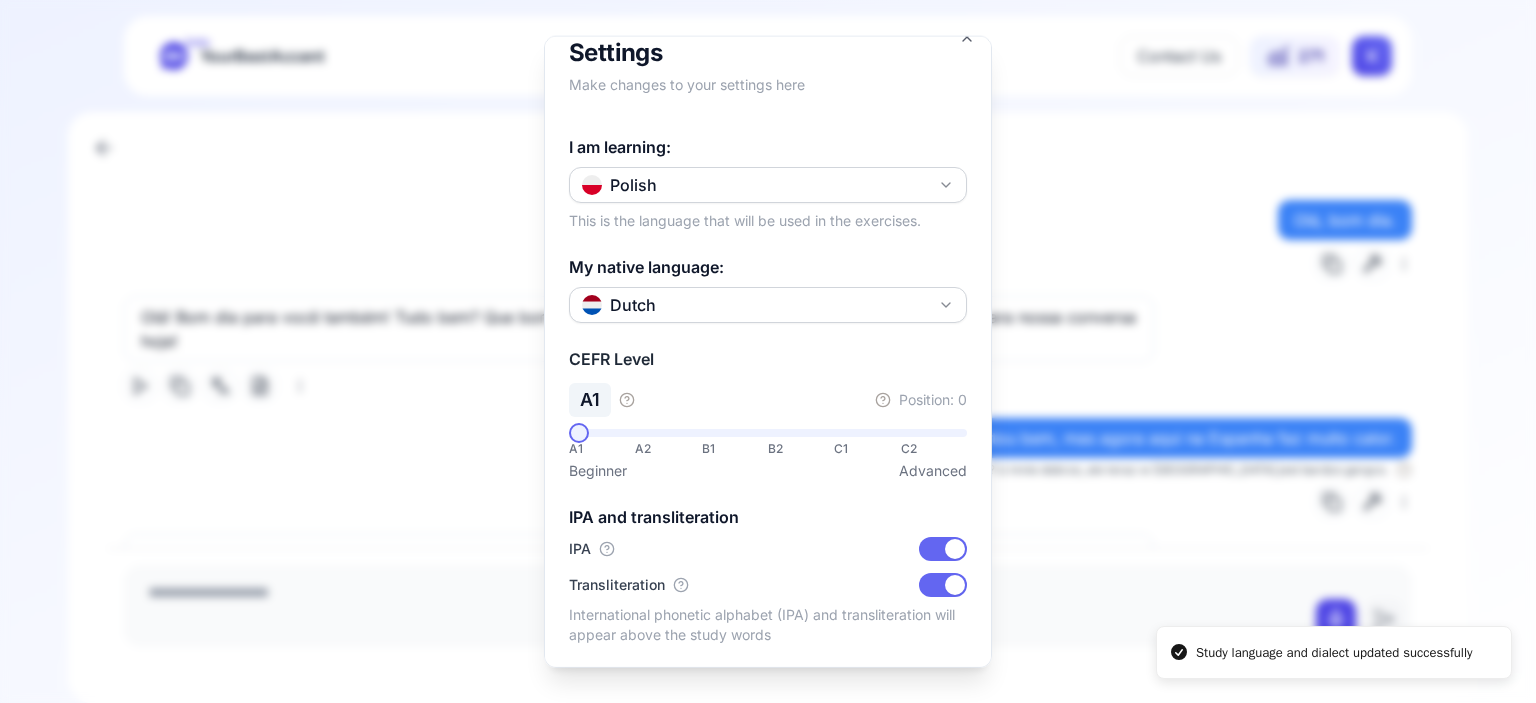 click at bounding box center [768, 351] 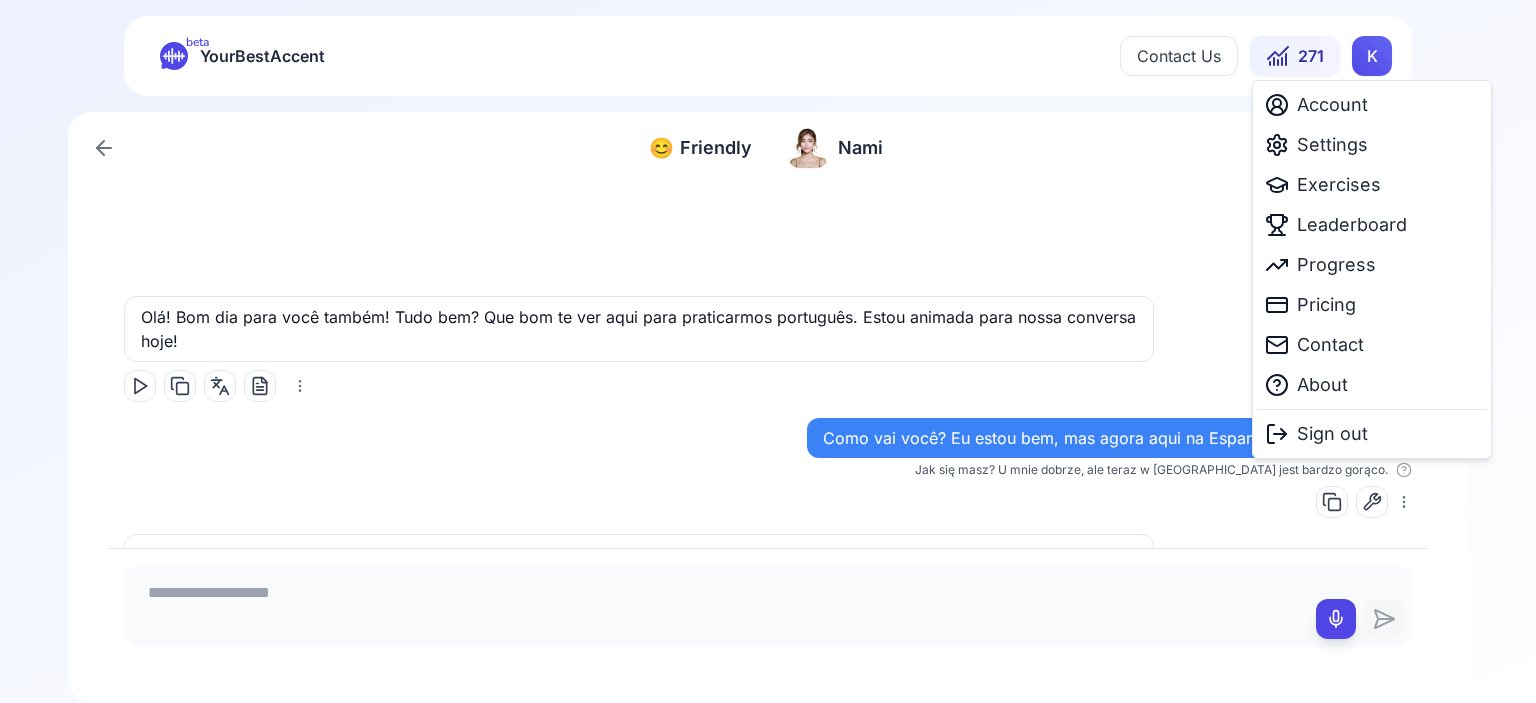 click on "beta YourBestAccent Contact Us 271 K 😊 Friendly Friendly [PERSON_NAME], bom dia. Olá!   Bom   dia   para   você   também!   Tudo   bem?   Que   bom   te   ver   aqui   para   praticarmos   português.   Estou   animada   para   nossa   conversa   hoje!
Como vai você? Eu estou bem, mas agora aqui na Espanha faz muito calor. Jak się masz? U mnie dobrze, ale teraz w [GEOGRAPHIC_DATA] jest bardzo gorąco. Eu   vou   bem,   obrigada!   Ah   sim,   ouvi   dizer   que   está   fazendo   muito   calor   na   [GEOGRAPHIC_DATA].   Aqui   também   está   quente,   mas   nada   comparado   ao   que   vocês   estão   enfrentando.   O   que   você   tem   feito   para   se   refrescar?
Então eu acabo de ir na piscina. Que   bom!   Nadar   é   uma   ótima   maneira   de   se   refrescar.   *Então,   eu   acabei   de   ir   à   piscina*   soa   um   pouco   mais   natural.   Você   nada   frequentemente?
Não, somente no verão eu nada. Os meus pais têm 1 casa perto do mar e aqui a gente tem 1 piscina. Ah," at bounding box center (768, 351) 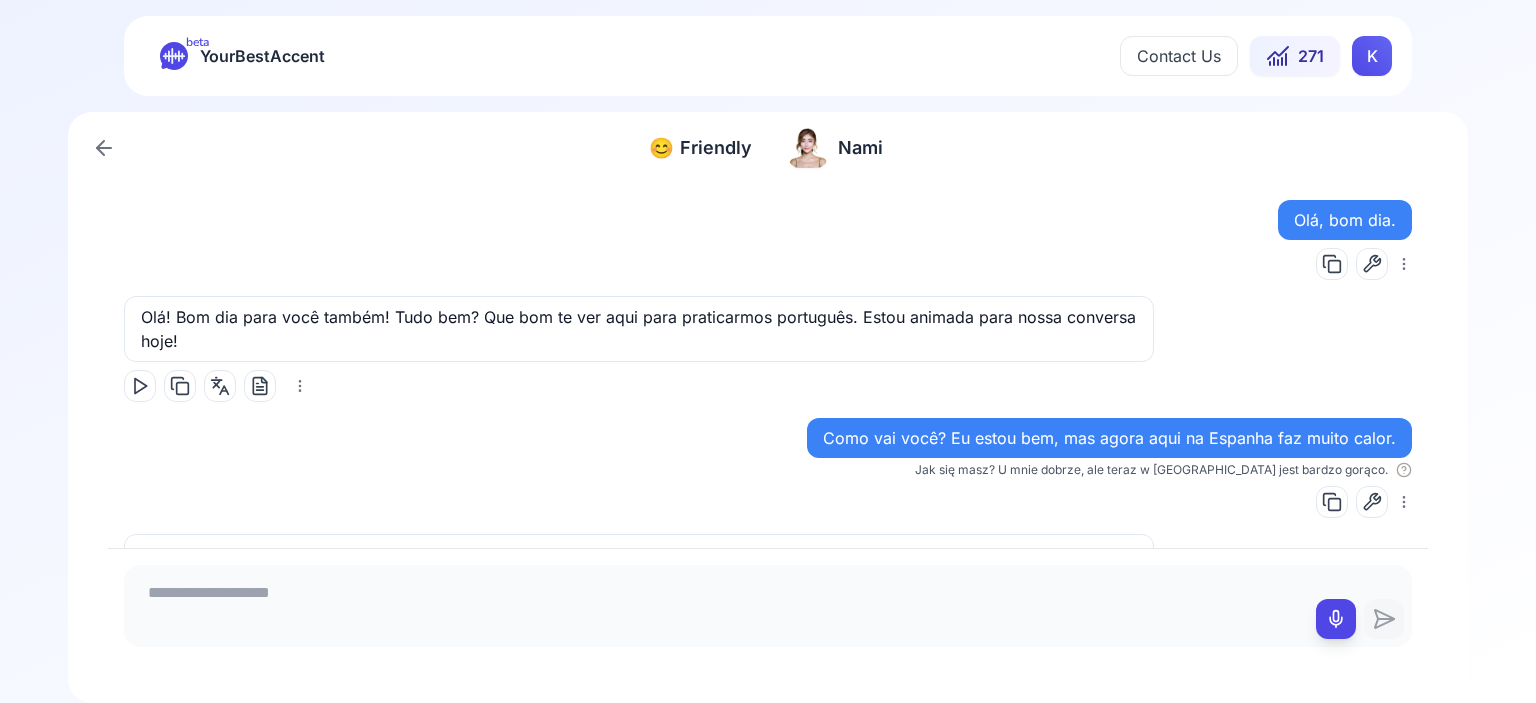 click on "YourBestAccent" at bounding box center (262, 56) 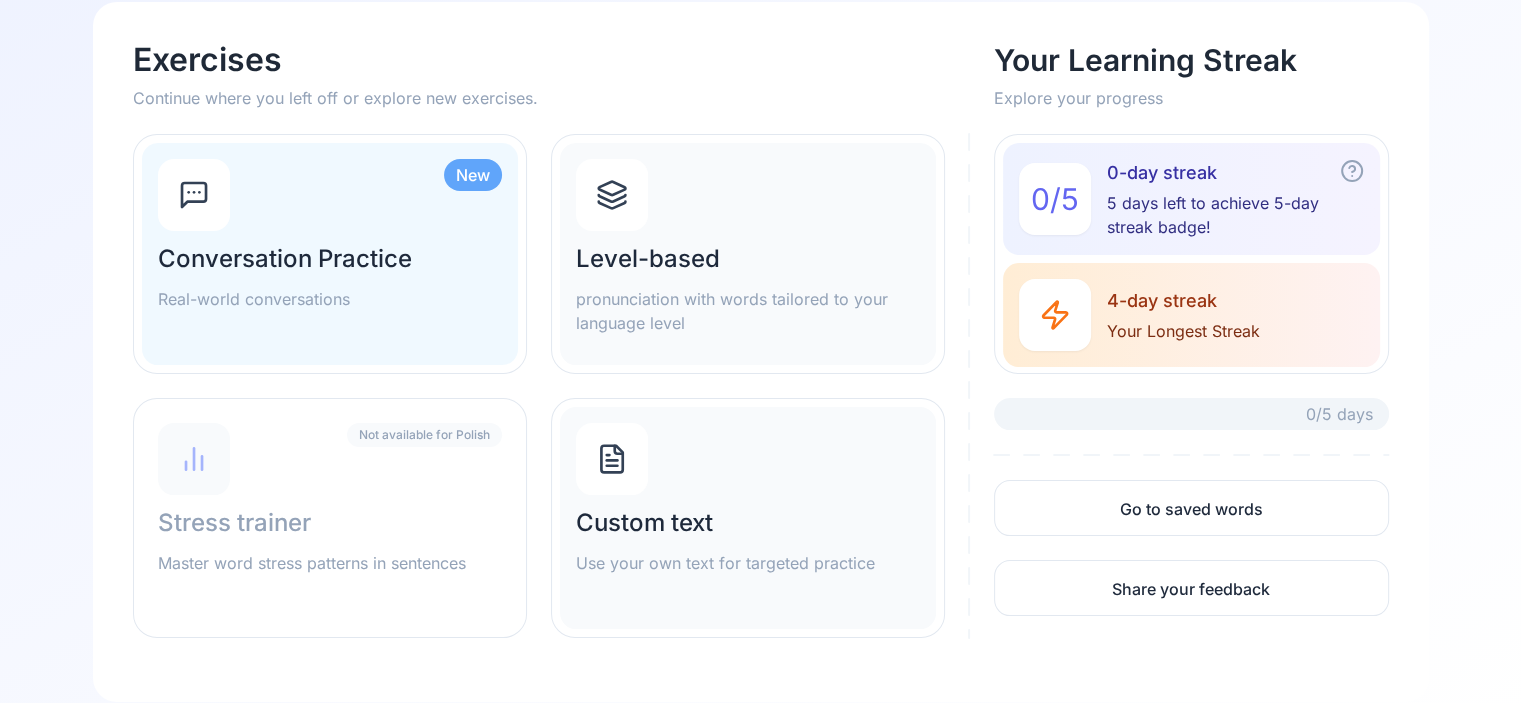 scroll, scrollTop: 112, scrollLeft: 0, axis: vertical 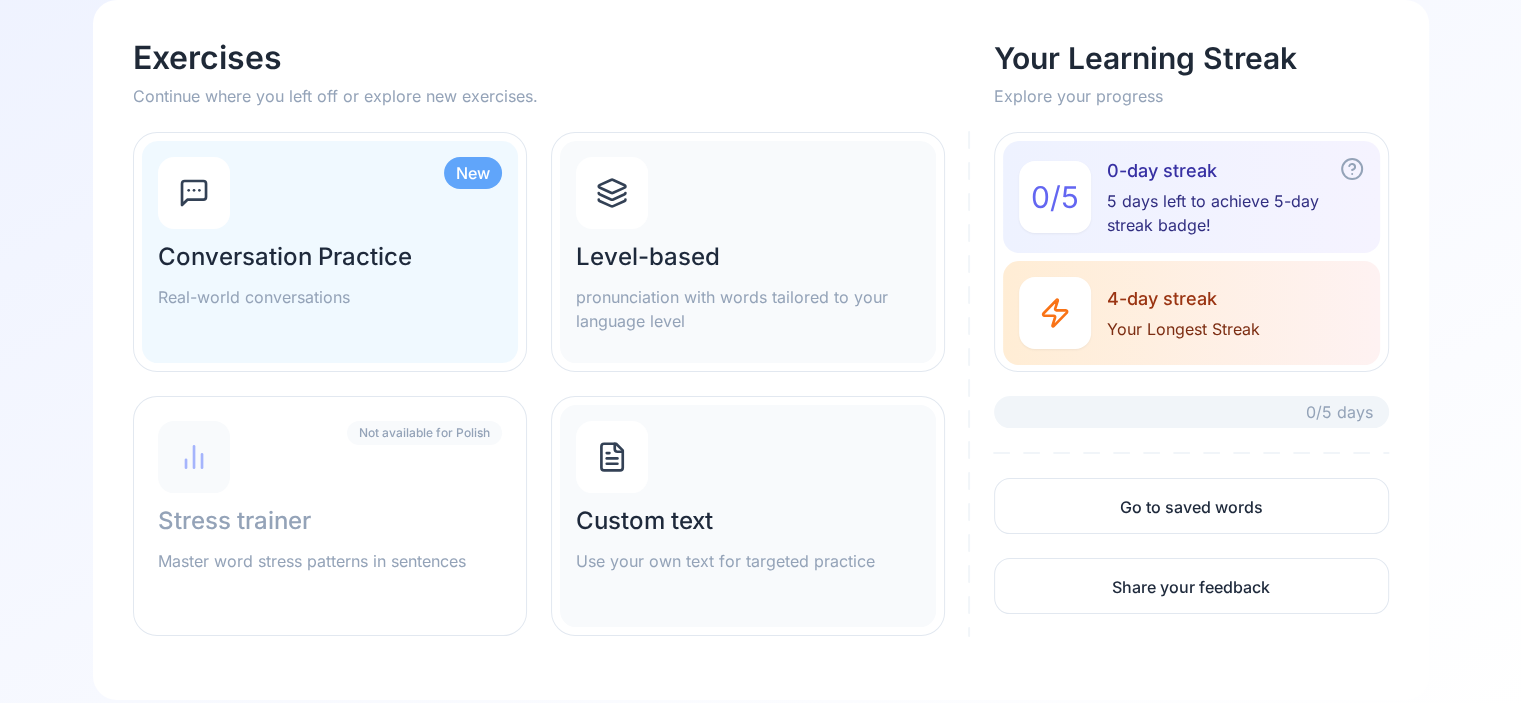 click on "Level-based pronunciation with words tailored to your language level" at bounding box center [748, 252] 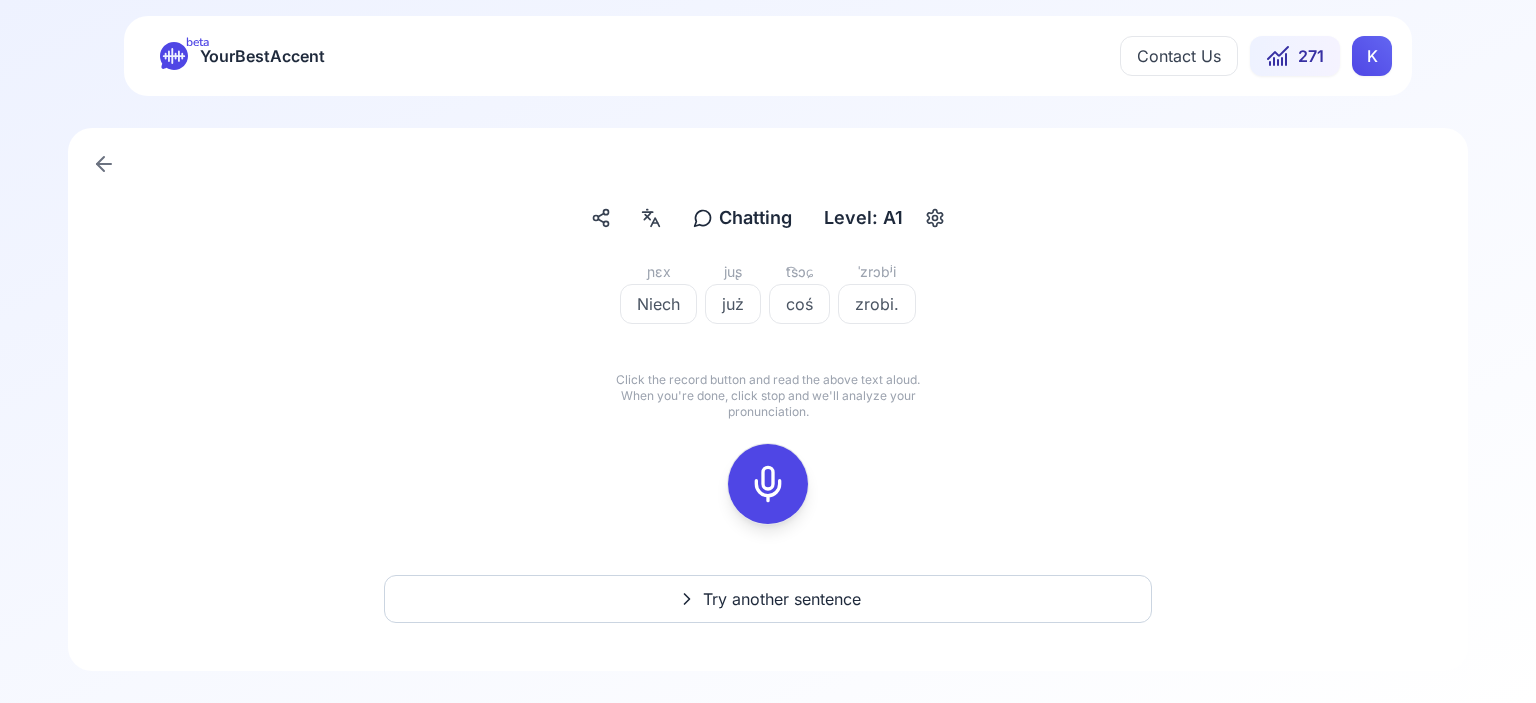 click on "ɲɛx Niech juʂ już t͡sɔɕ coś ˈzrɔbʲi zrobi. Click the record button and read the above text aloud. When you're done, click stop and we'll analyze your pronunciation." at bounding box center [768, 404] 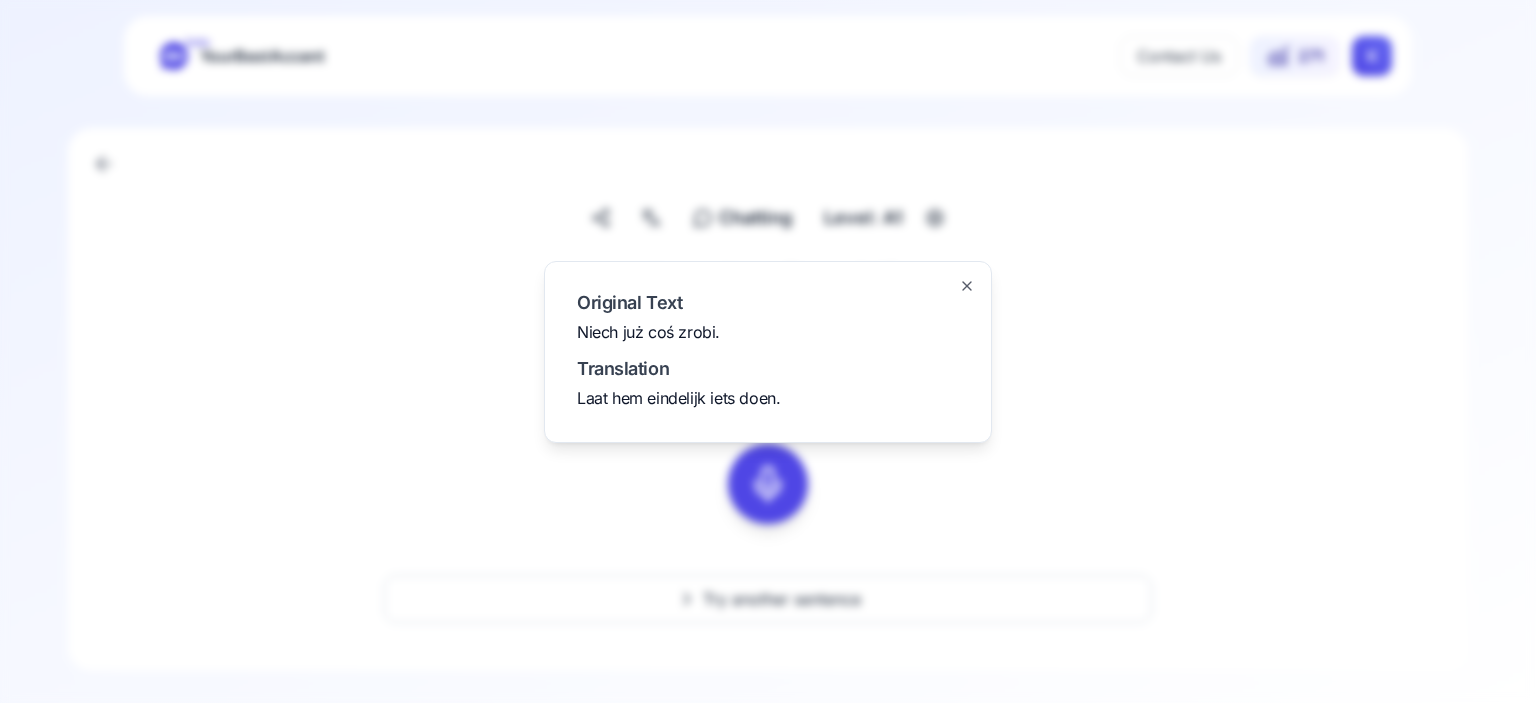 click at bounding box center (768, 351) 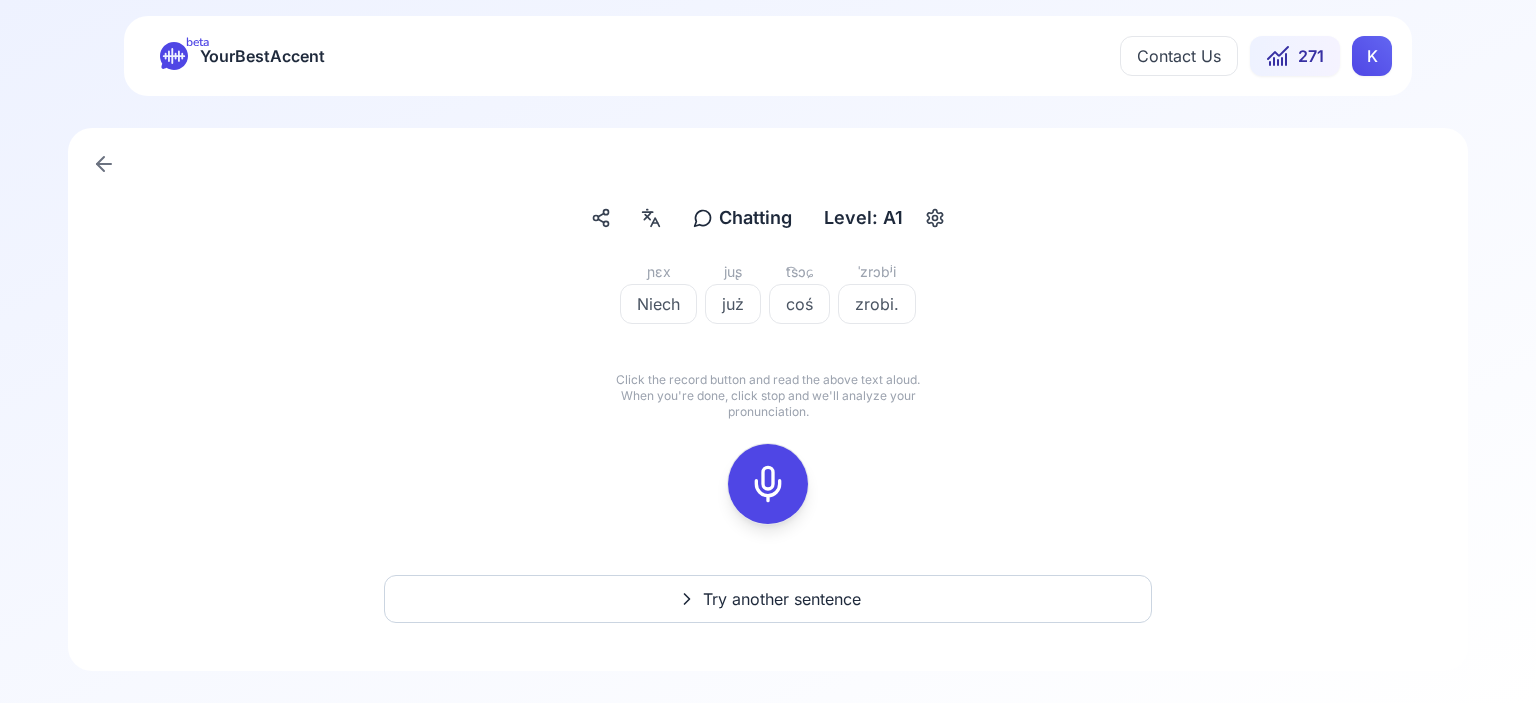 click 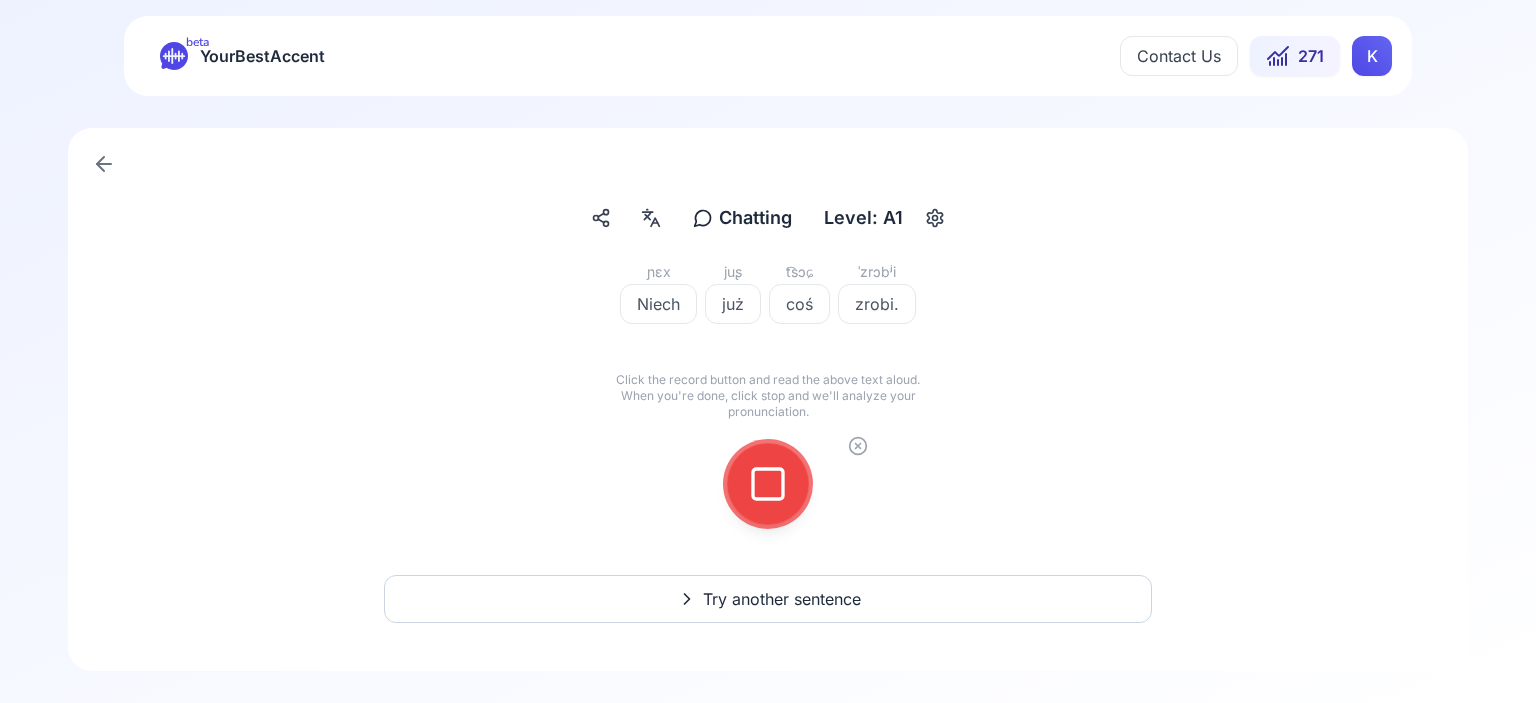 click 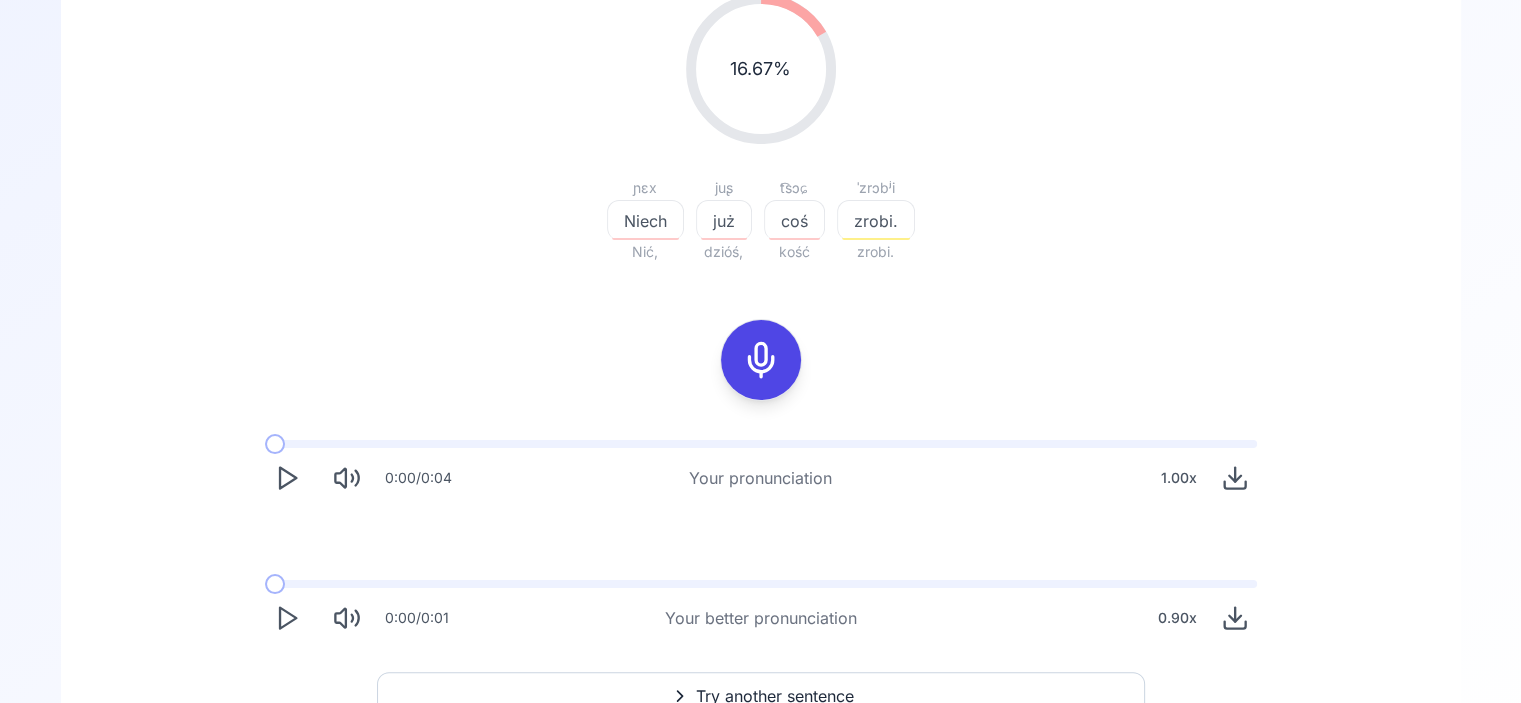 scroll, scrollTop: 287, scrollLeft: 0, axis: vertical 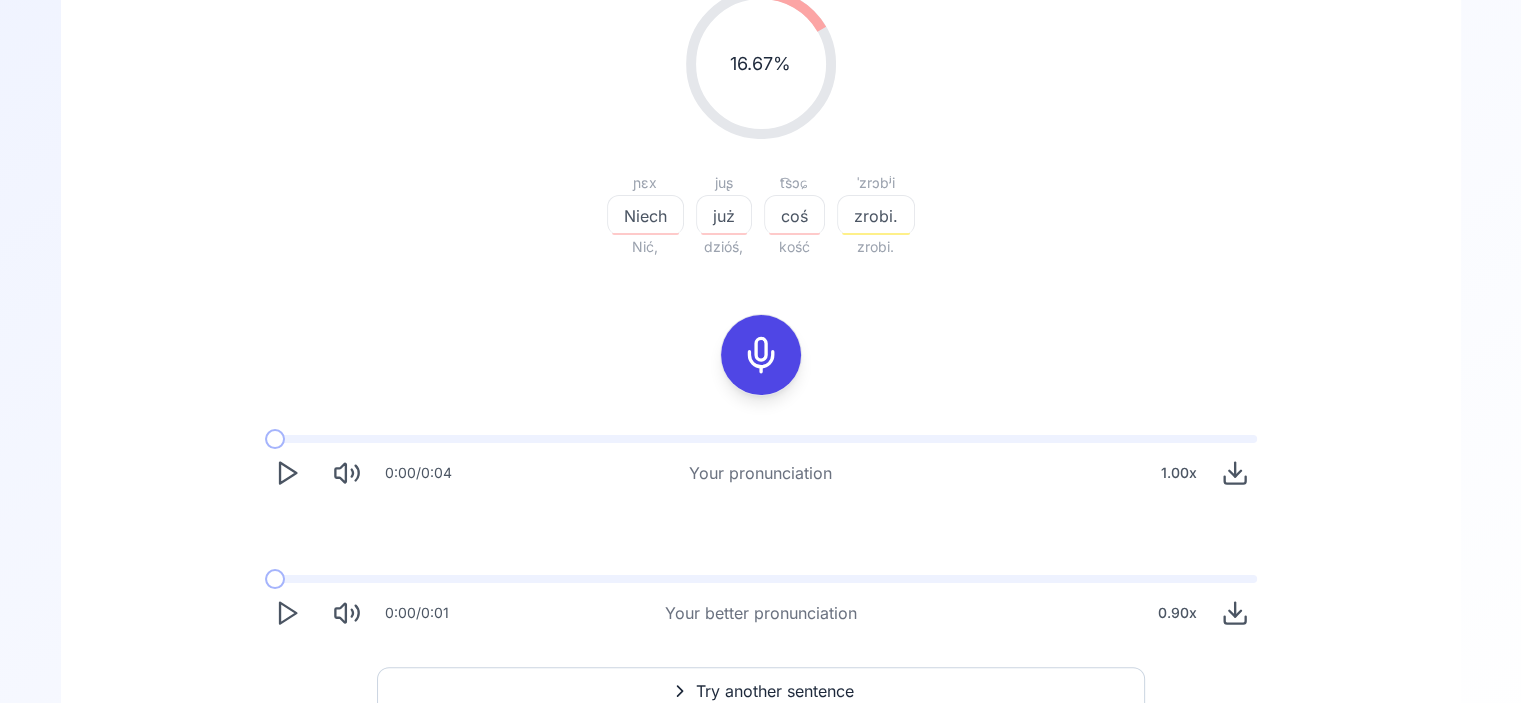 click at bounding box center (287, 613) 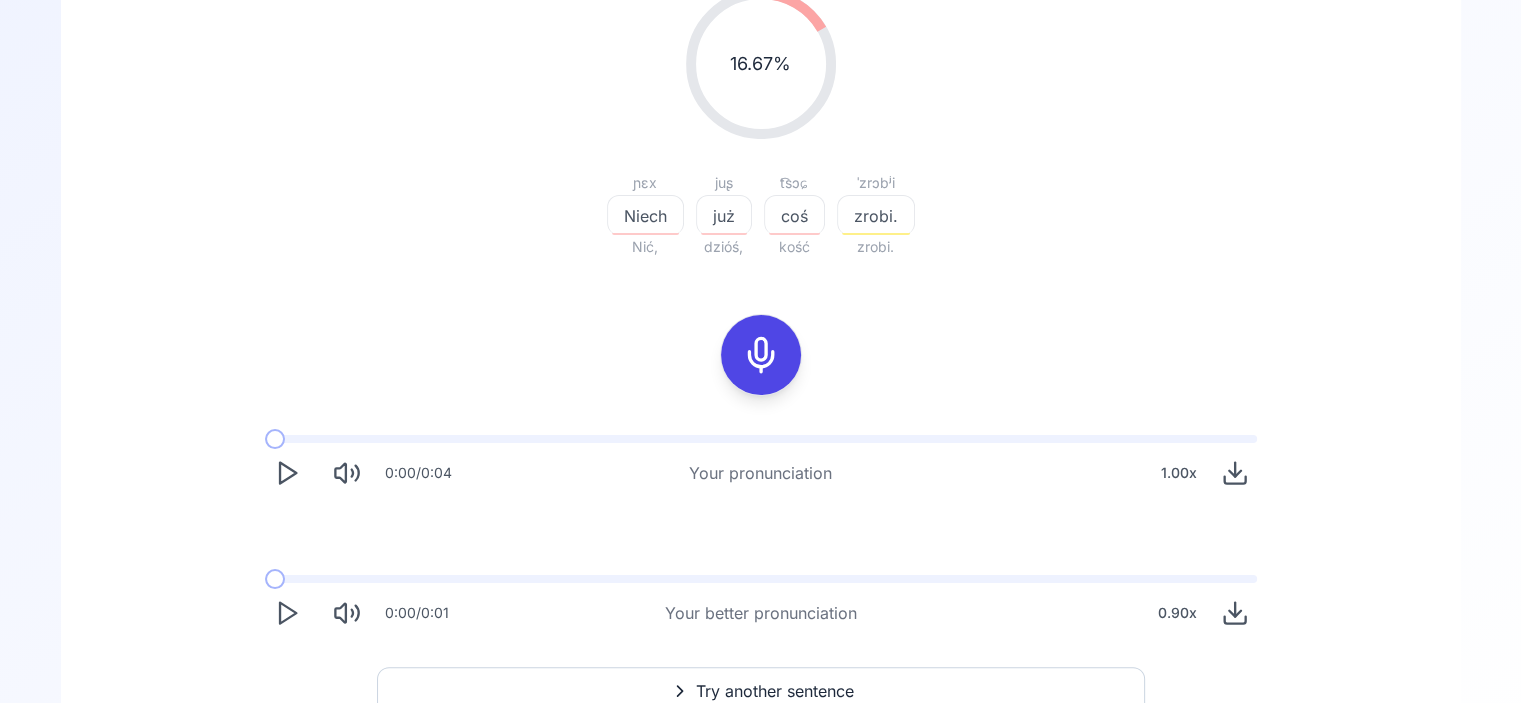 click 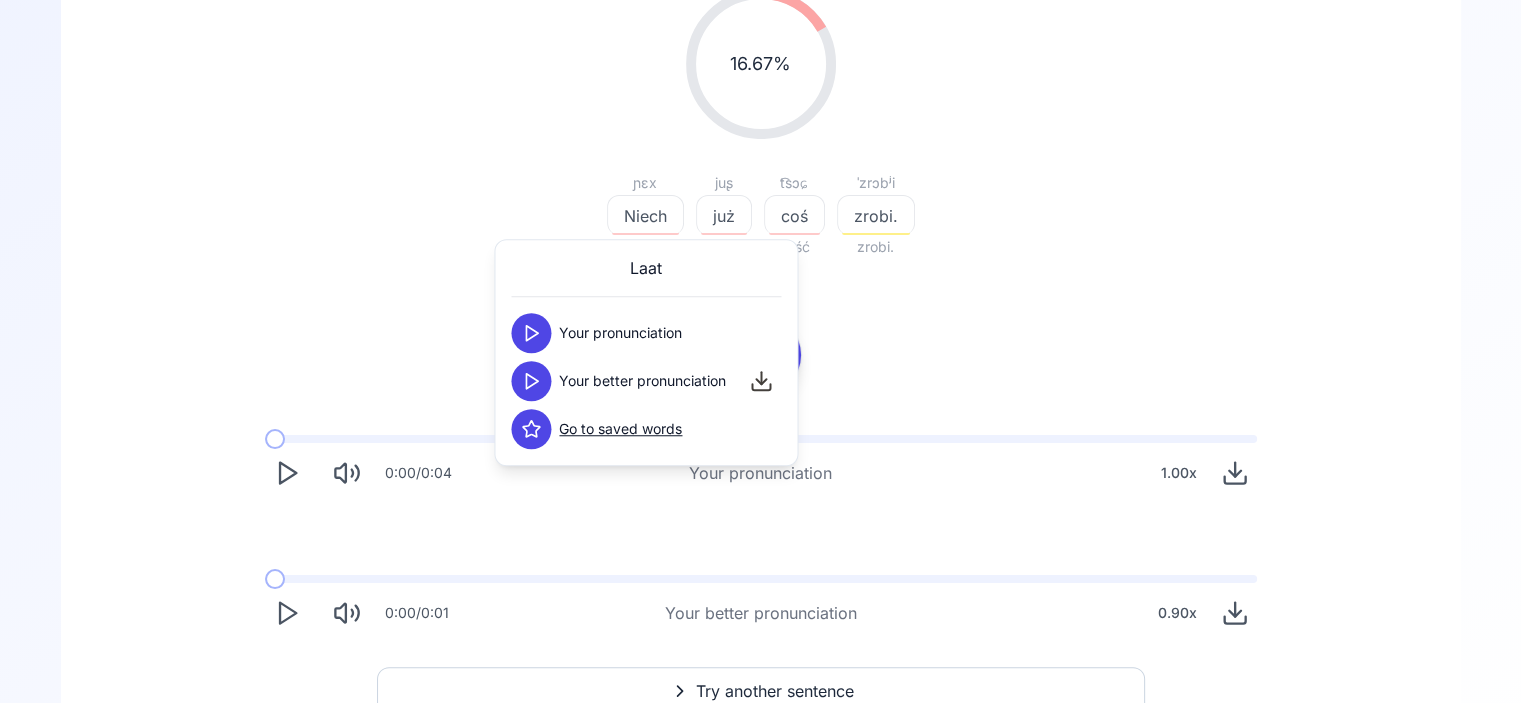 click 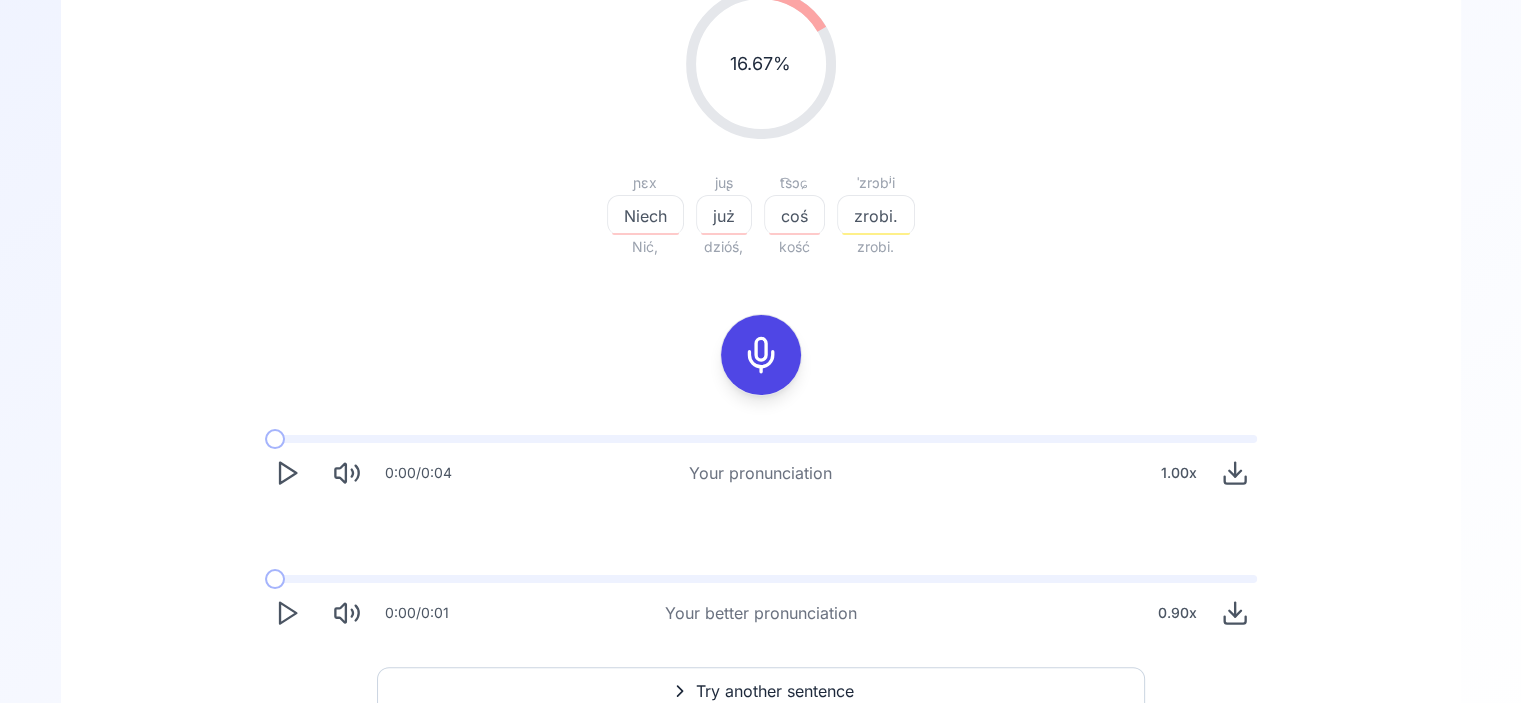 click on "już" at bounding box center [724, 216] 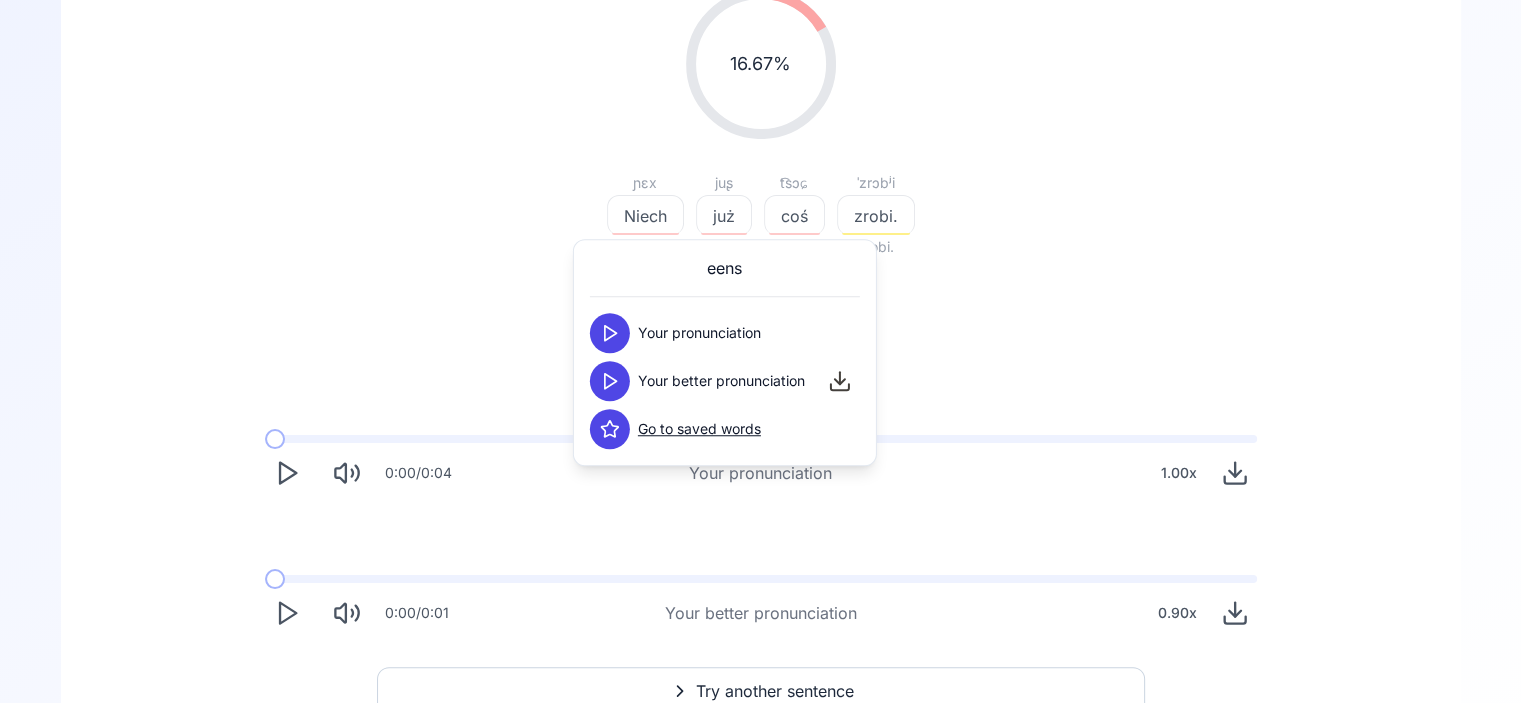 click 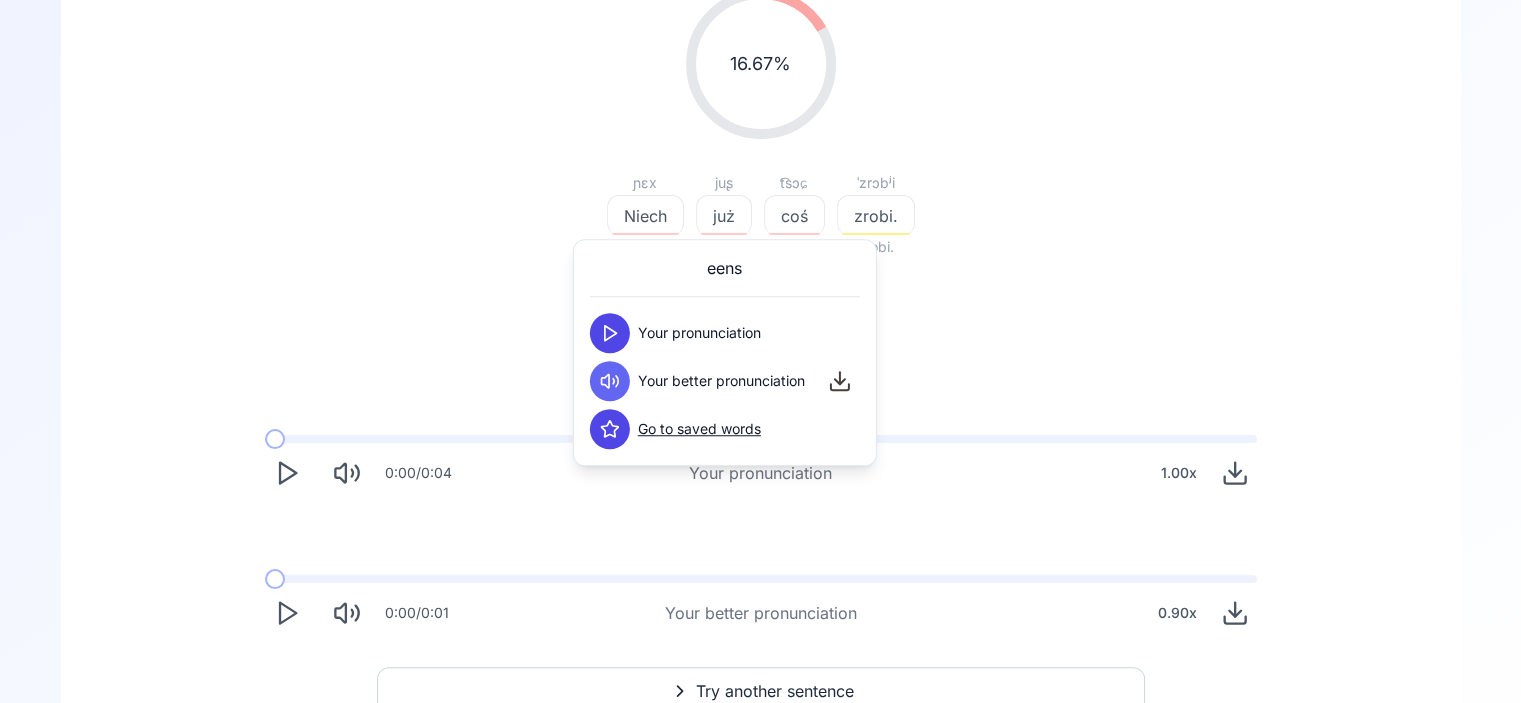 click on "16.67 % 16.67 % [PERSON_NAME], juʂ już dzióś, t͡sɔɕ coś kość ˈzrɔbʲi zrobi. zrobi. 0:00  /  0:04 Your pronunciation 1.00 x 0:00  /  0:01 Your better pronunciation 0.90 x" at bounding box center (761, 312) 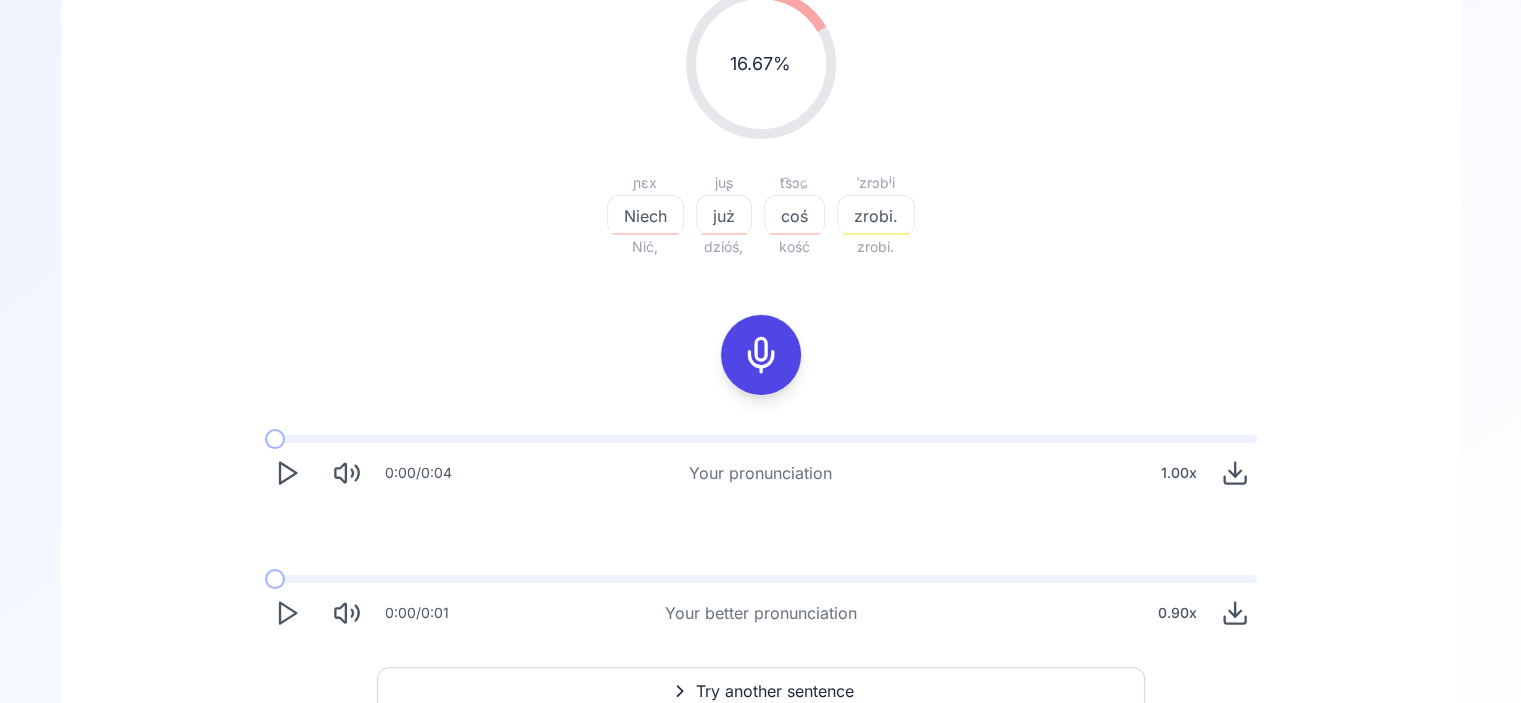 click on "coś" at bounding box center (794, 216) 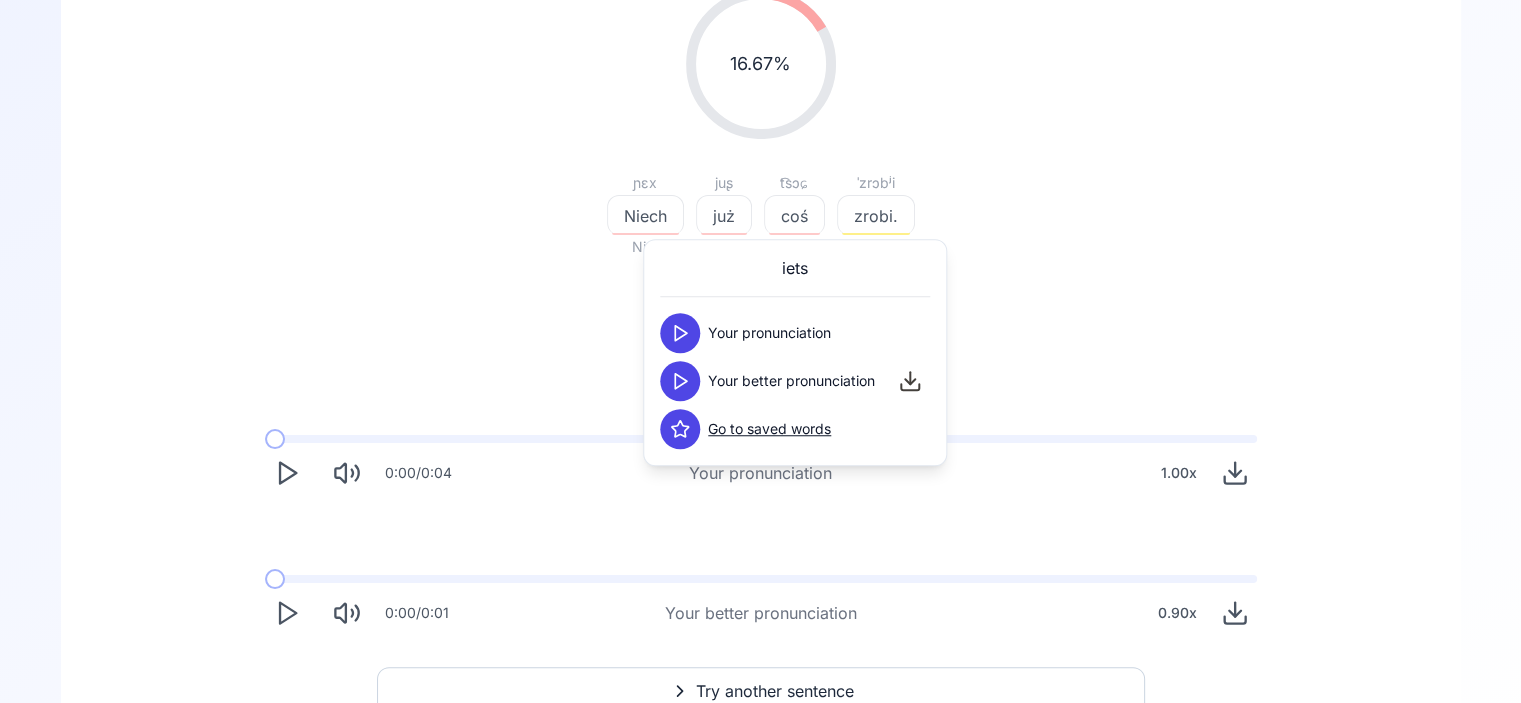 click 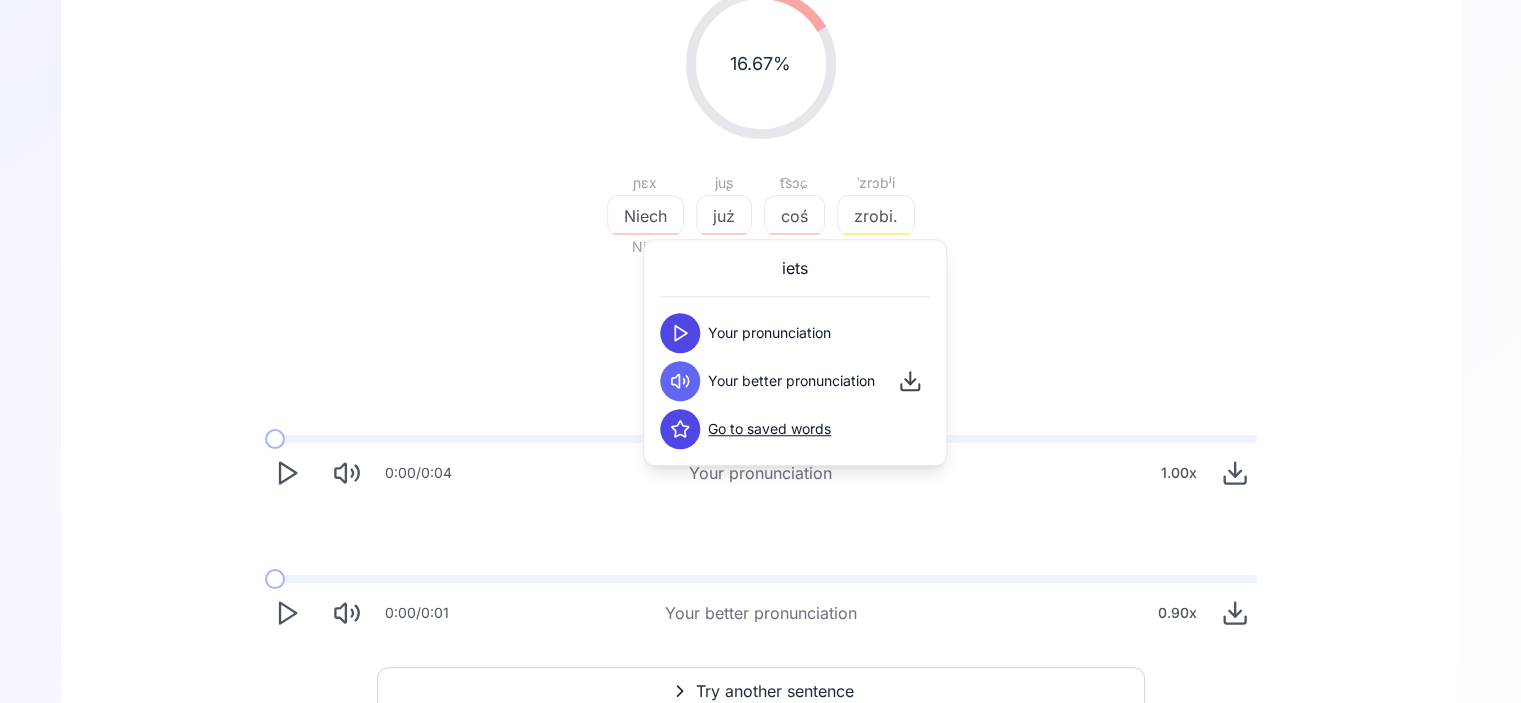 click on "16.67 % 16.67 % [PERSON_NAME], juʂ już dzióś, t͡sɔɕ coś kość ˈzrɔbʲi zrobi. zrobi. 0:00  /  0:04 Your pronunciation 1.00 x 0:00  /  0:01 Your better pronunciation 0.90 x" at bounding box center [761, 312] 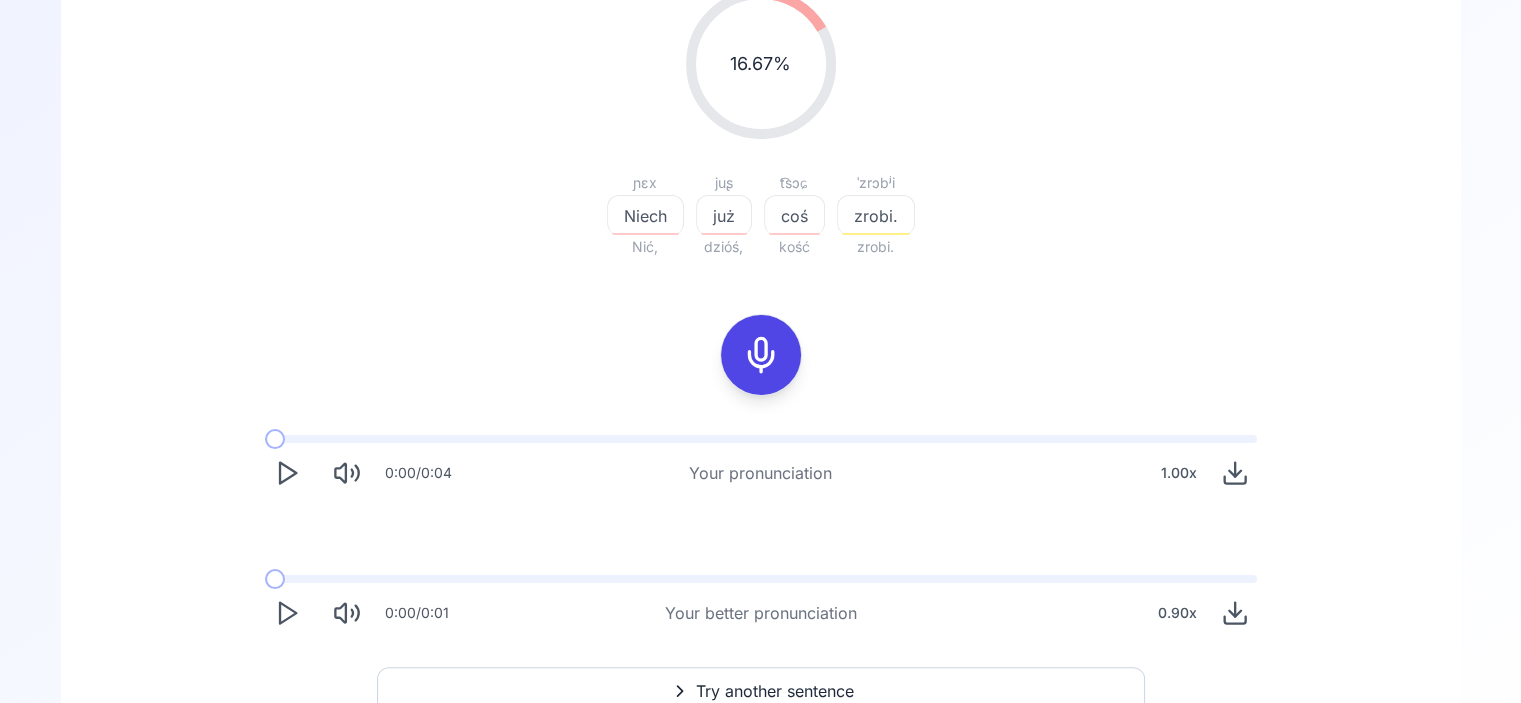 click on "zrobi." at bounding box center (876, 216) 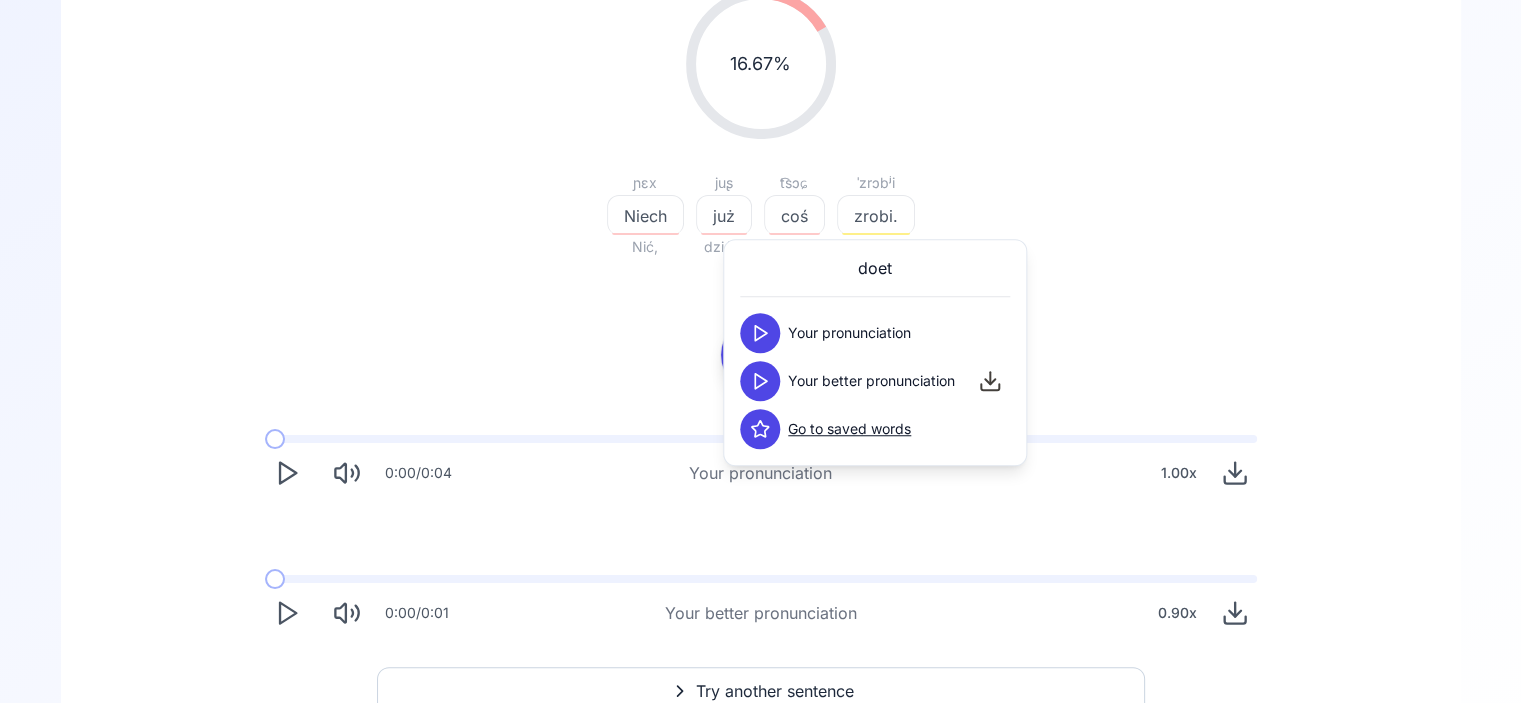 click 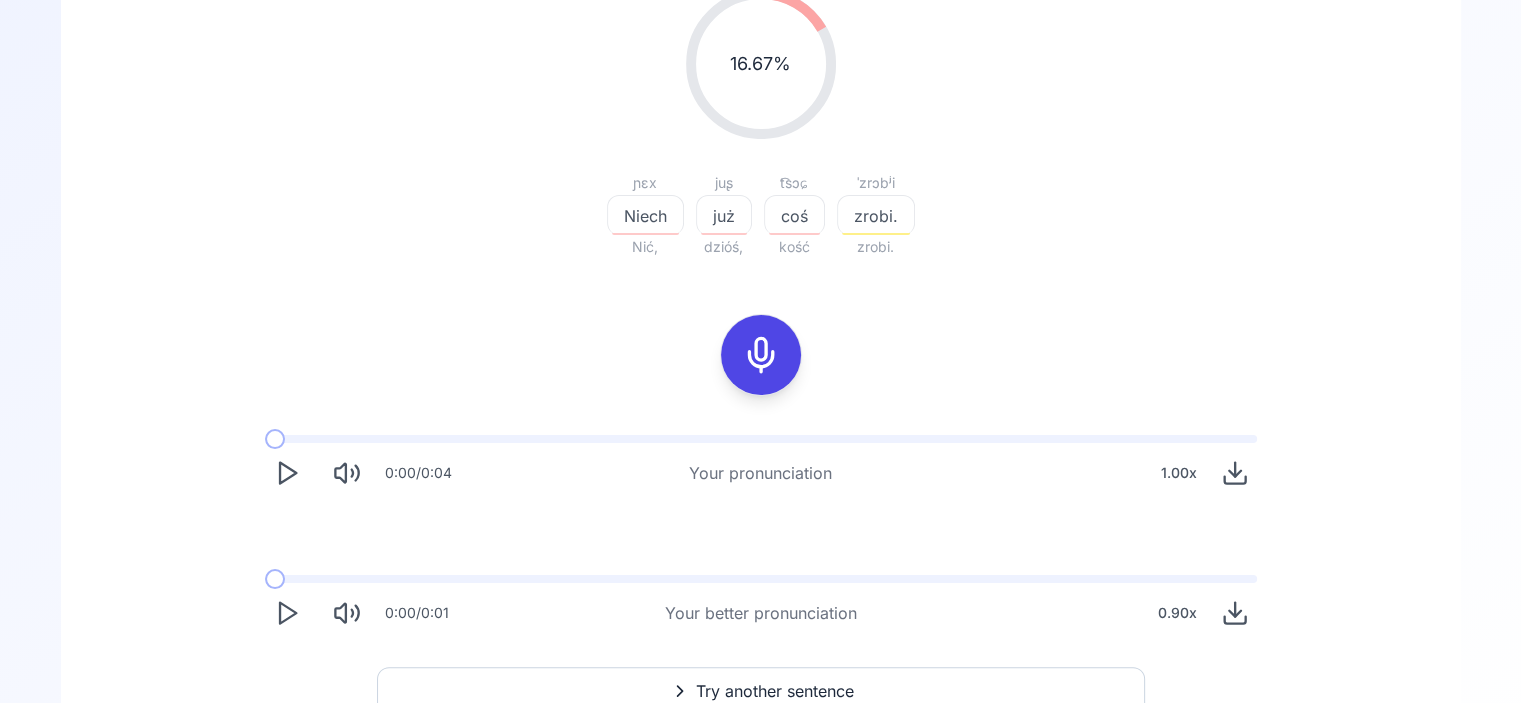click at bounding box center (761, 355) 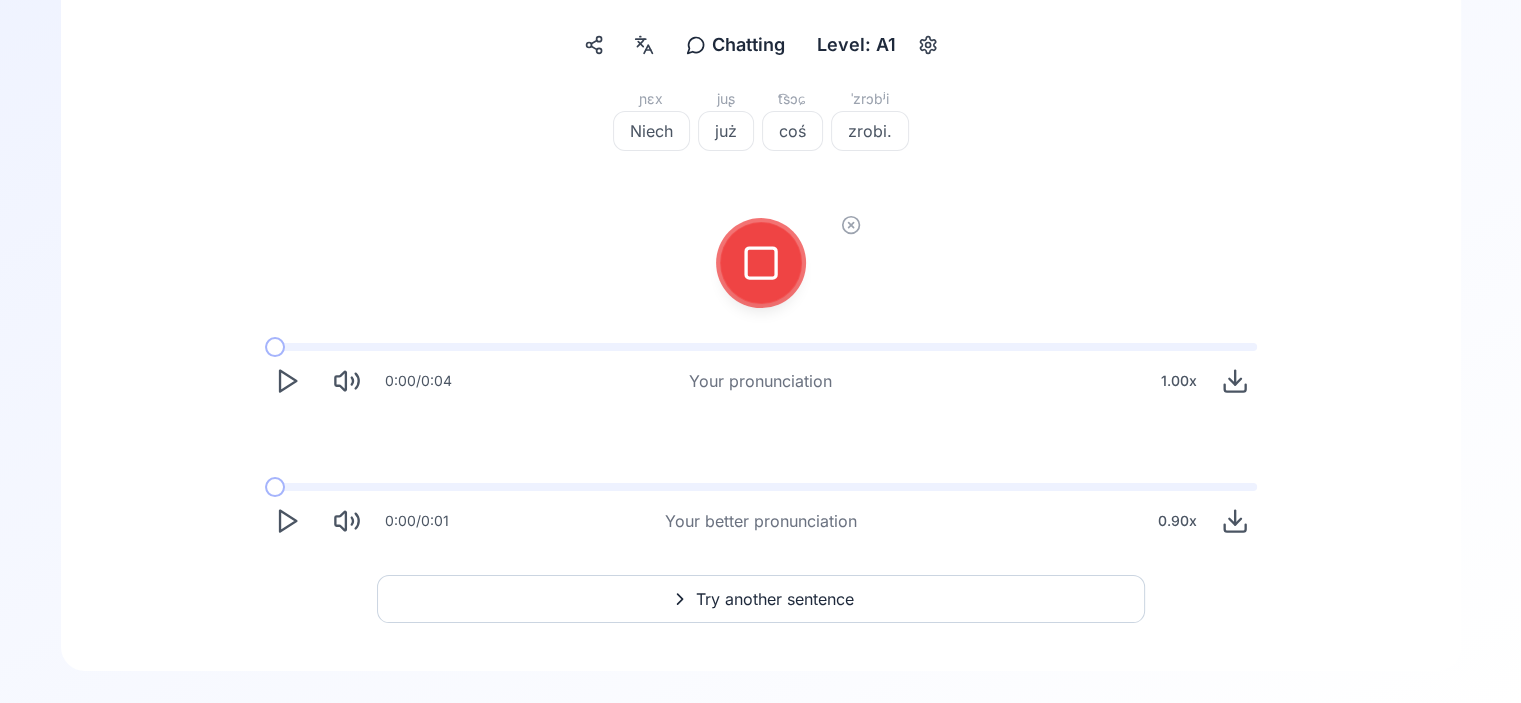 scroll, scrollTop: 172, scrollLeft: 0, axis: vertical 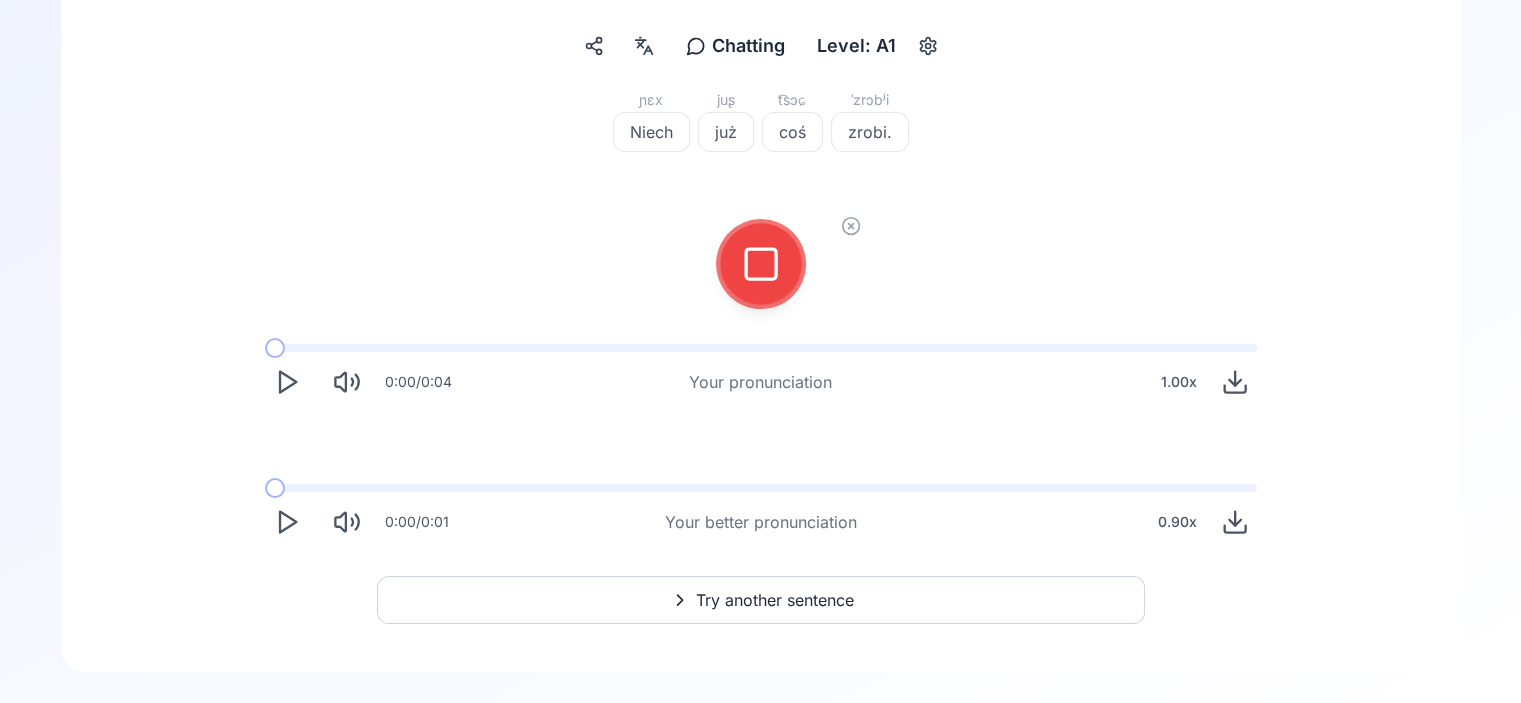 click 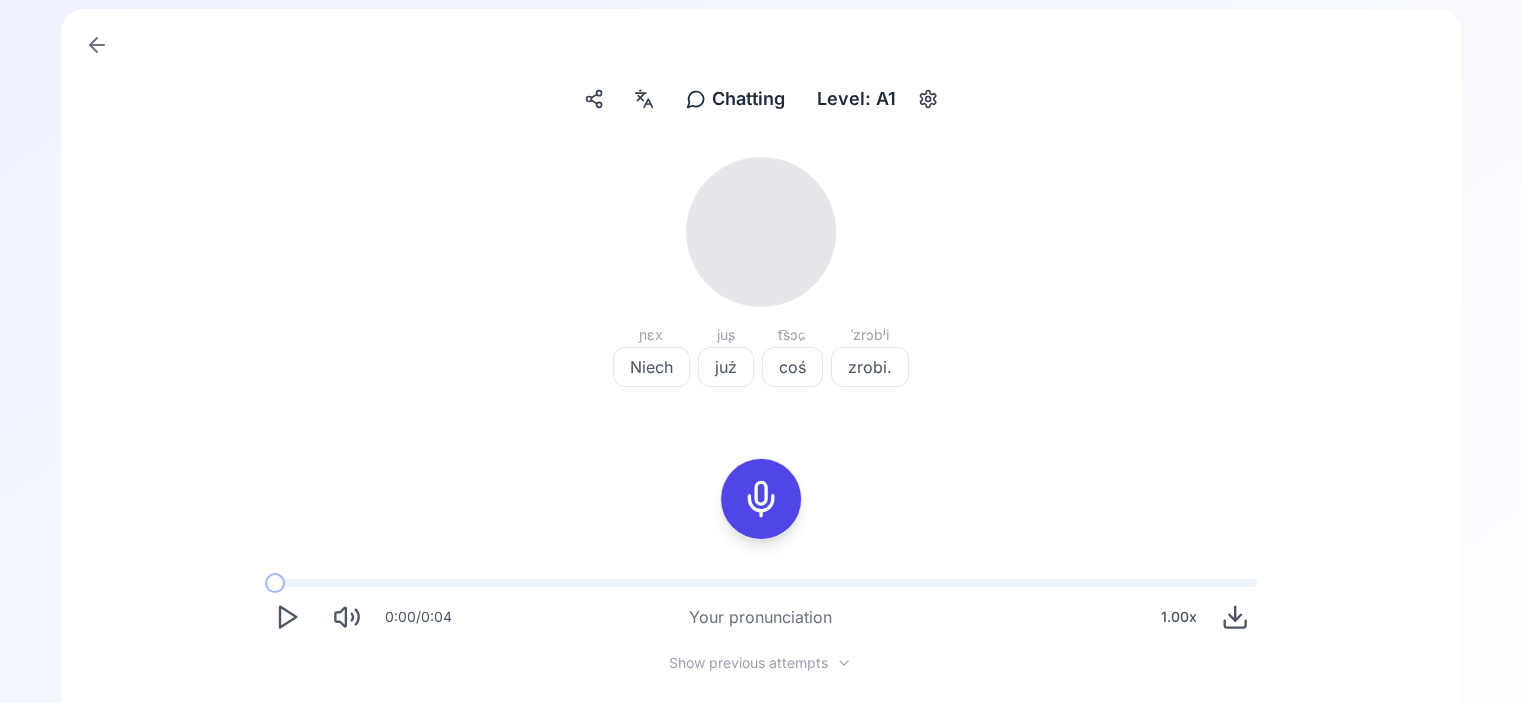 scroll, scrollTop: 114, scrollLeft: 0, axis: vertical 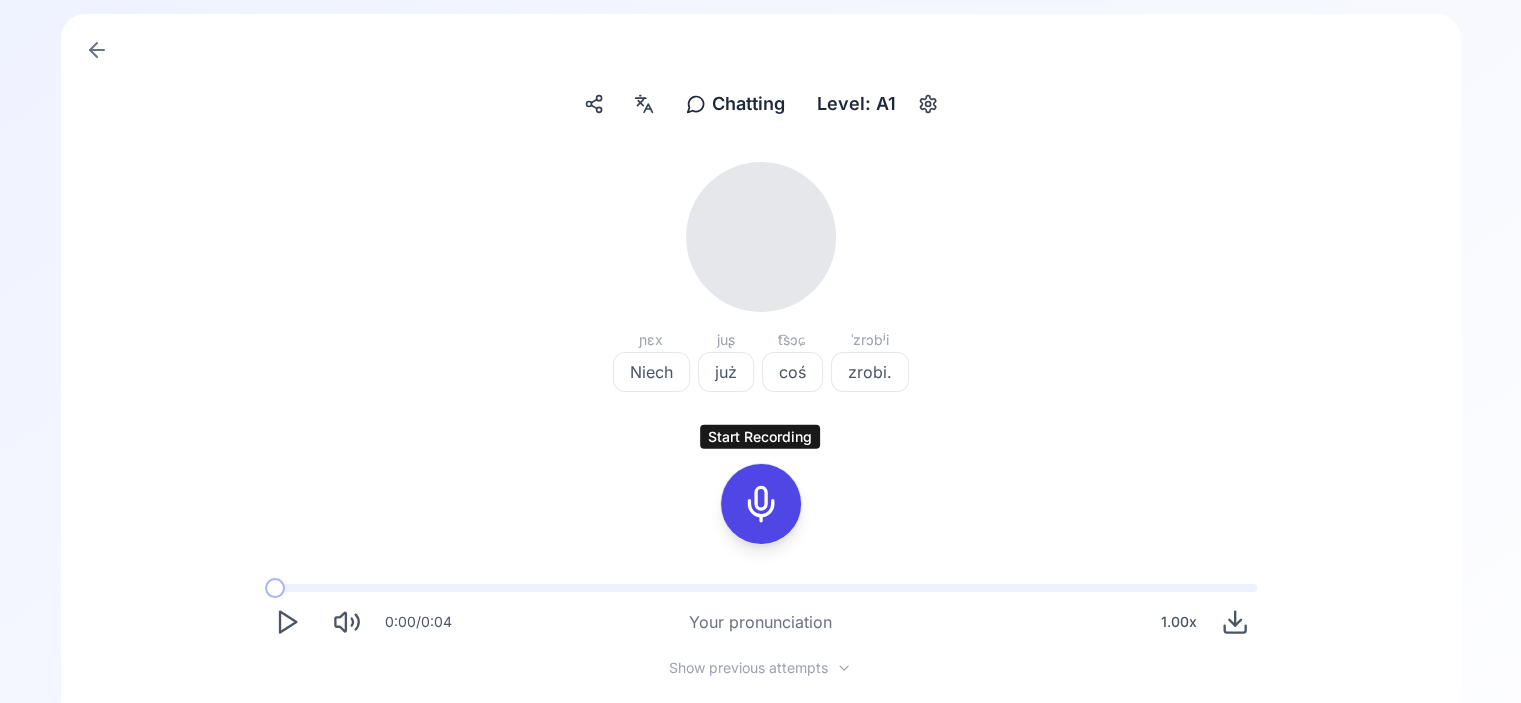 click 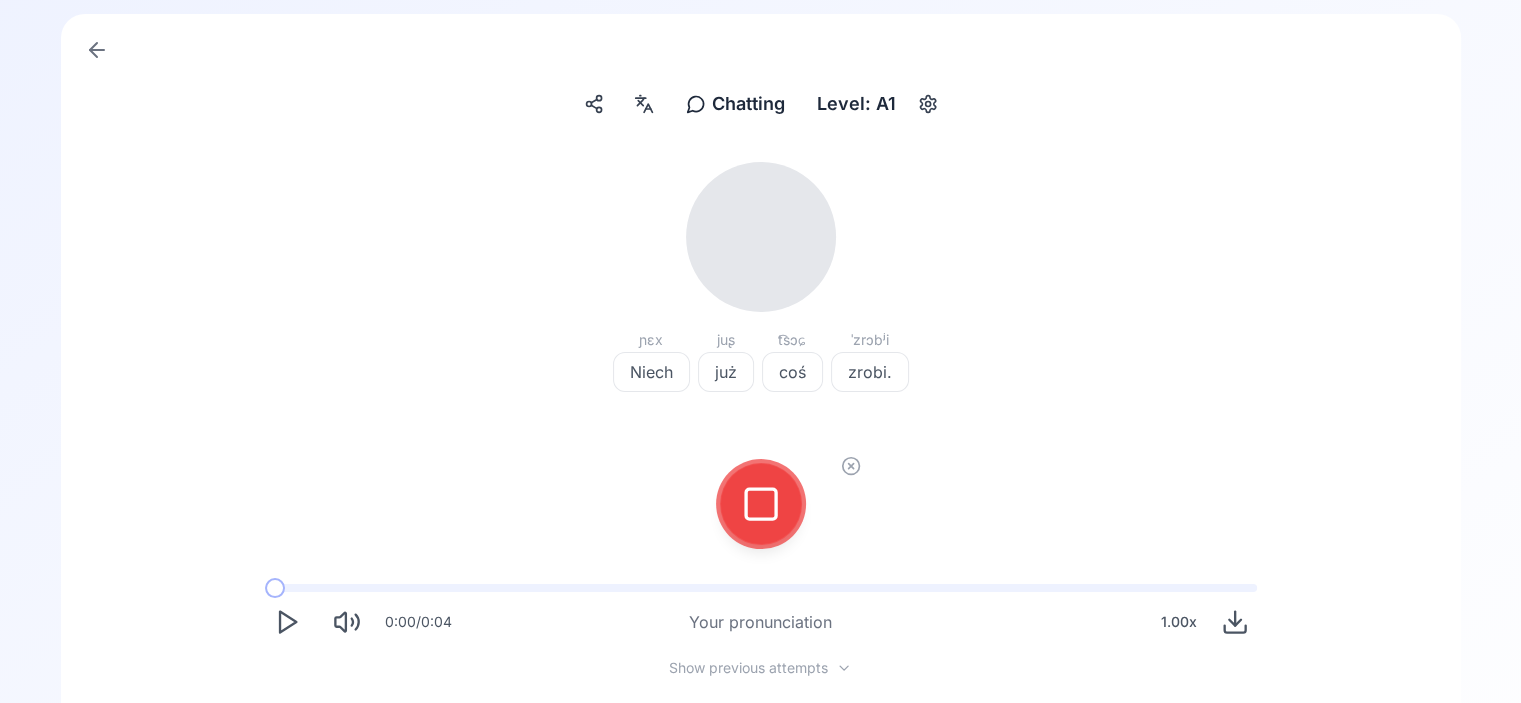 click 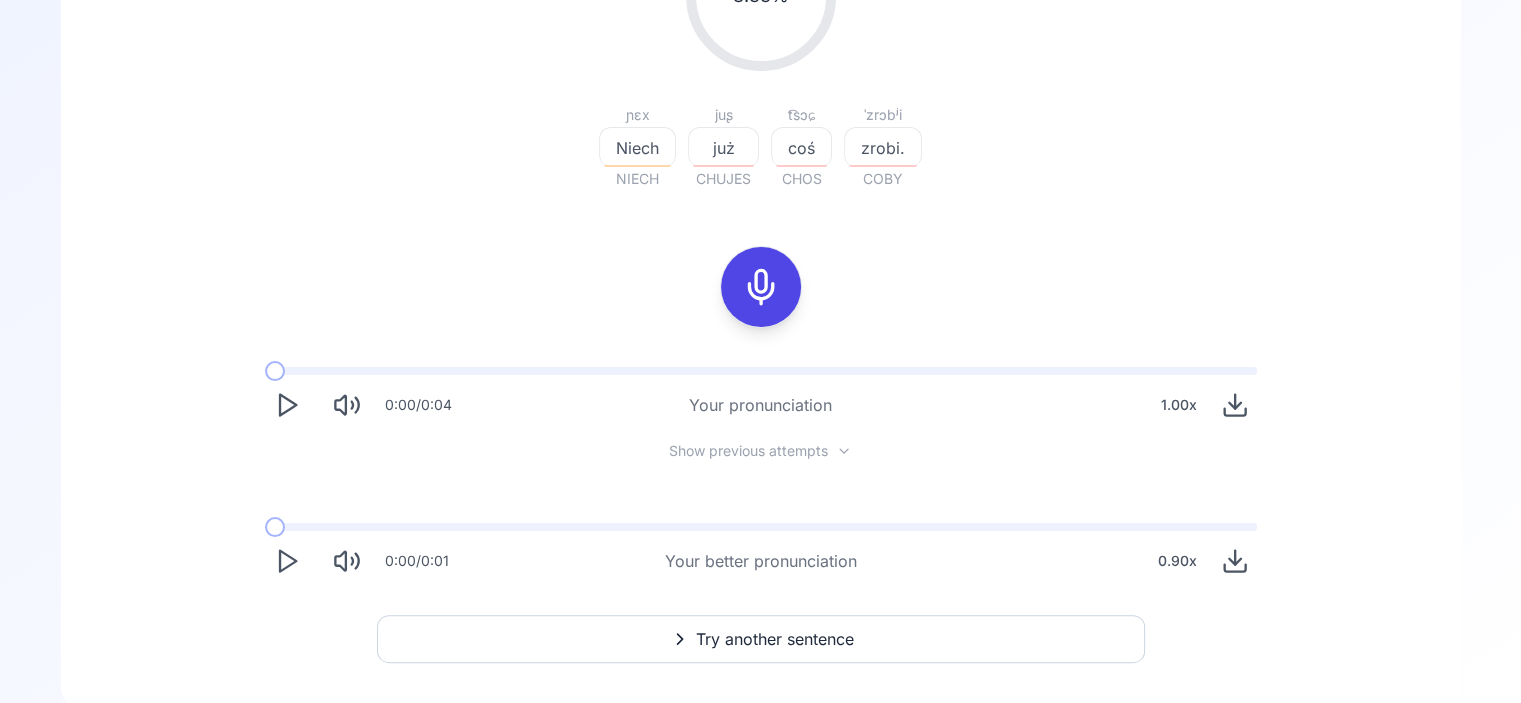 scroll, scrollTop: 395, scrollLeft: 0, axis: vertical 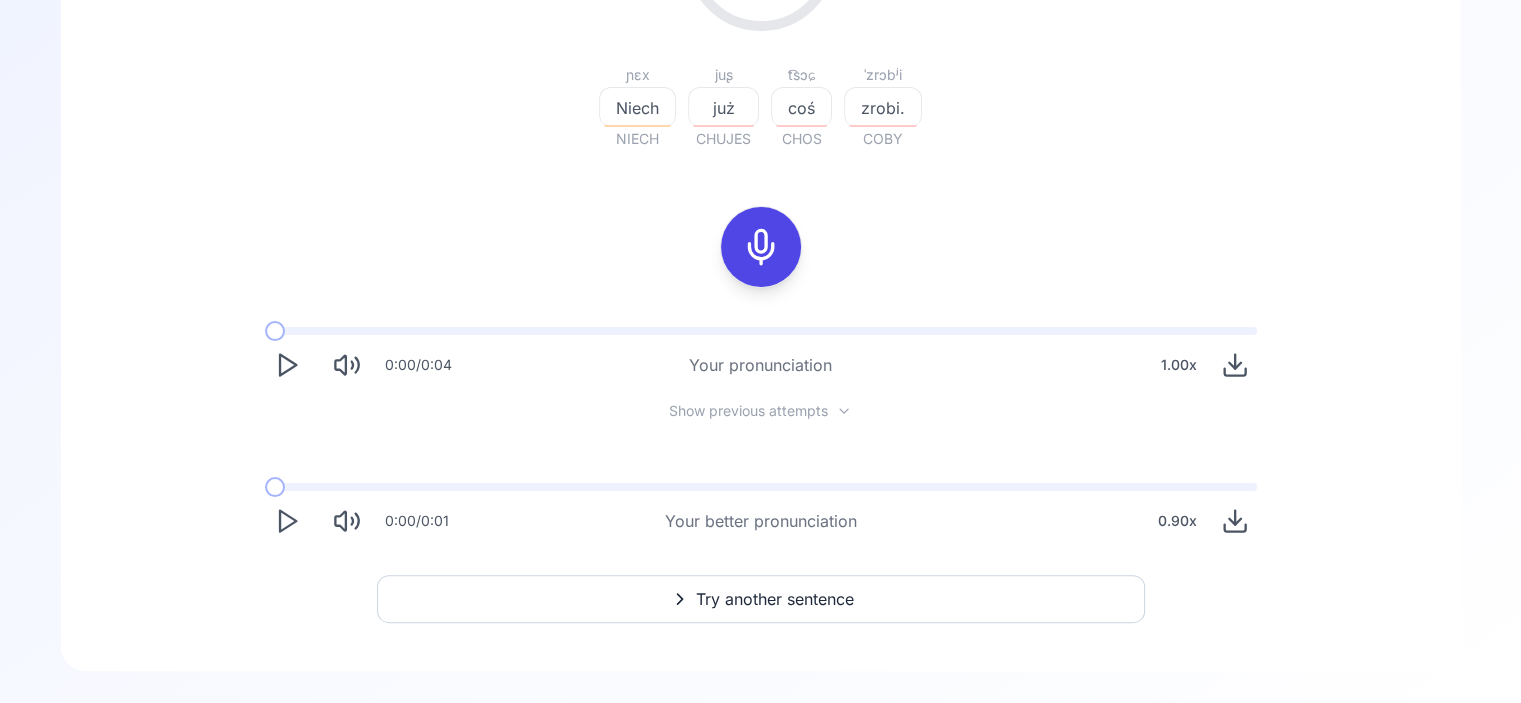 click 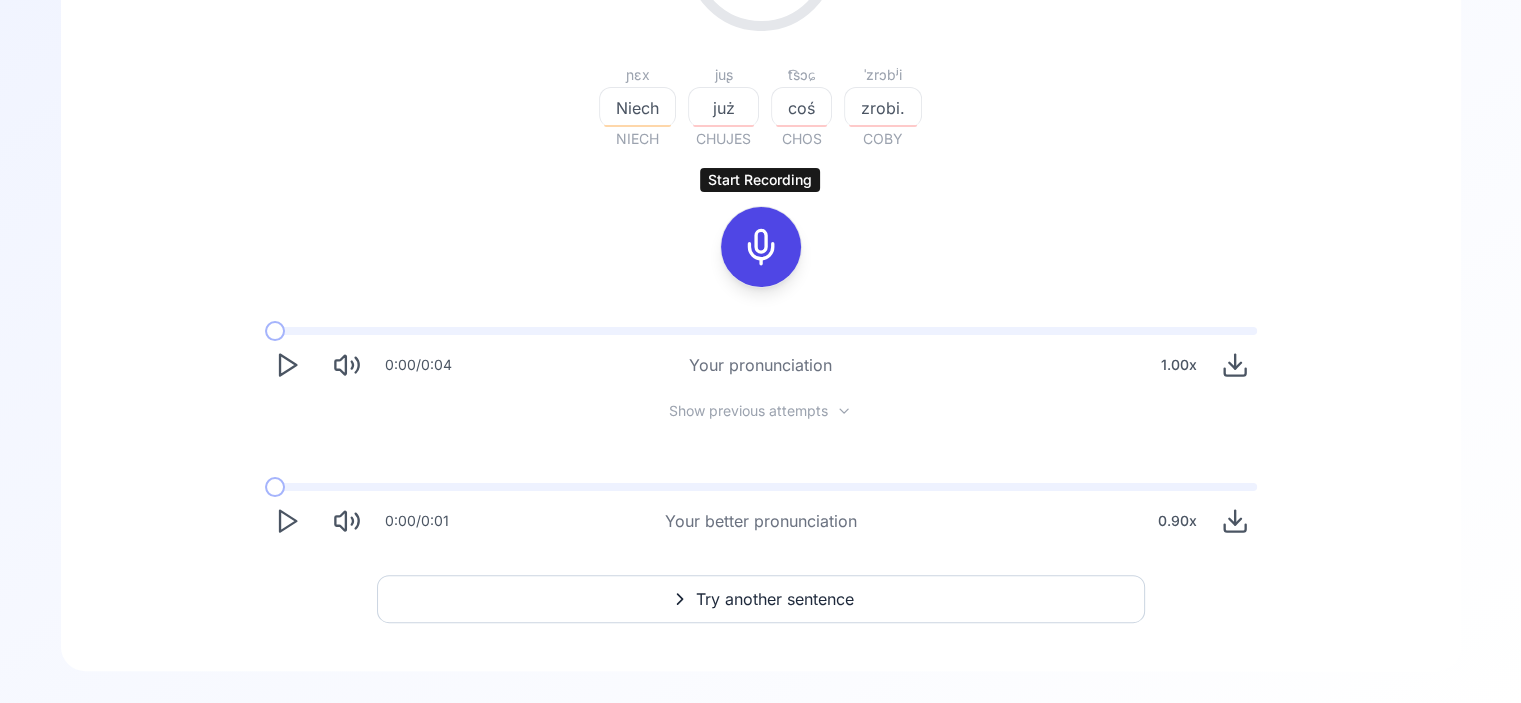 click 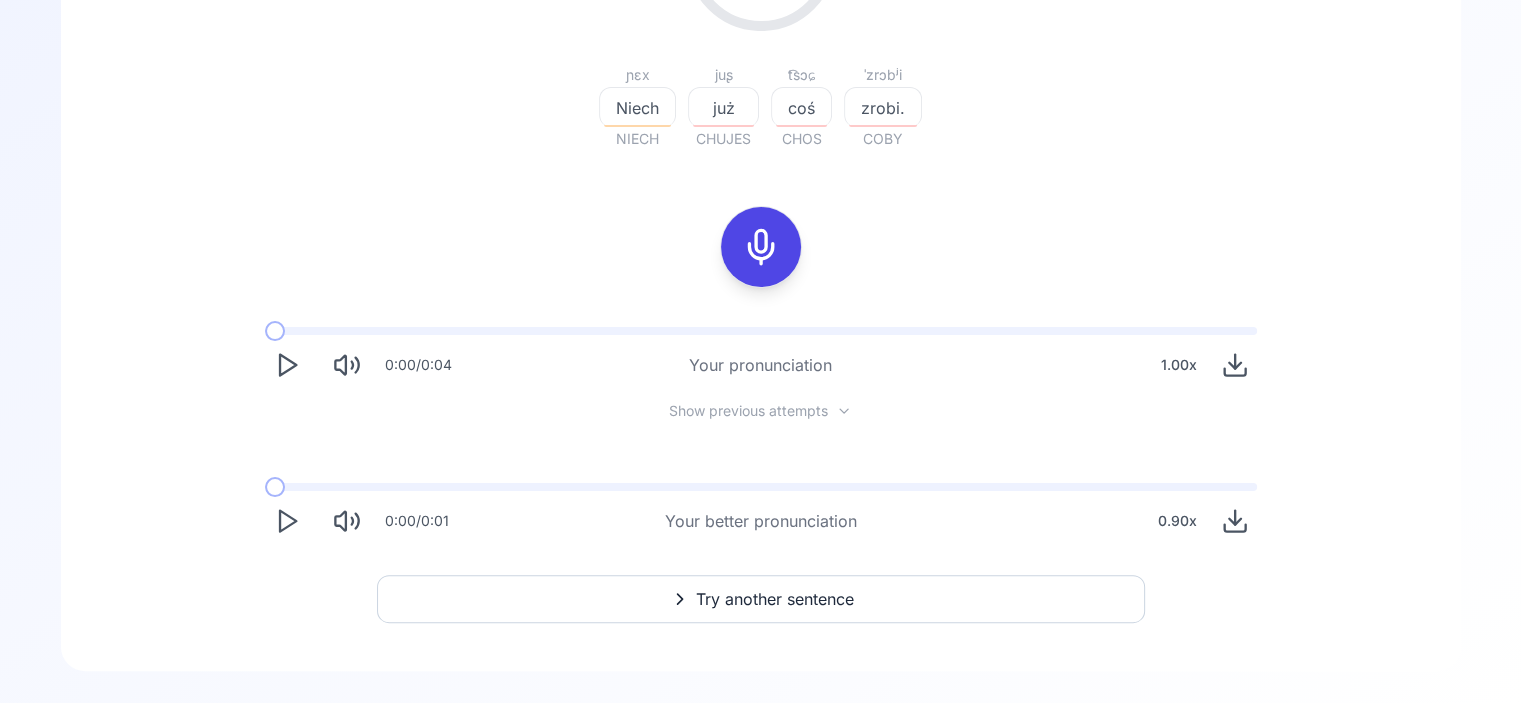 scroll, scrollTop: 188, scrollLeft: 0, axis: vertical 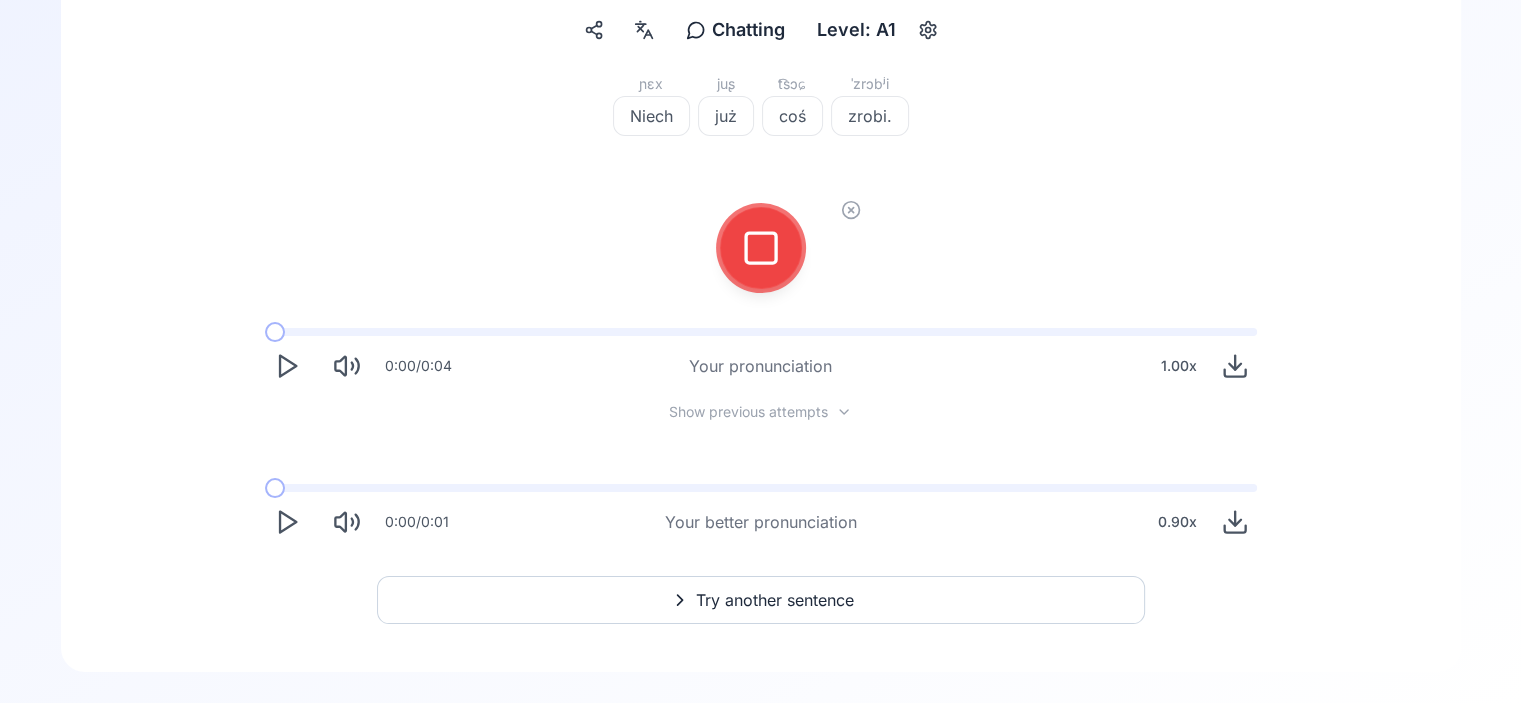 click 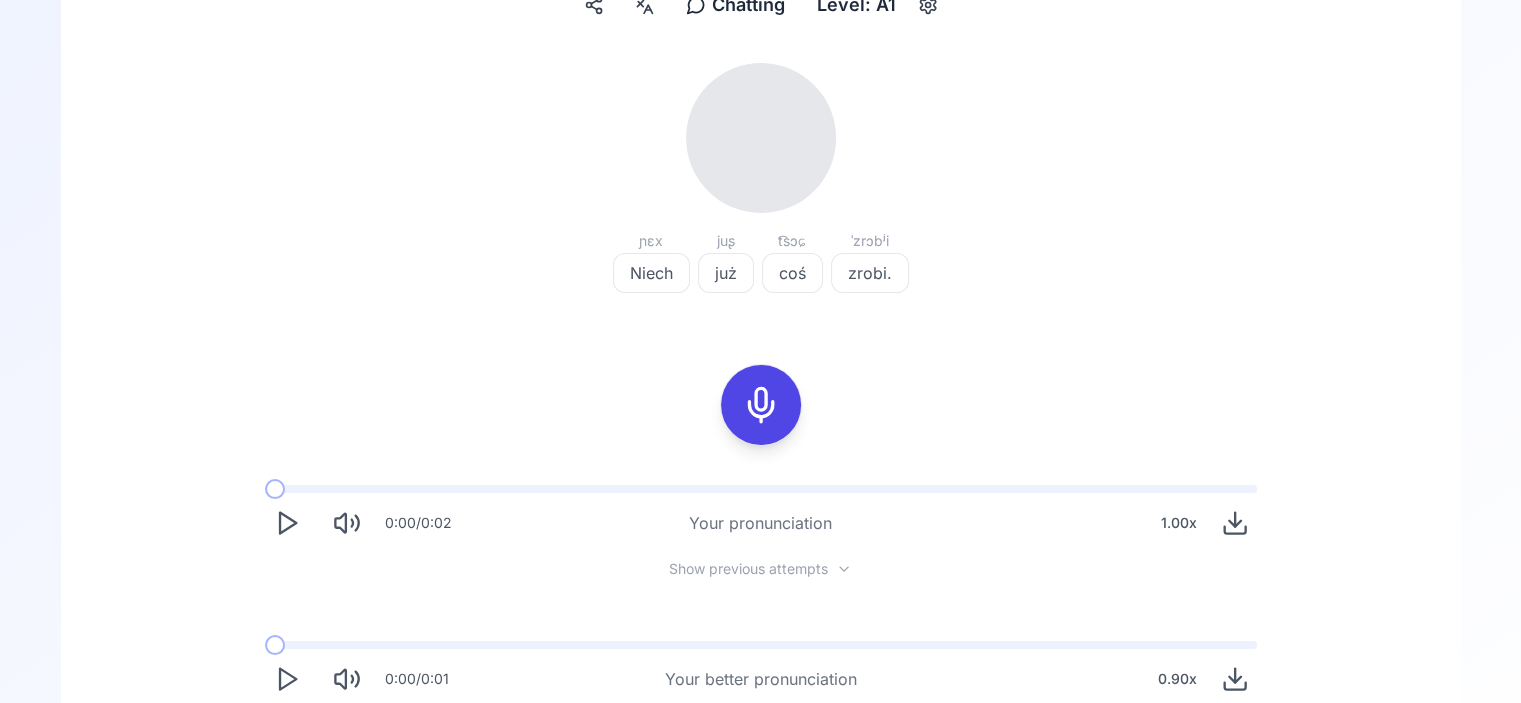 scroll, scrollTop: 254, scrollLeft: 0, axis: vertical 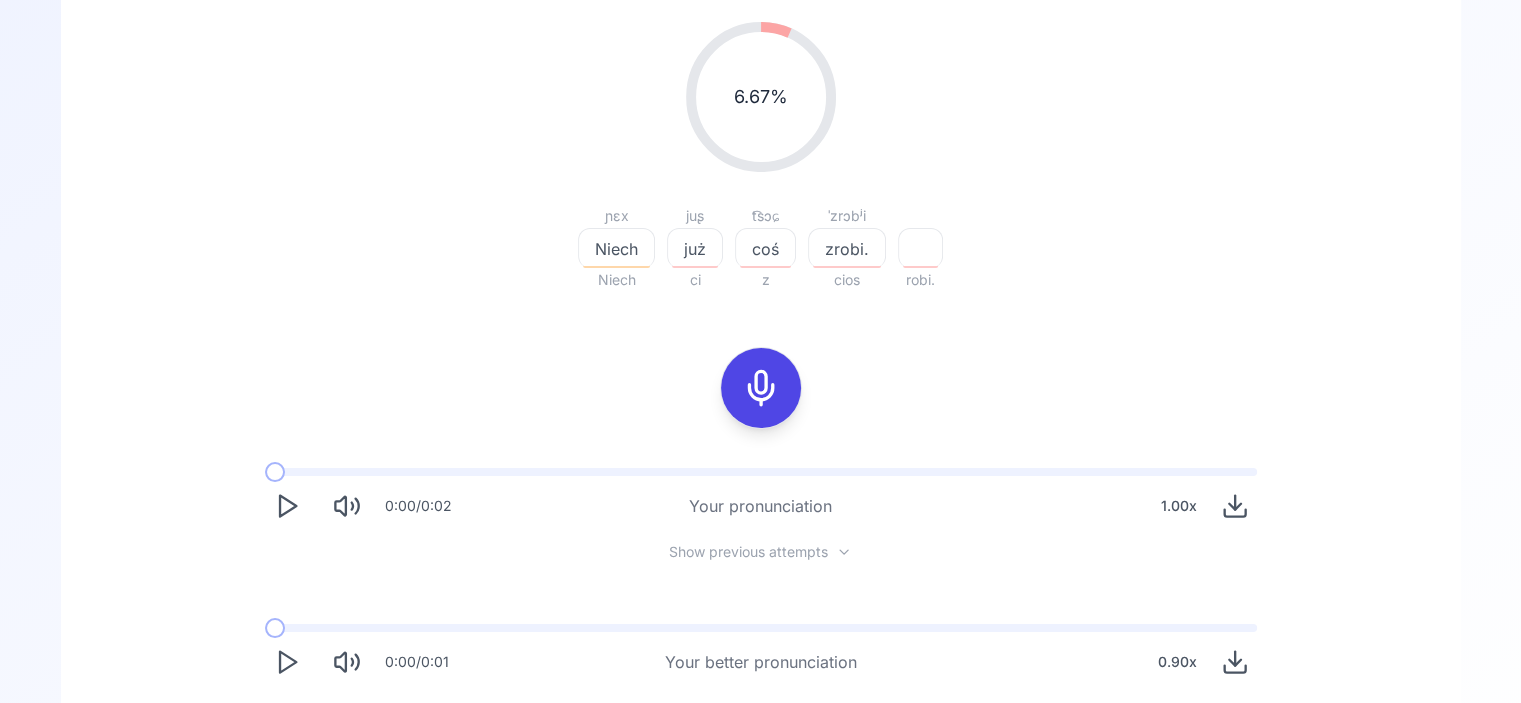 click 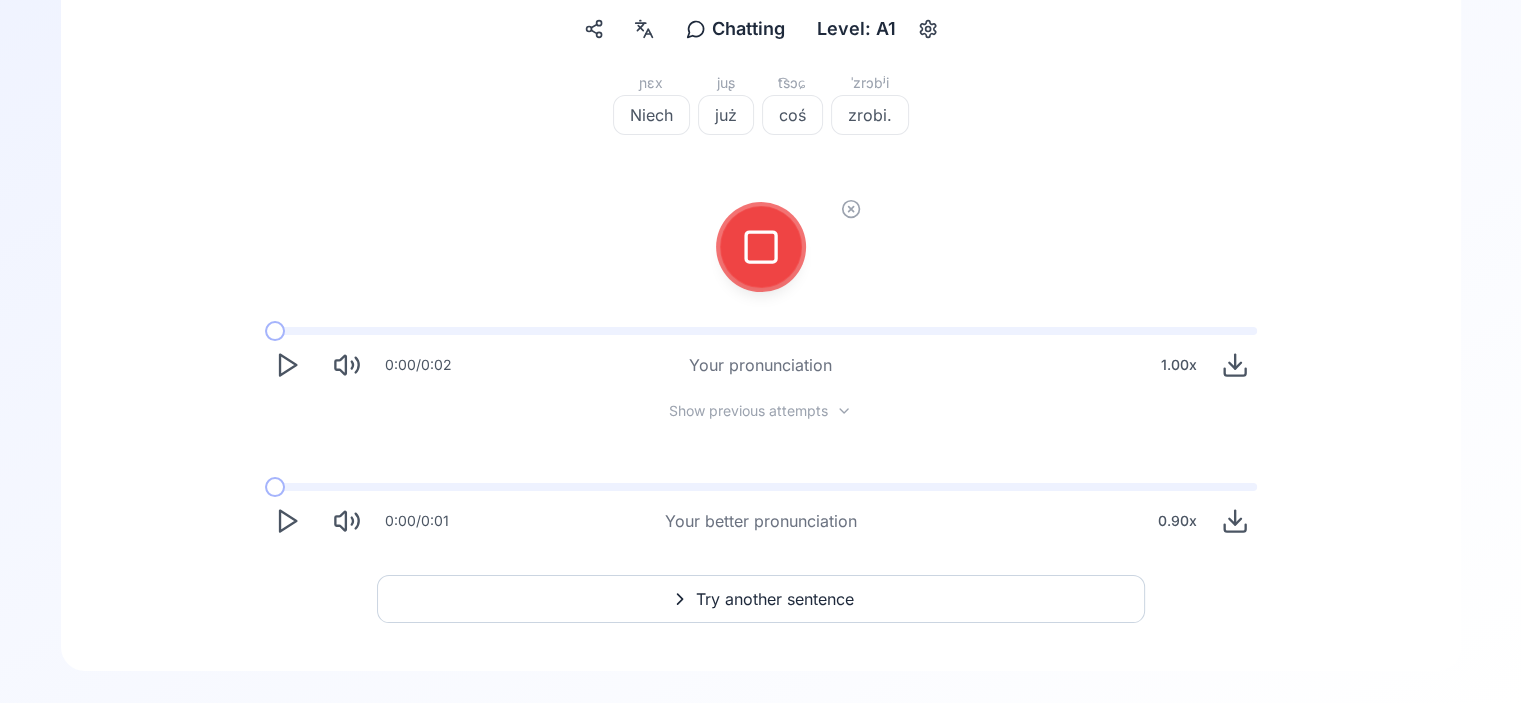 scroll, scrollTop: 188, scrollLeft: 0, axis: vertical 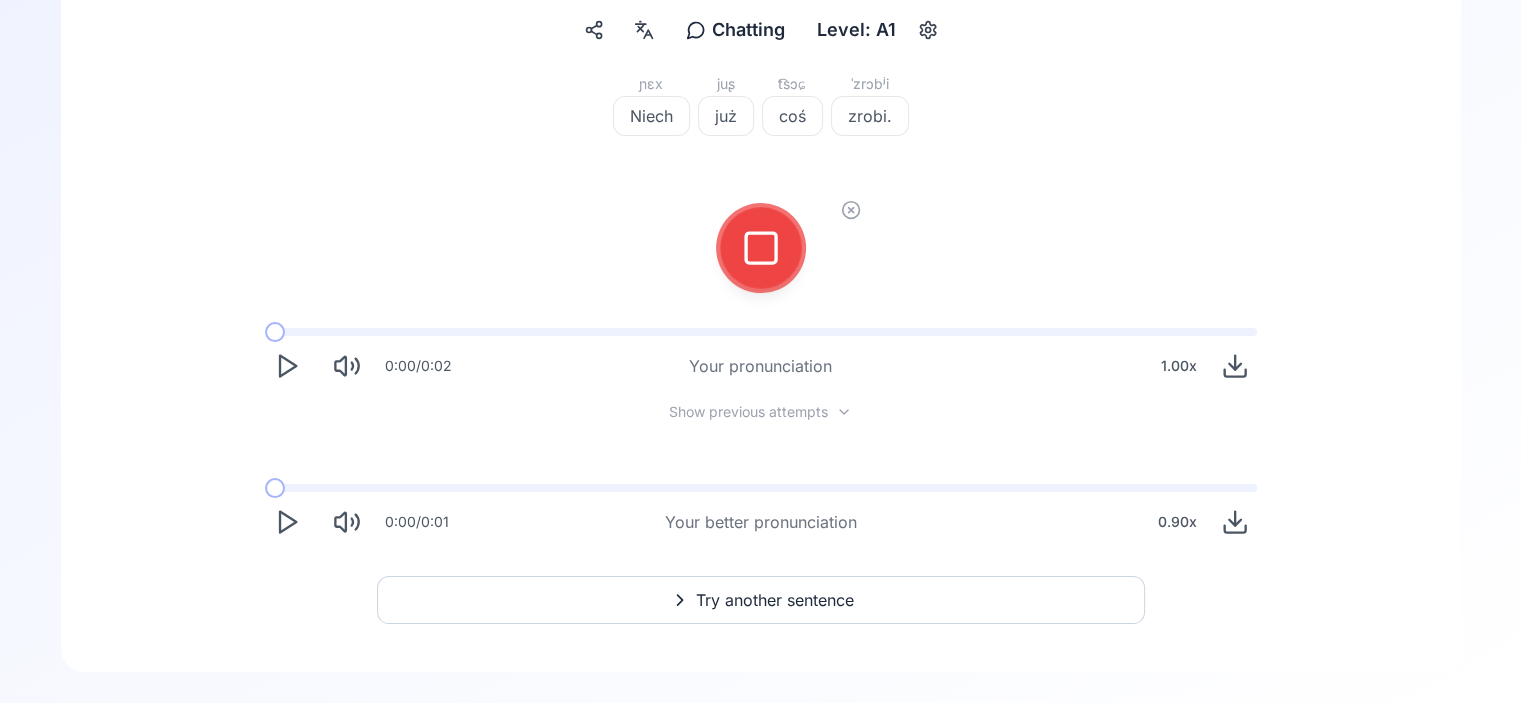 click 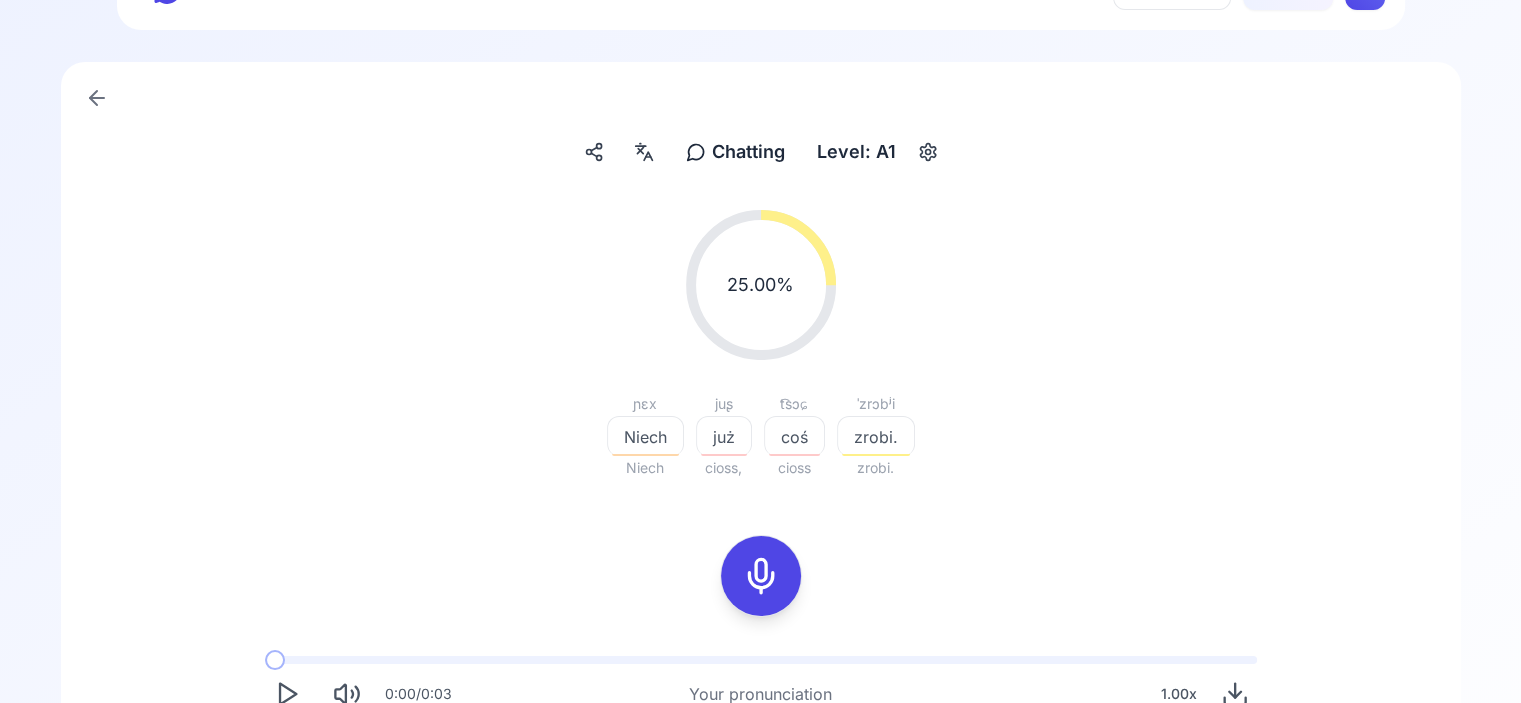 scroll, scrollTop: 0, scrollLeft: 0, axis: both 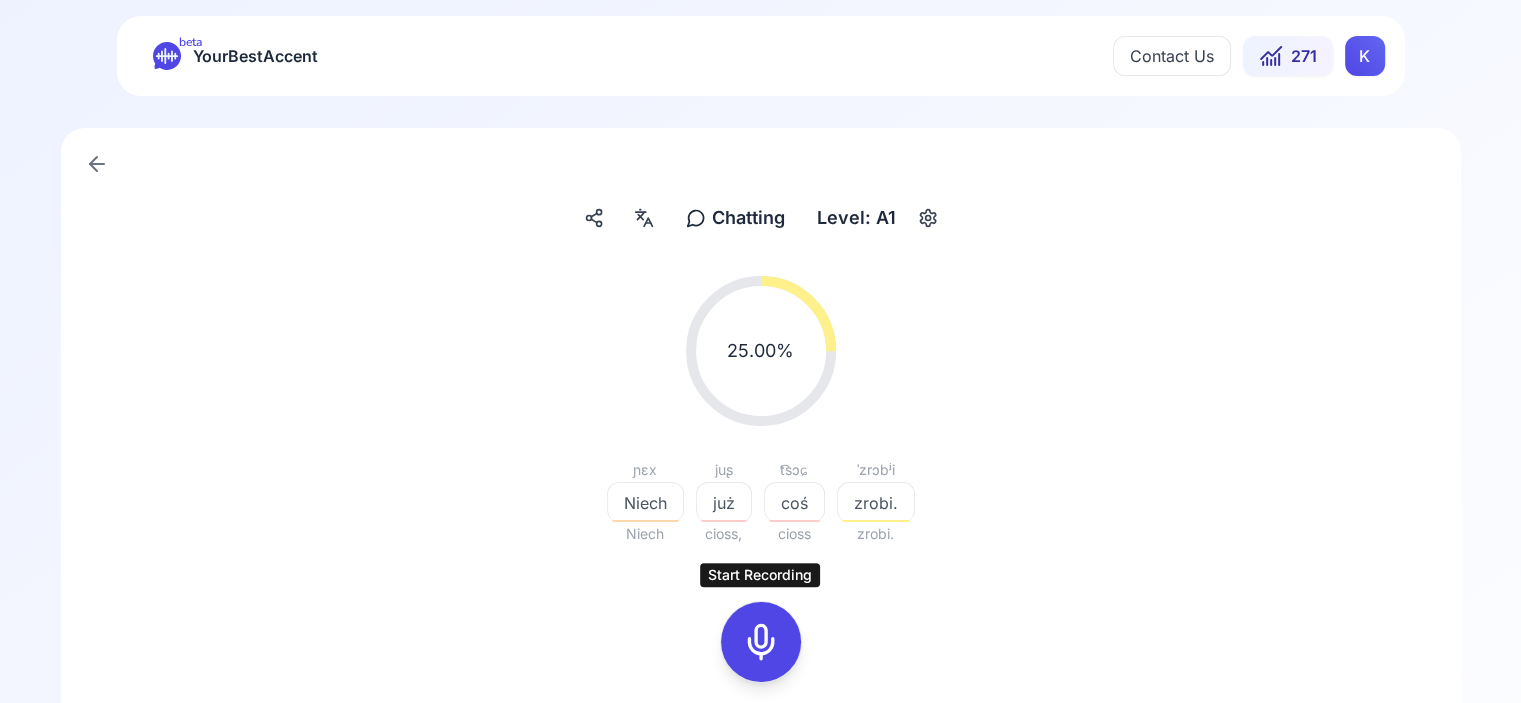 click 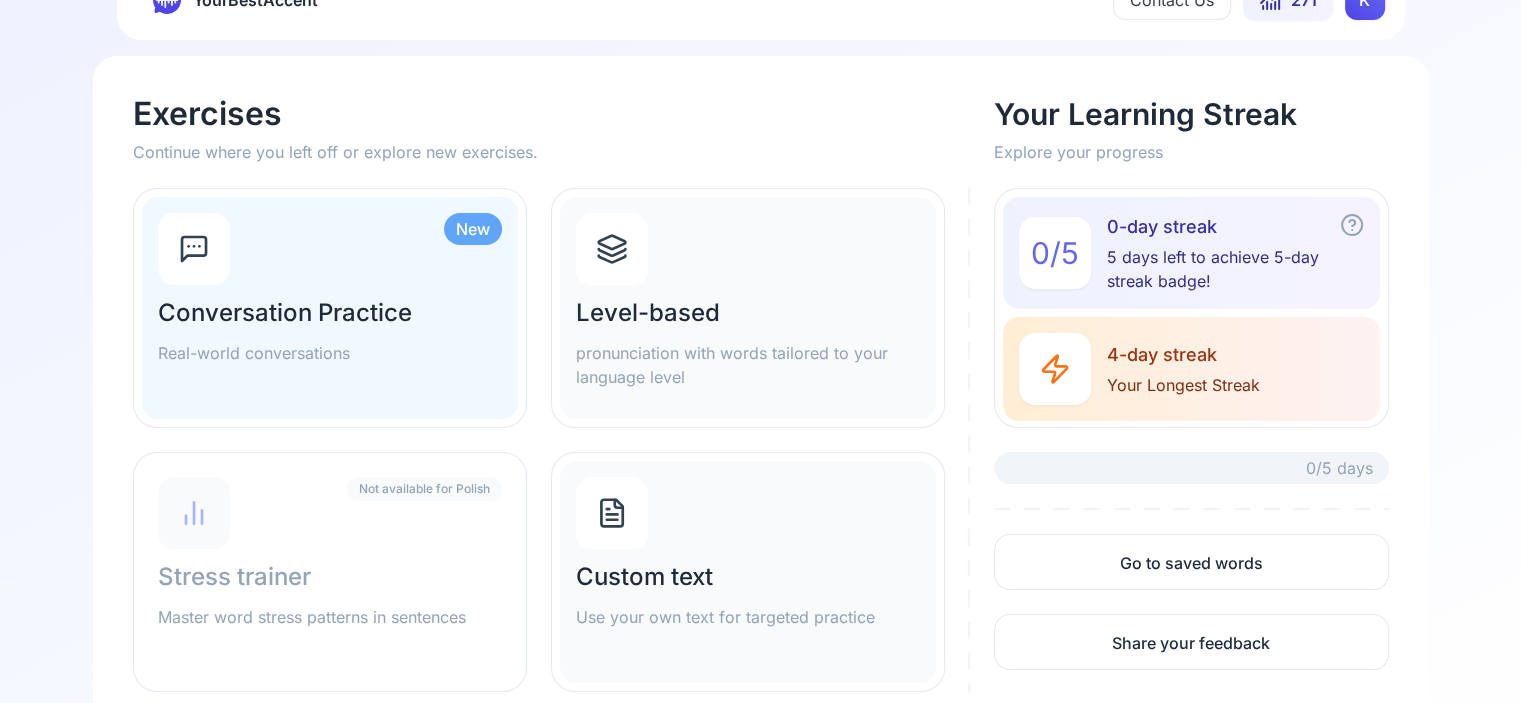 scroll, scrollTop: 124, scrollLeft: 0, axis: vertical 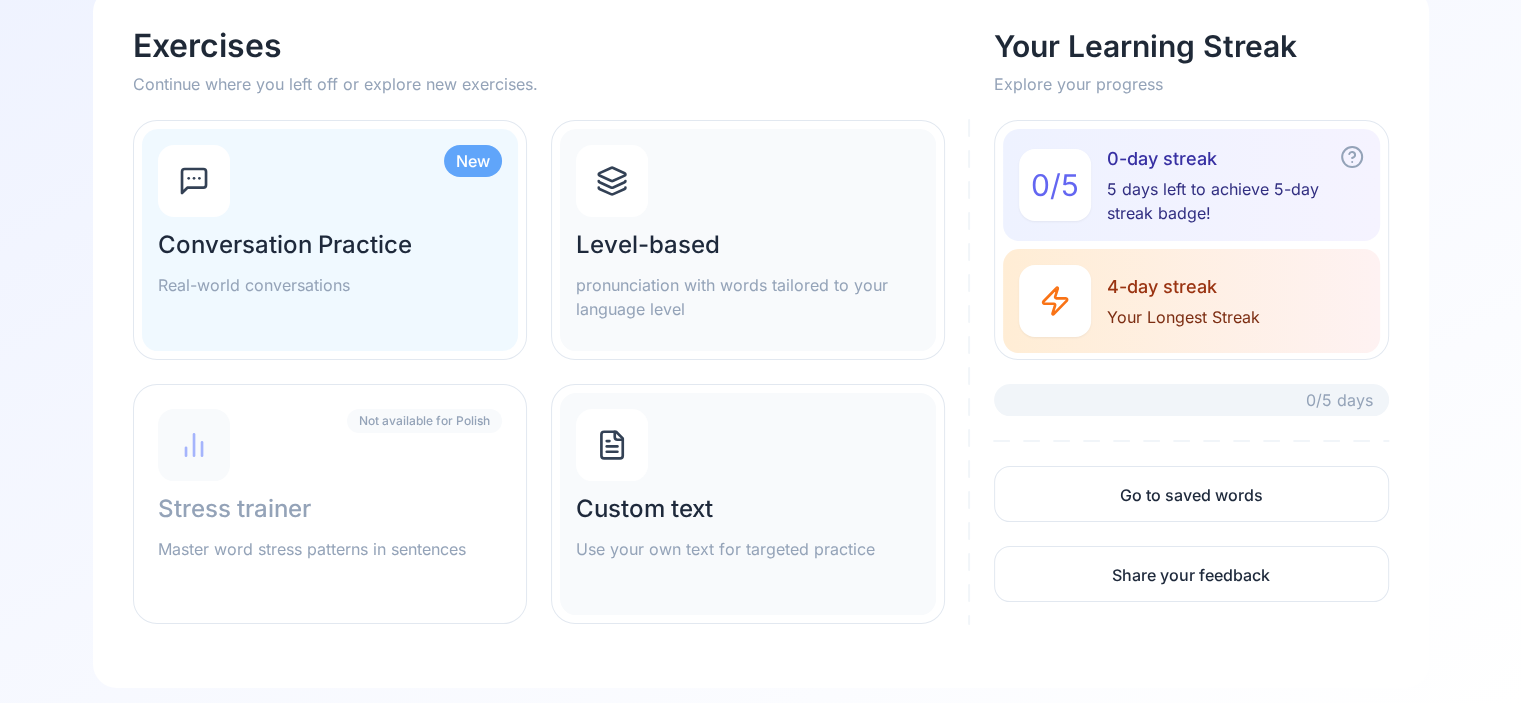 click on "Custom text Use your own text for targeted practice" at bounding box center [748, 504] 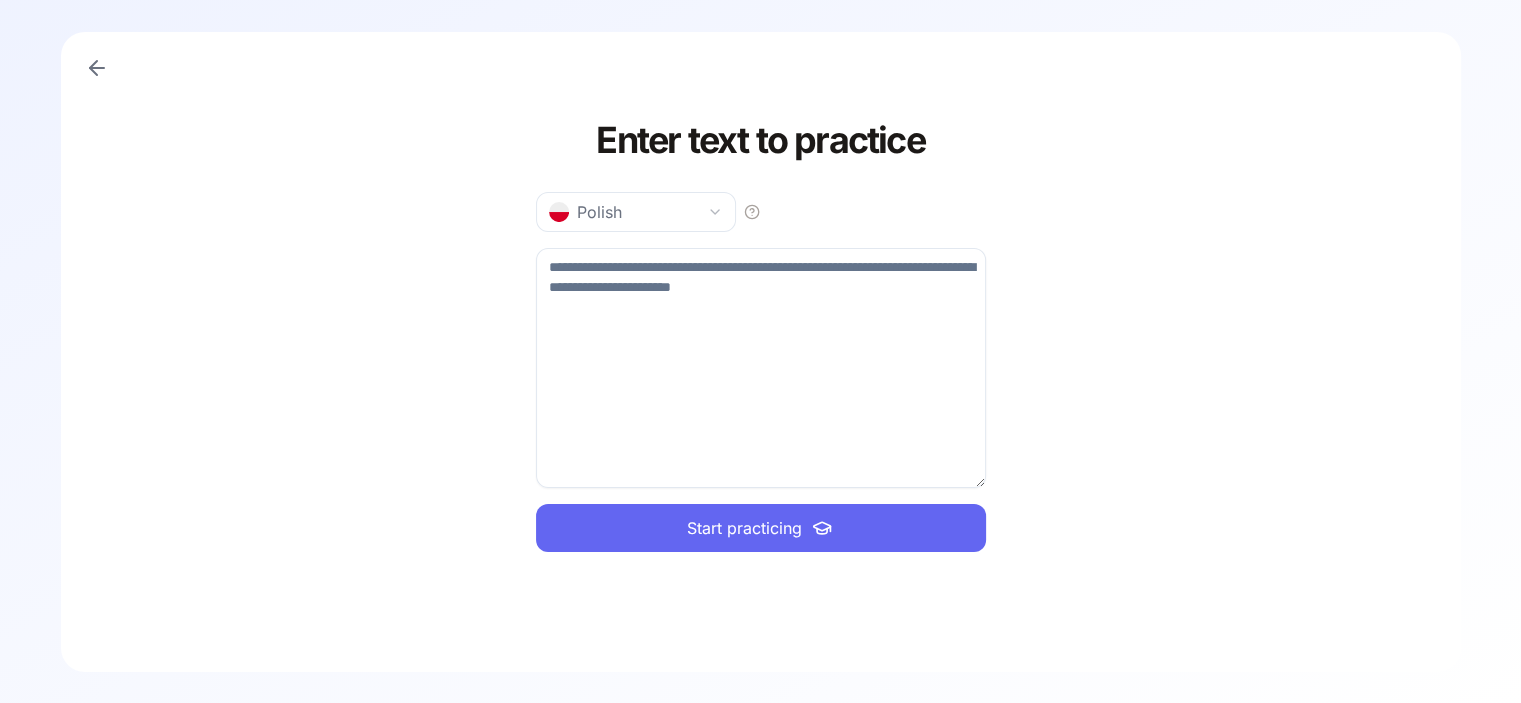 click at bounding box center [761, 368] 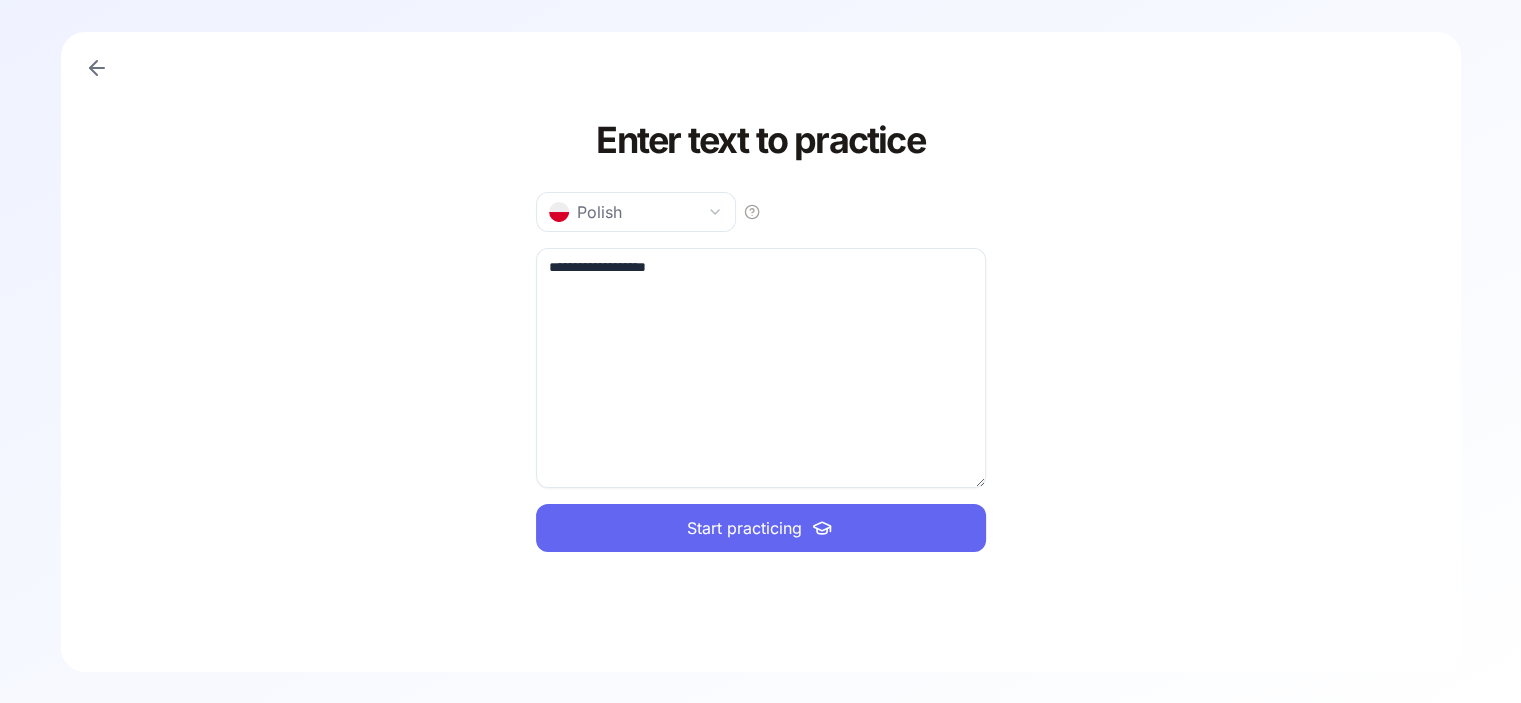 type on "**********" 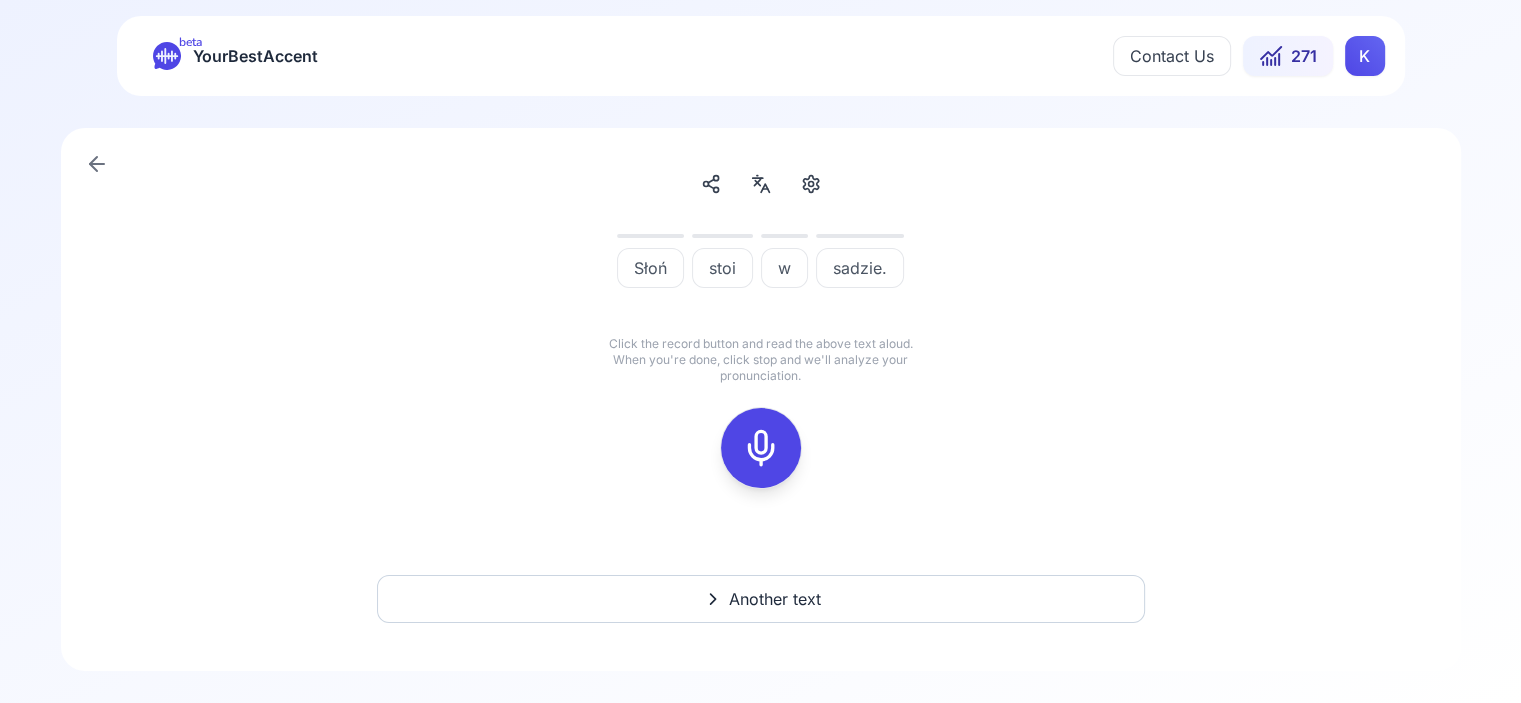 scroll, scrollTop: 0, scrollLeft: 0, axis: both 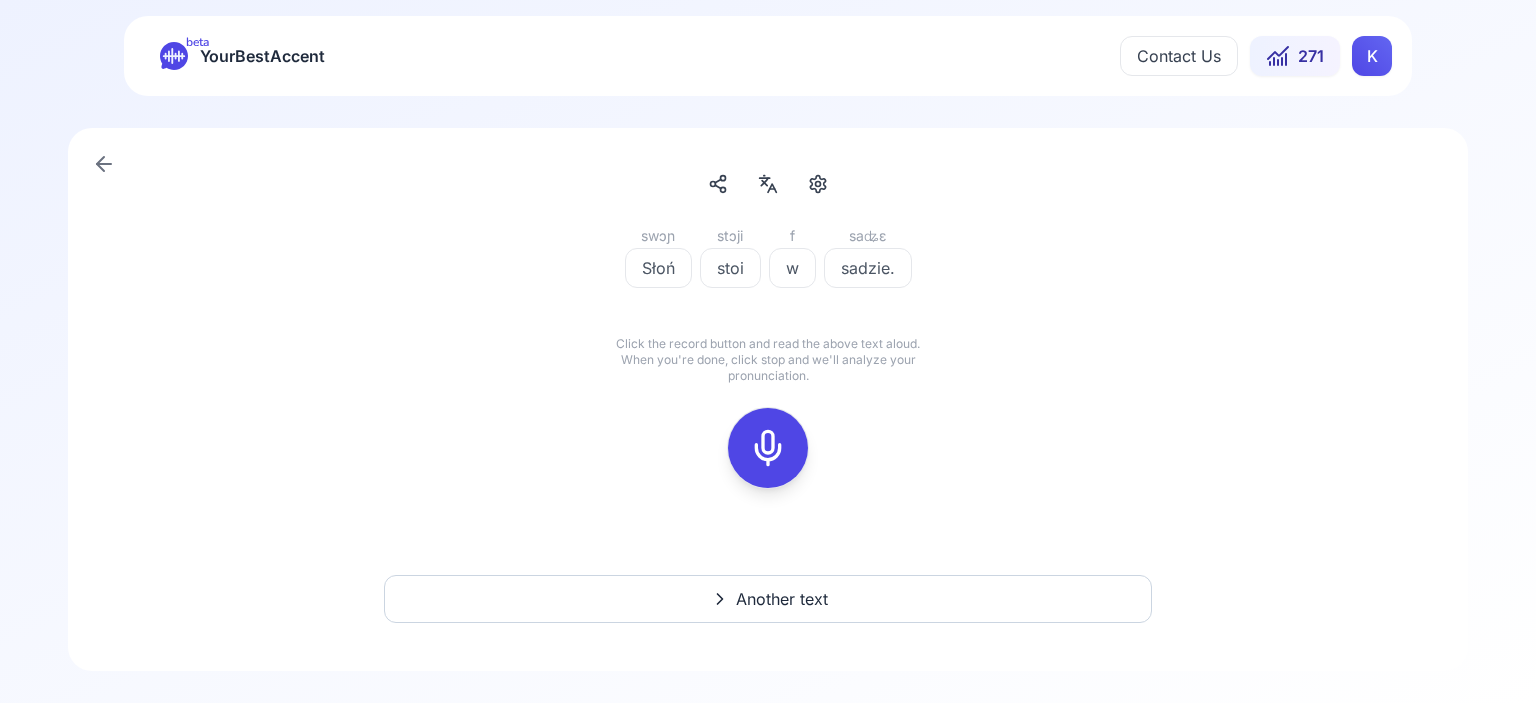 click 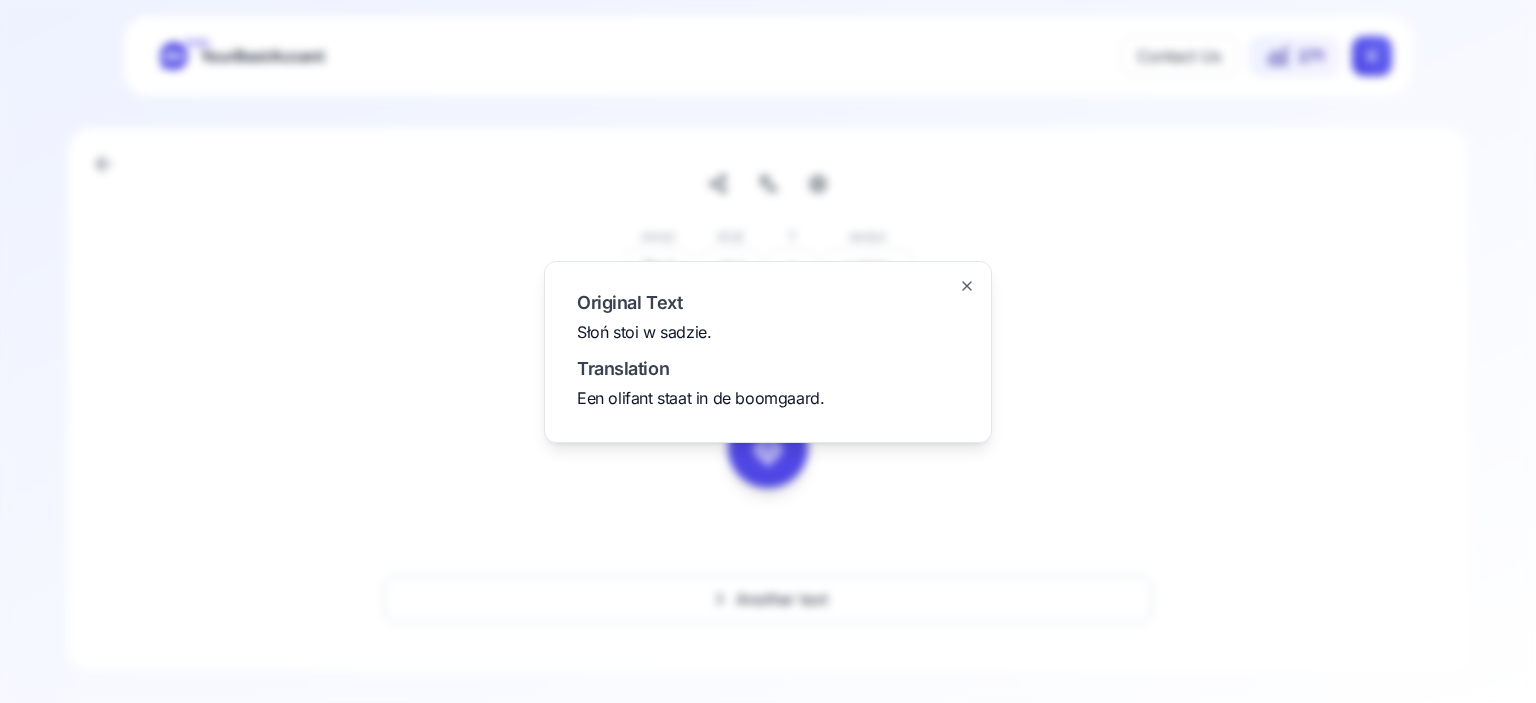 click at bounding box center [768, 351] 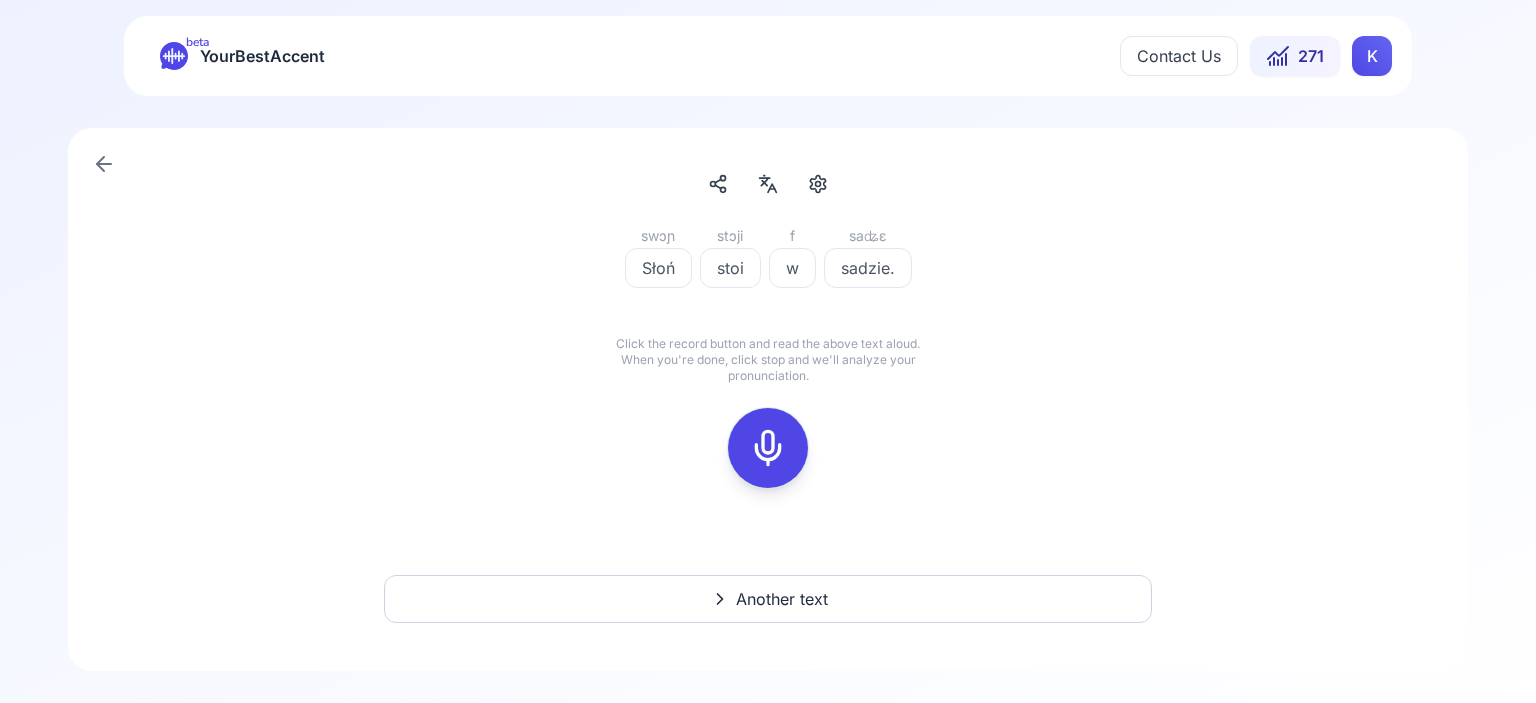 click 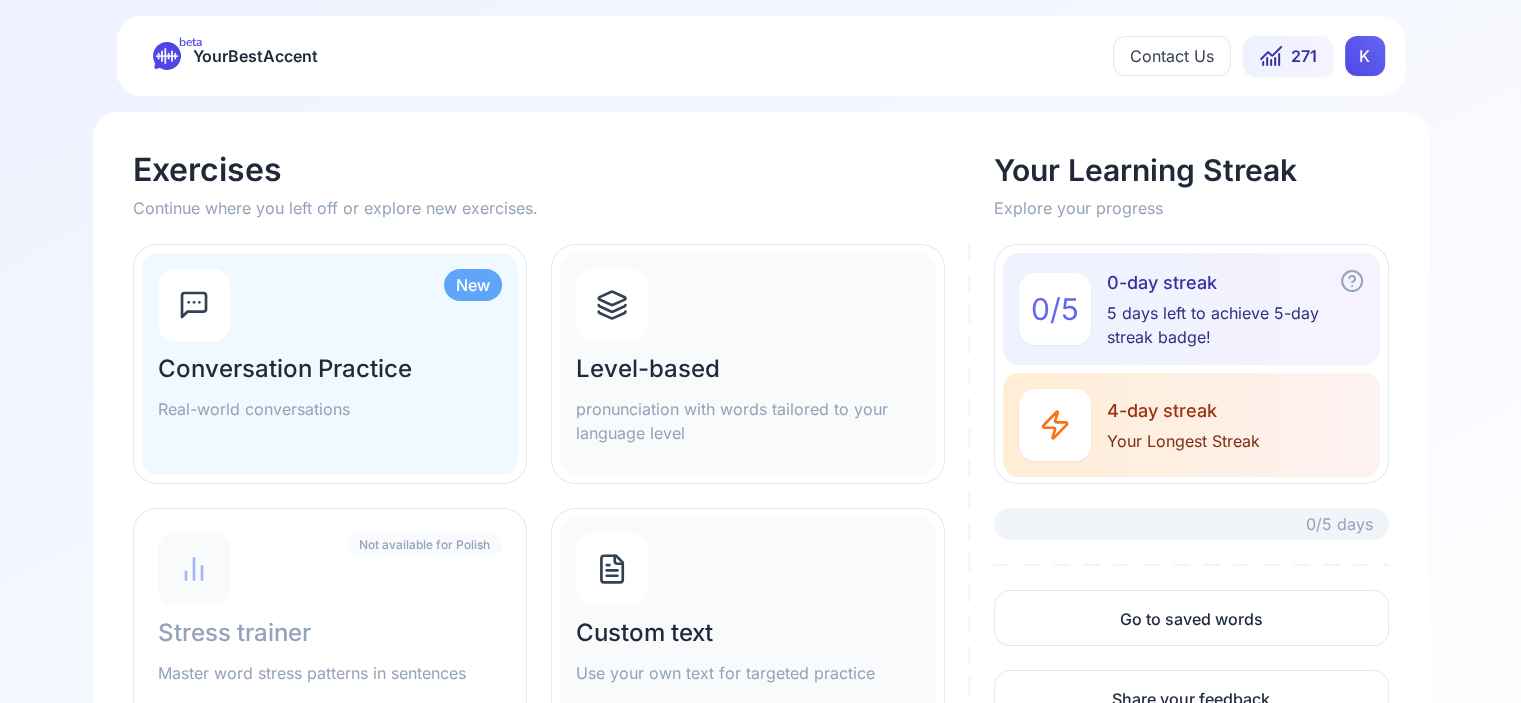 click on "Level-based" at bounding box center (748, 369) 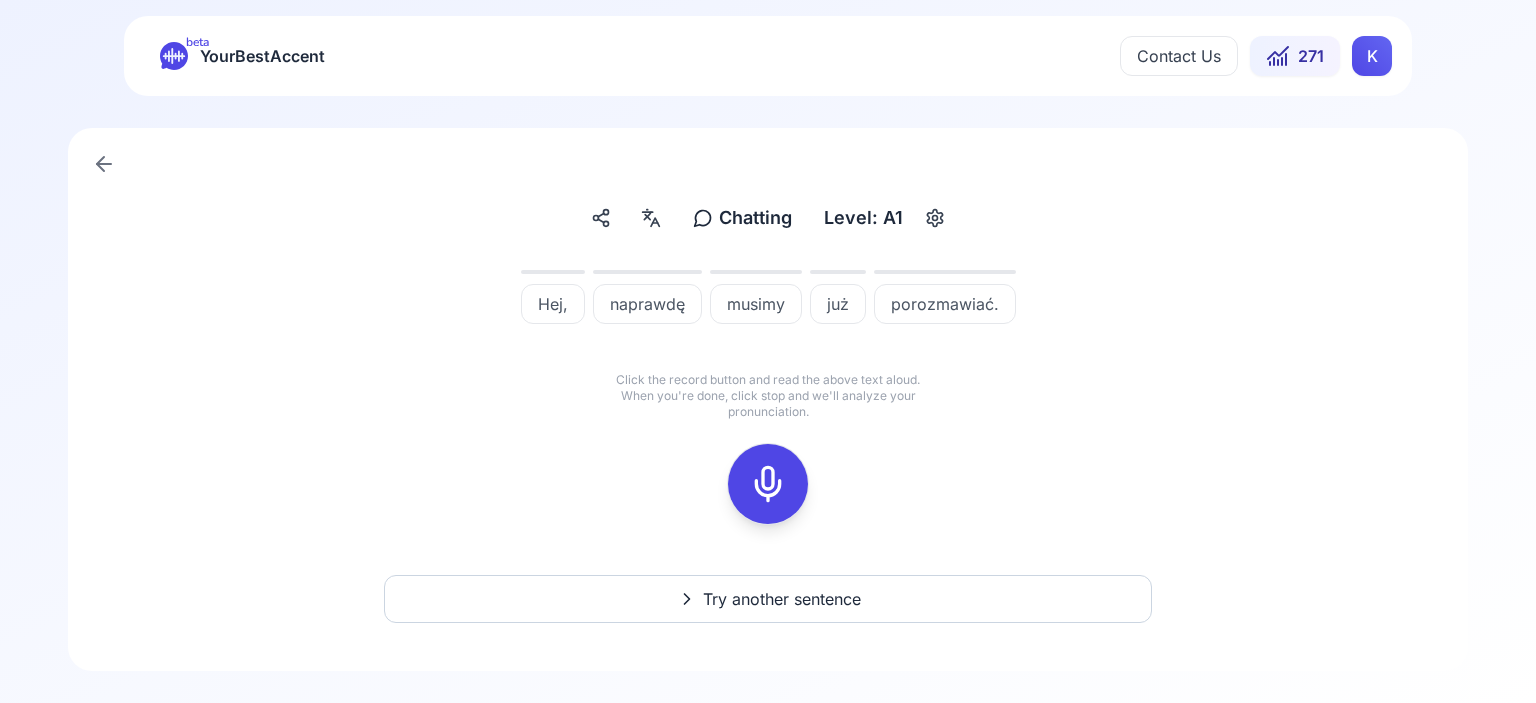 click 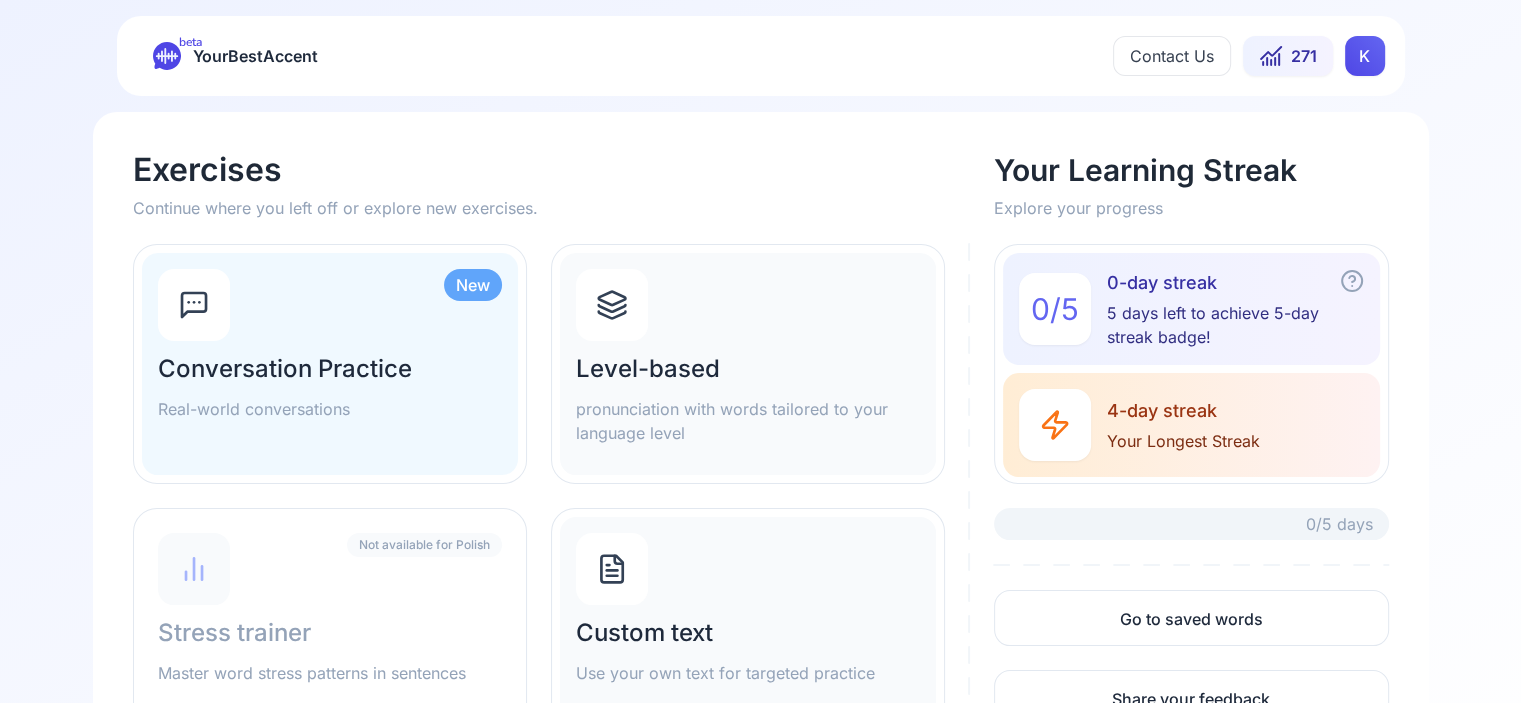 click on "Custom text Use your own text for targeted practice" at bounding box center [748, 628] 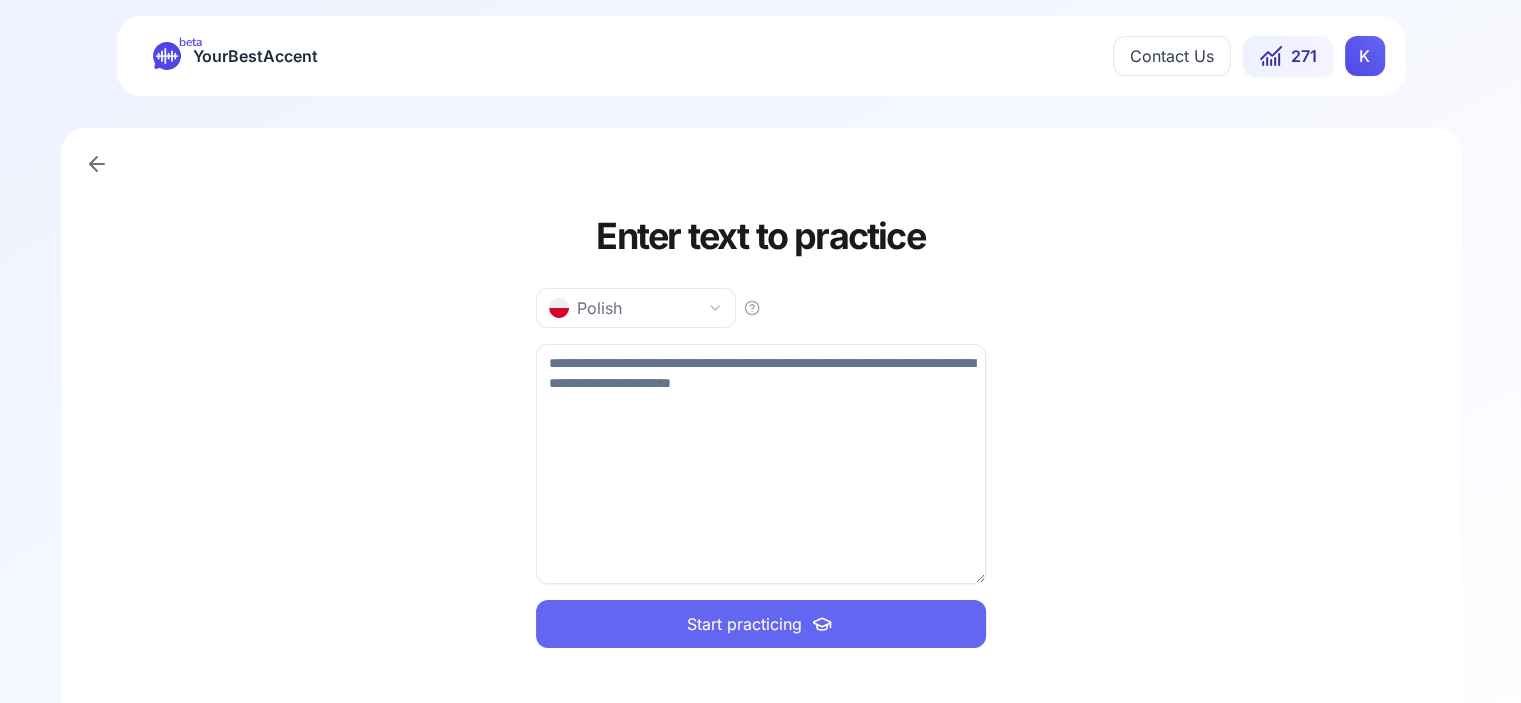 click at bounding box center (761, 464) 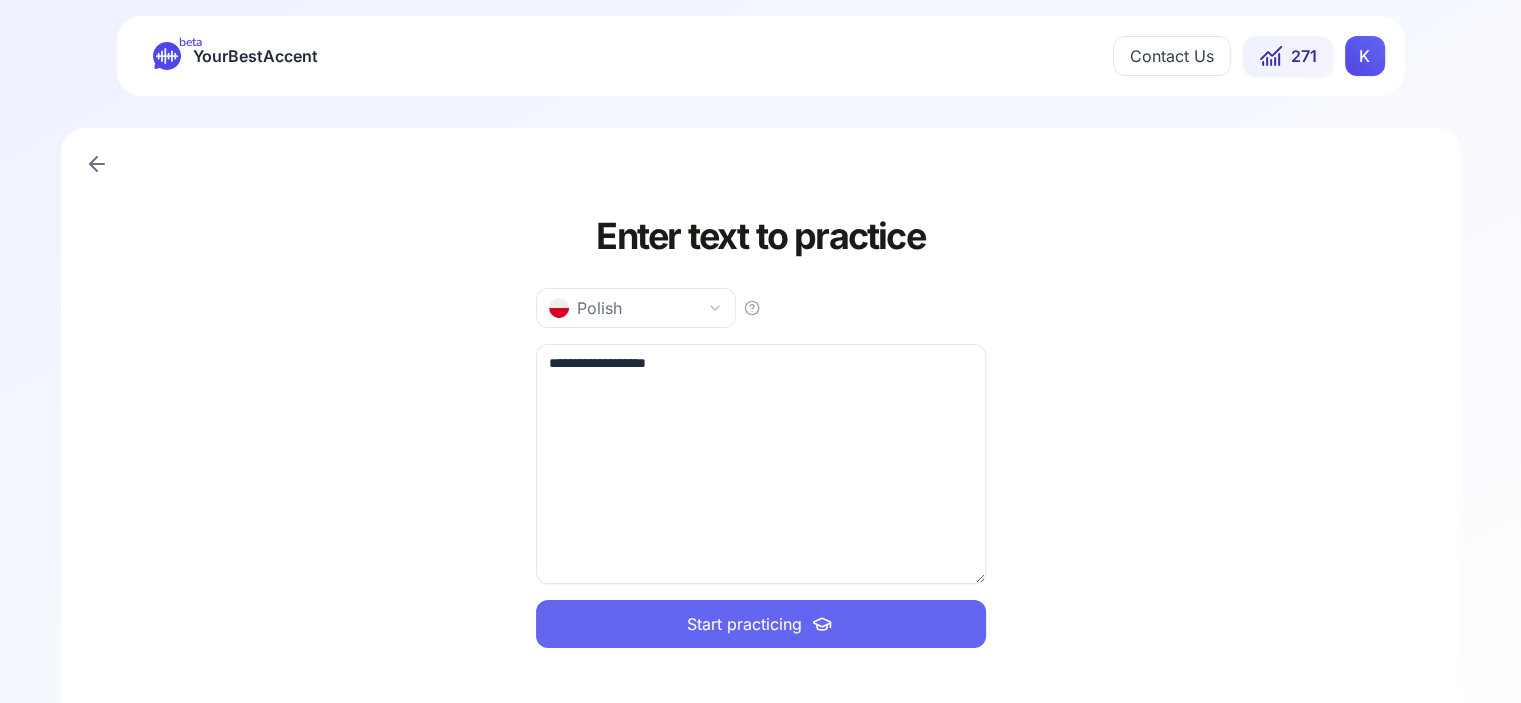 type on "**********" 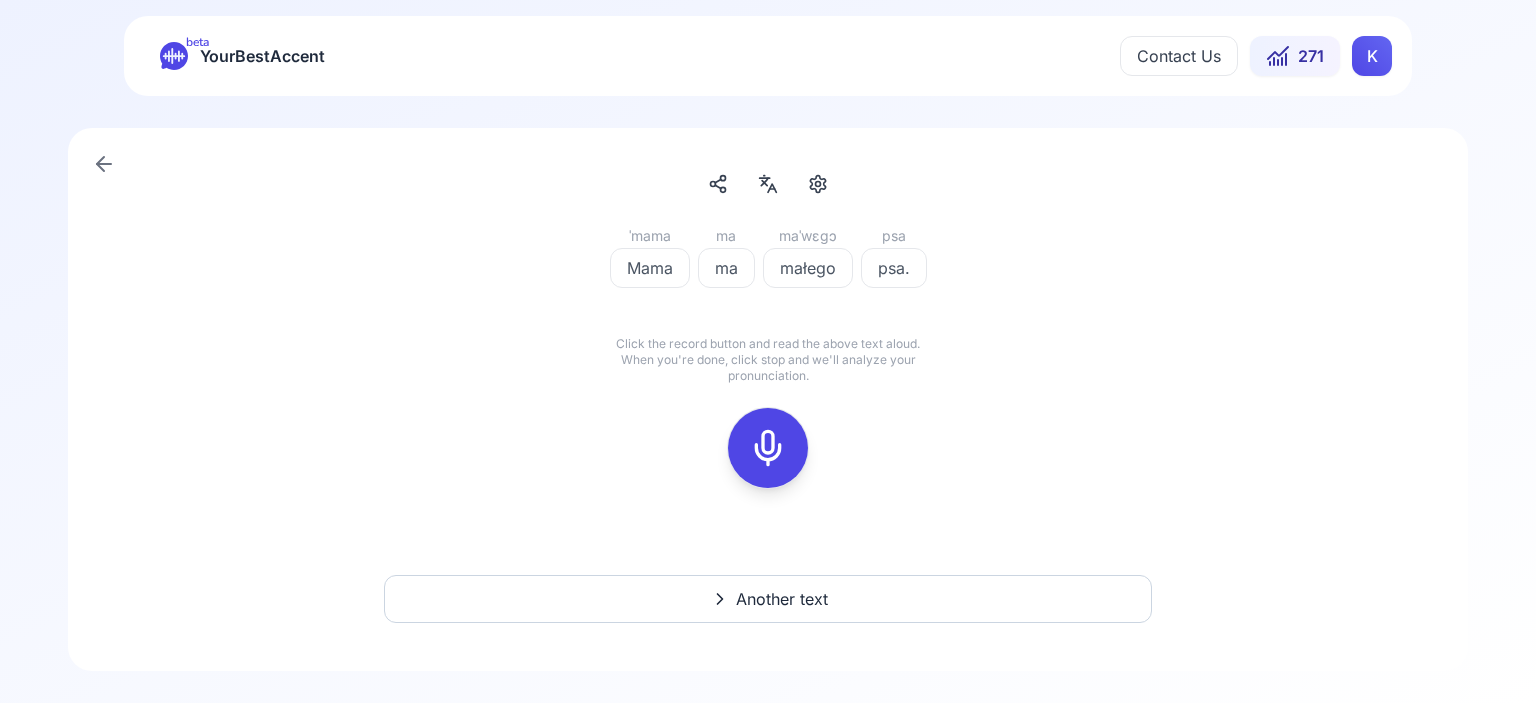 click 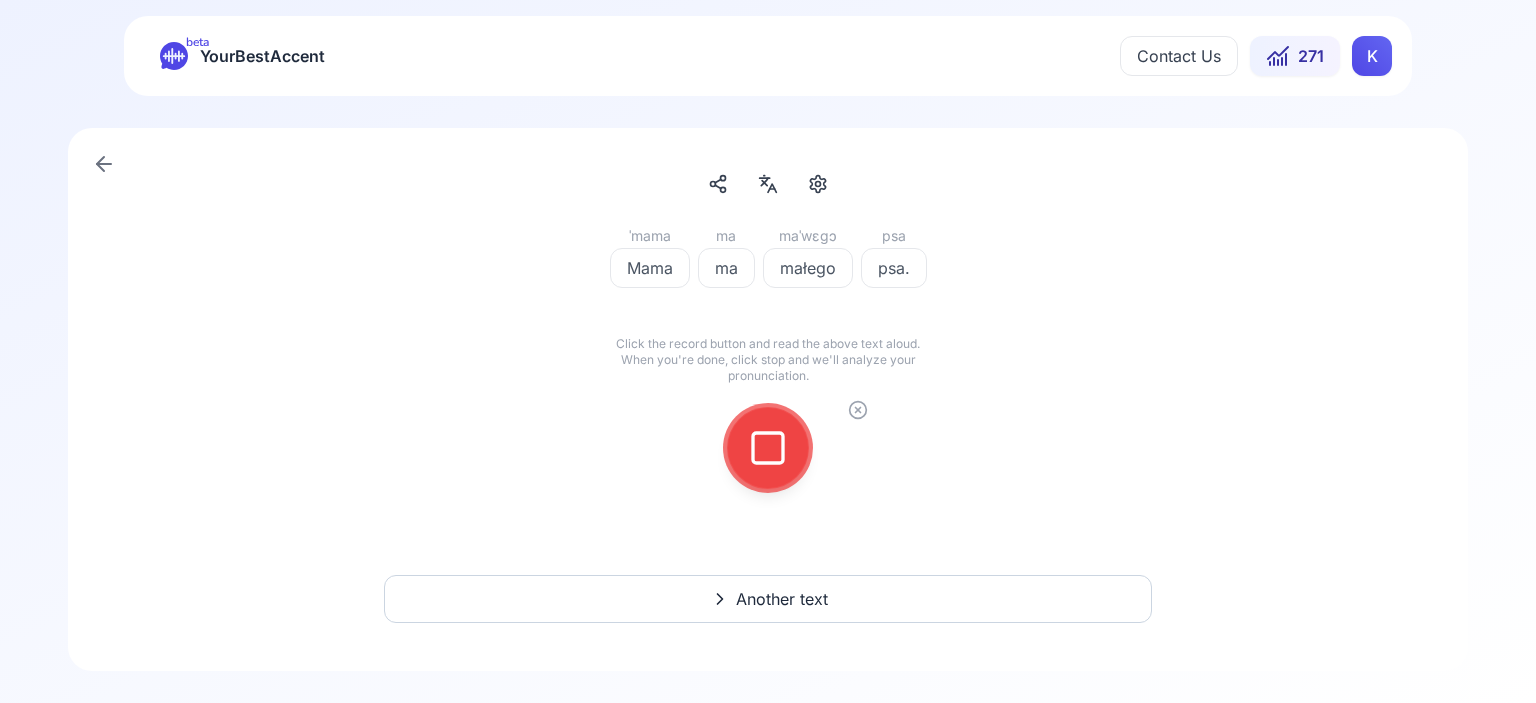 click 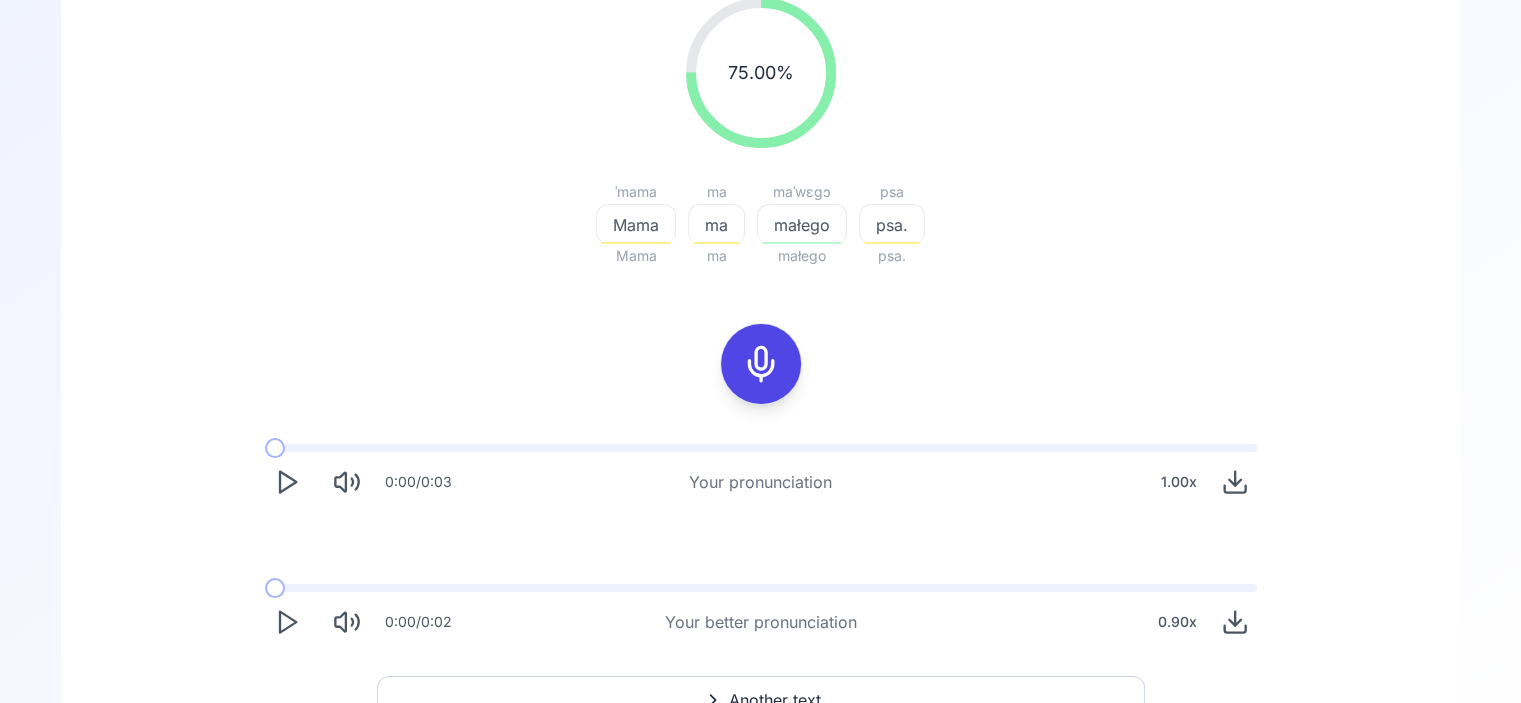 scroll, scrollTop: 271, scrollLeft: 0, axis: vertical 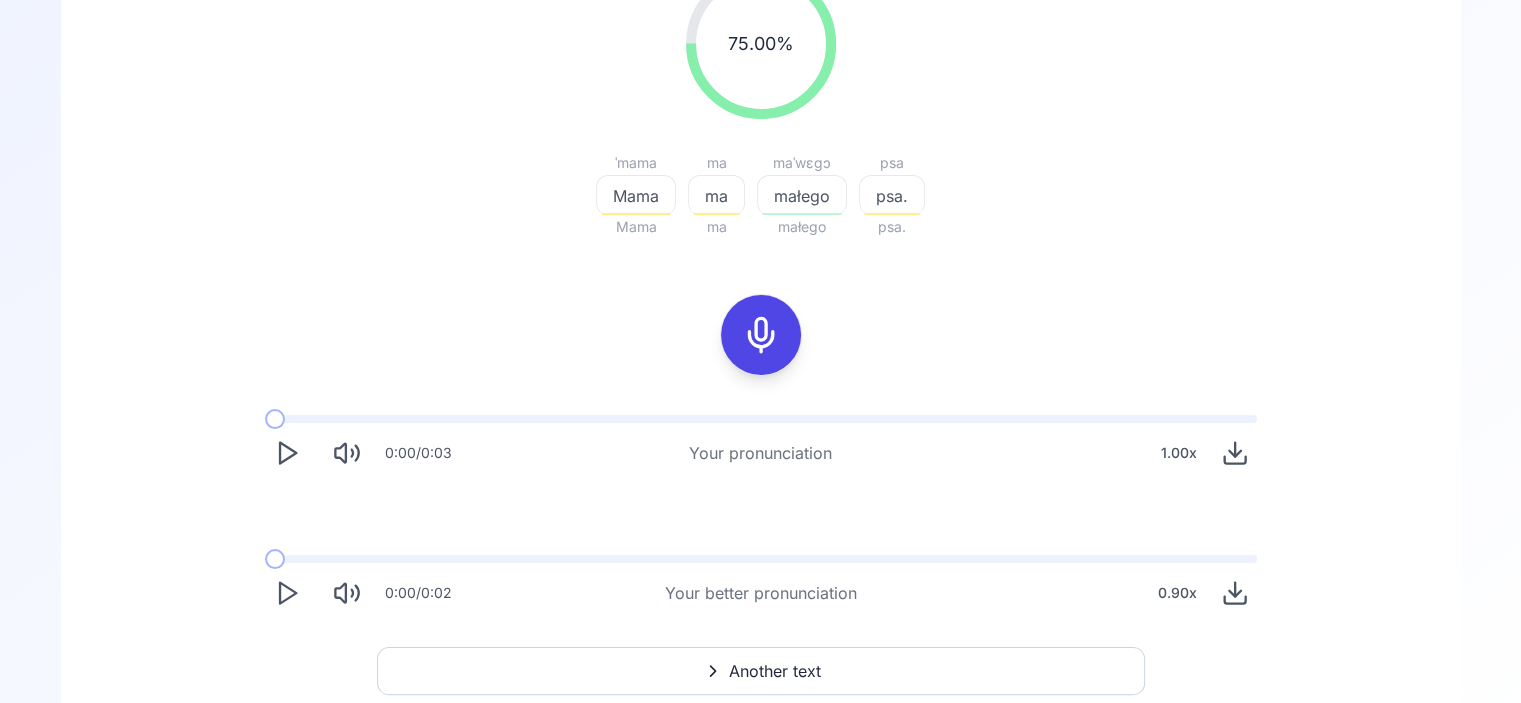 click 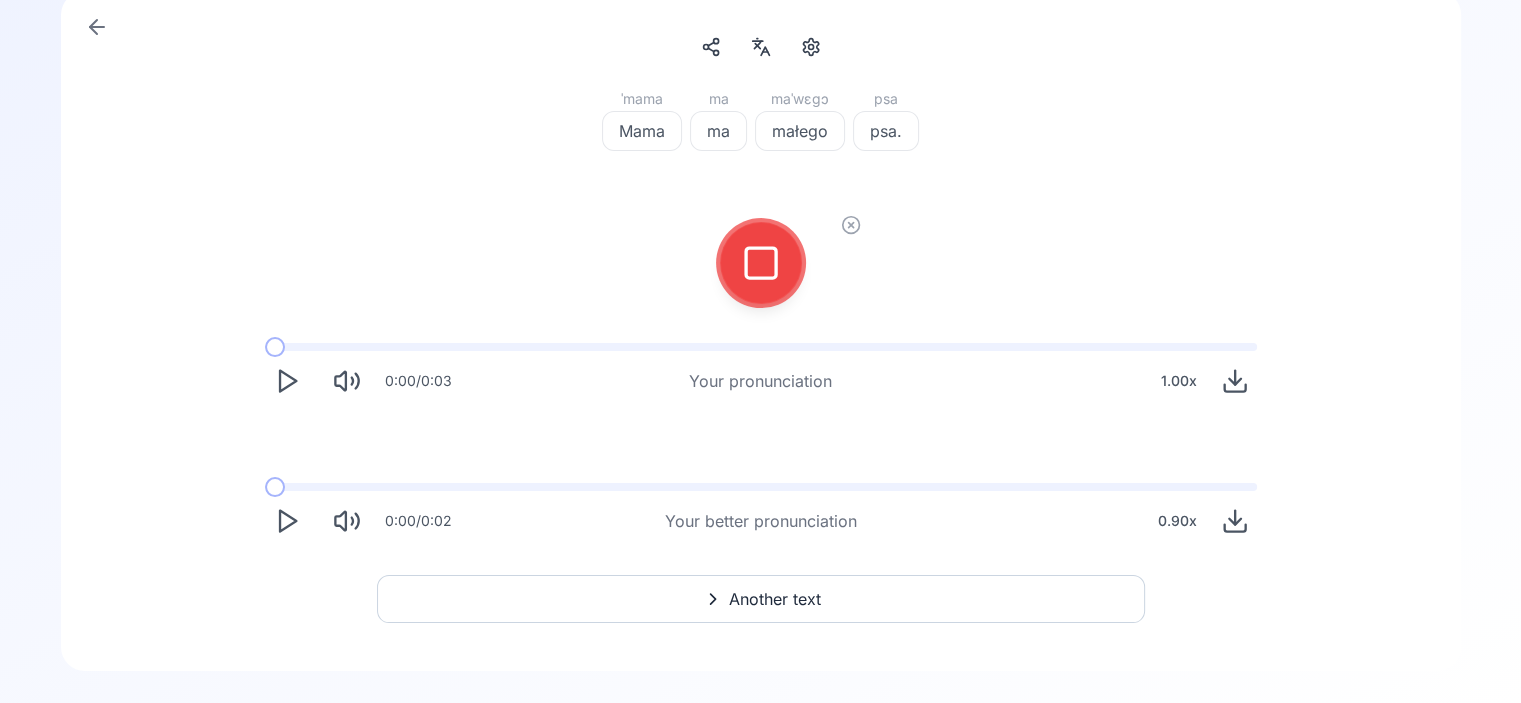scroll, scrollTop: 136, scrollLeft: 0, axis: vertical 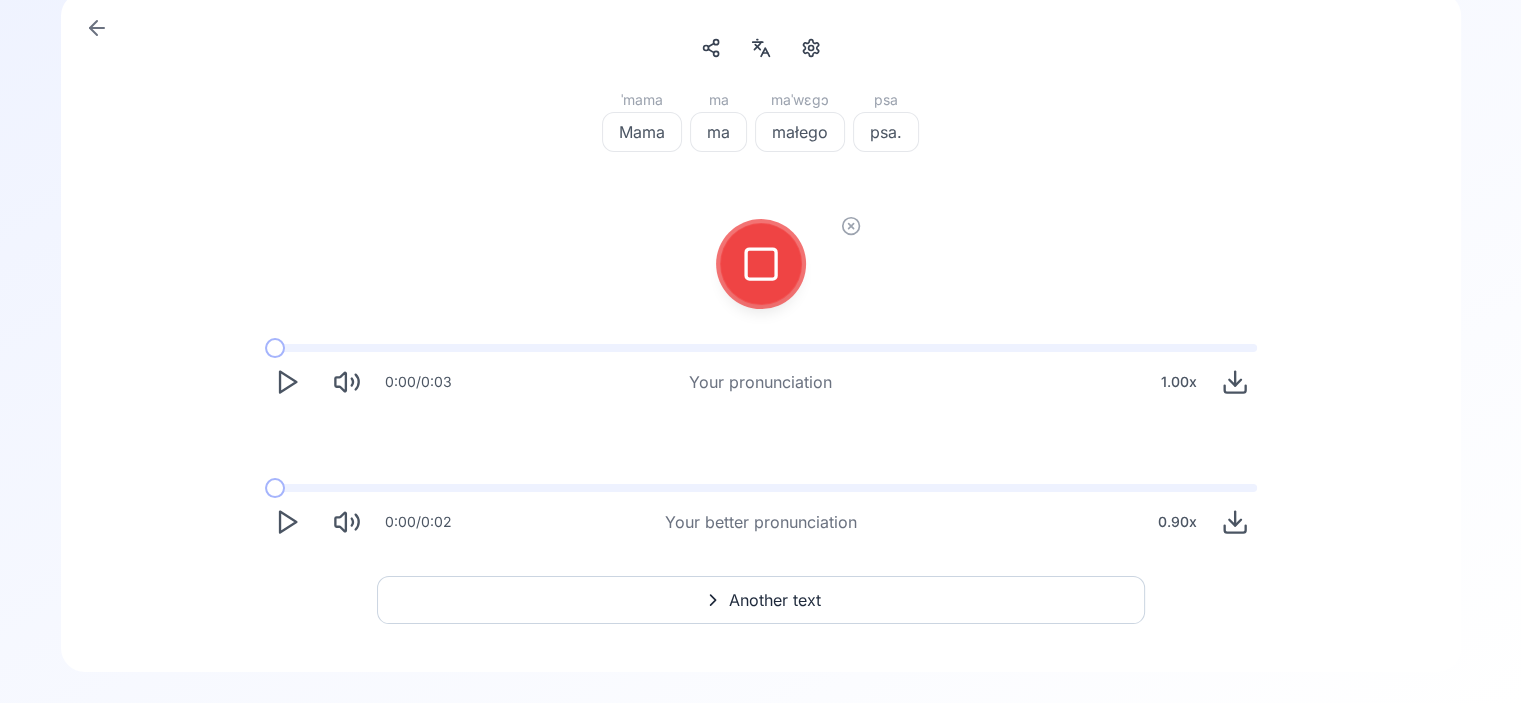 click at bounding box center [761, 264] 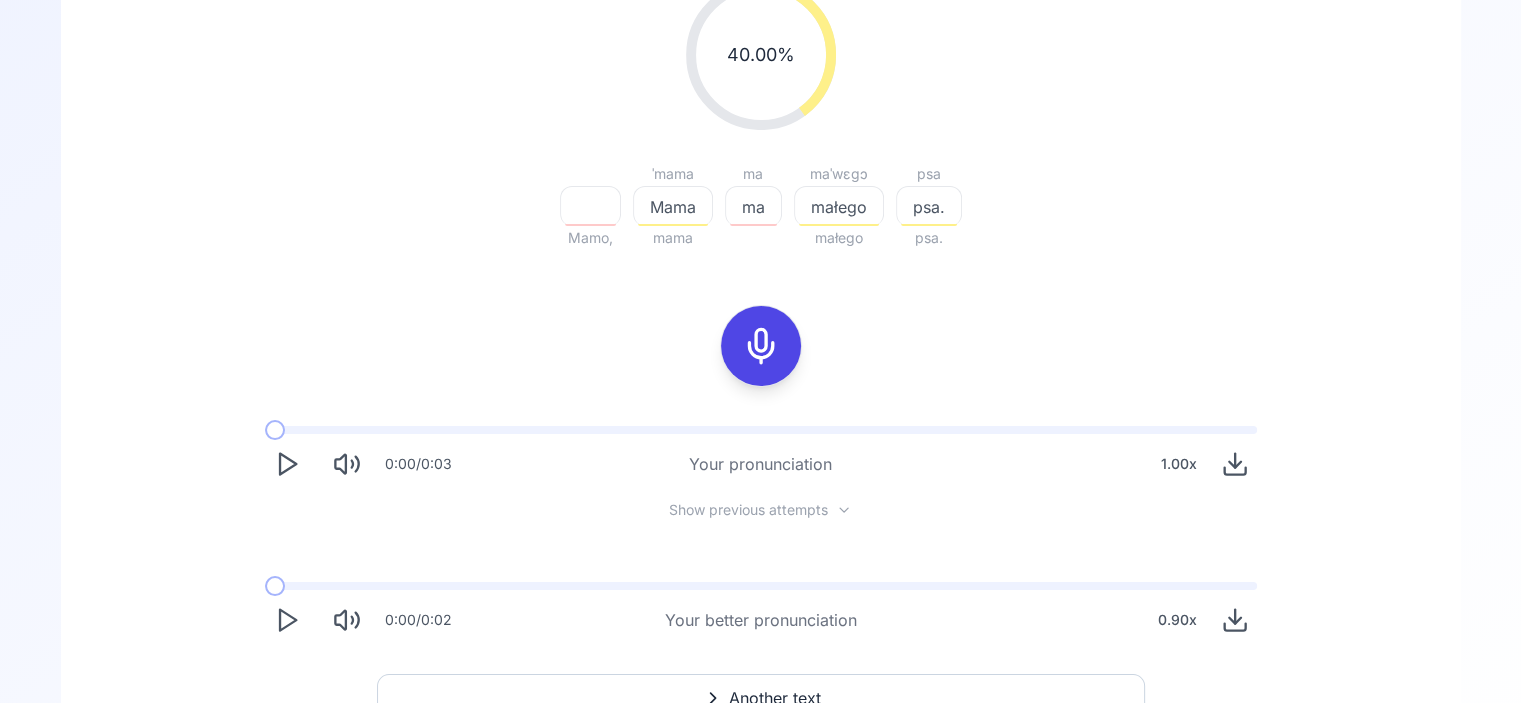 scroll, scrollTop: 256, scrollLeft: 0, axis: vertical 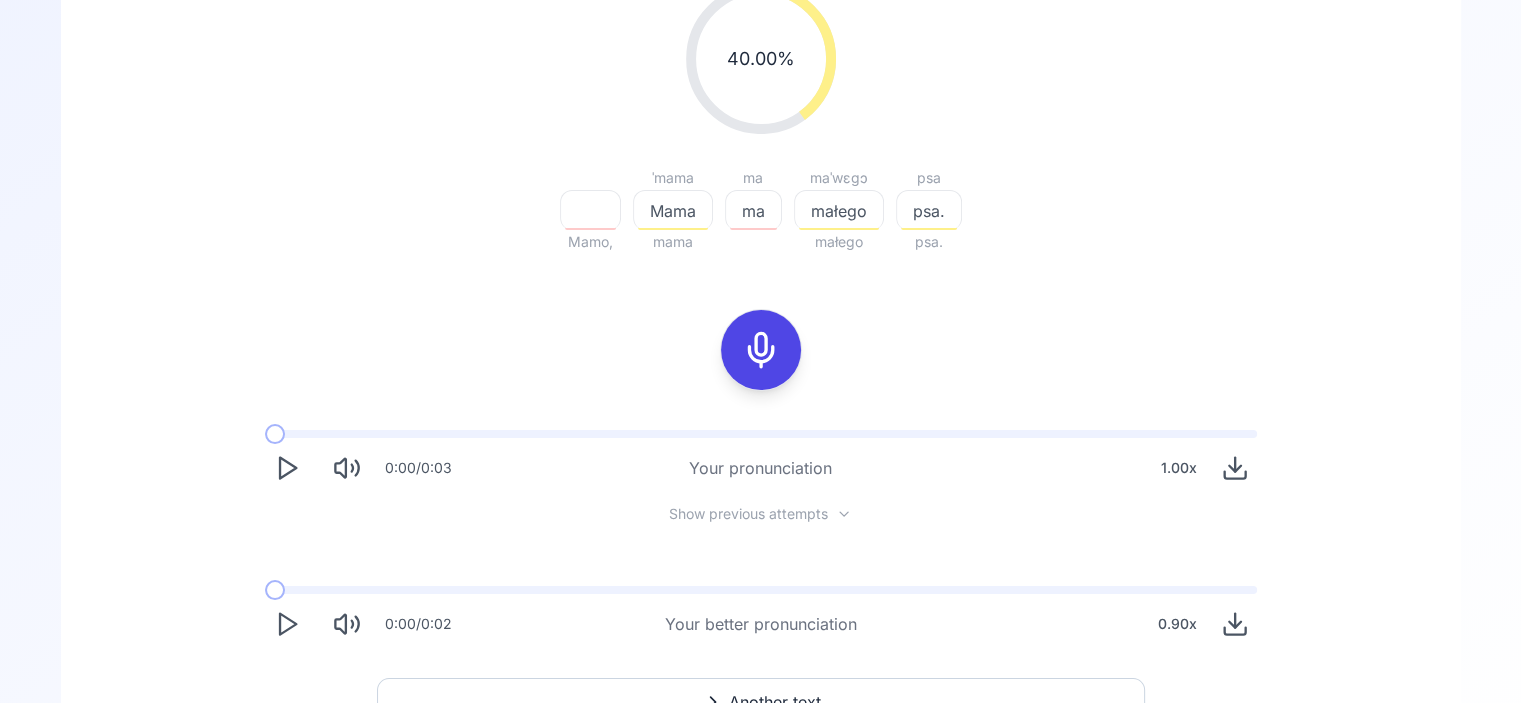 click 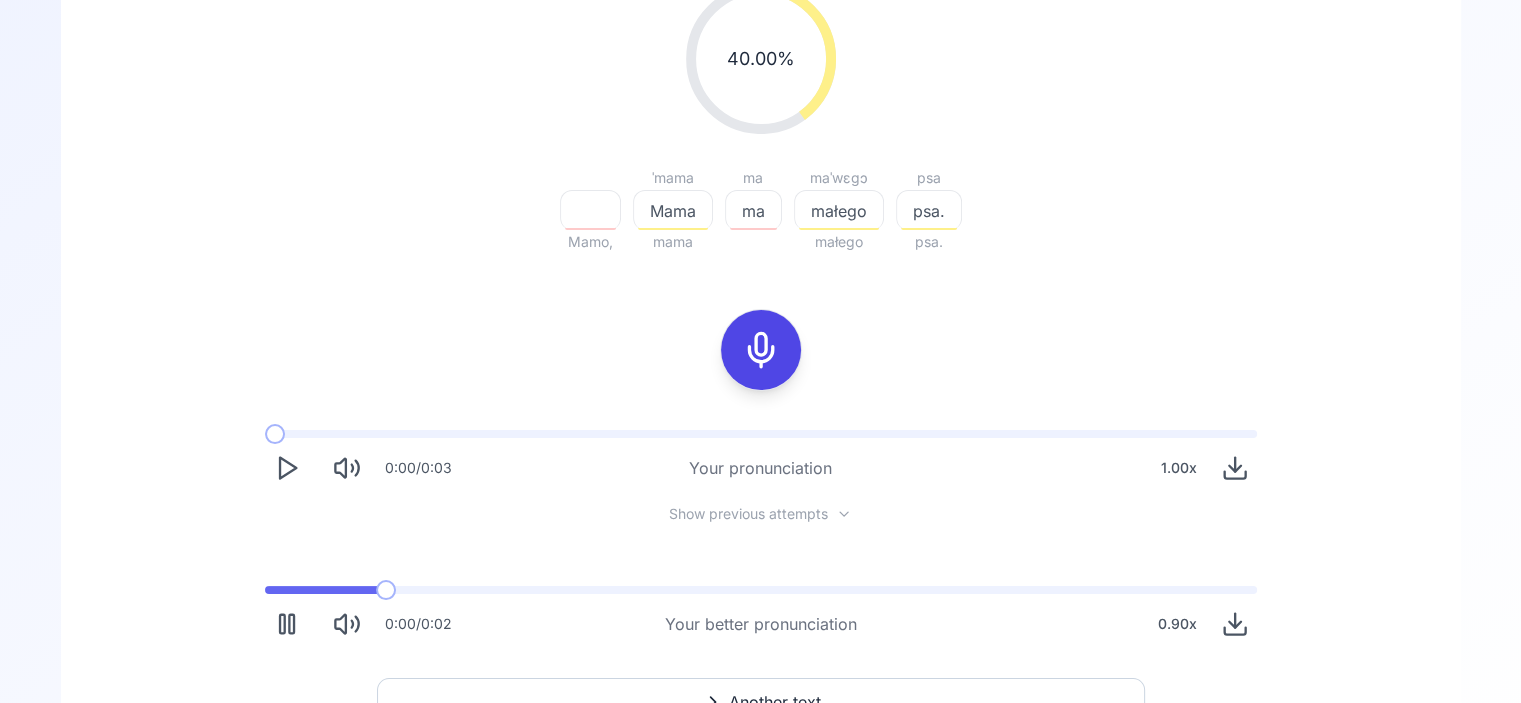 click 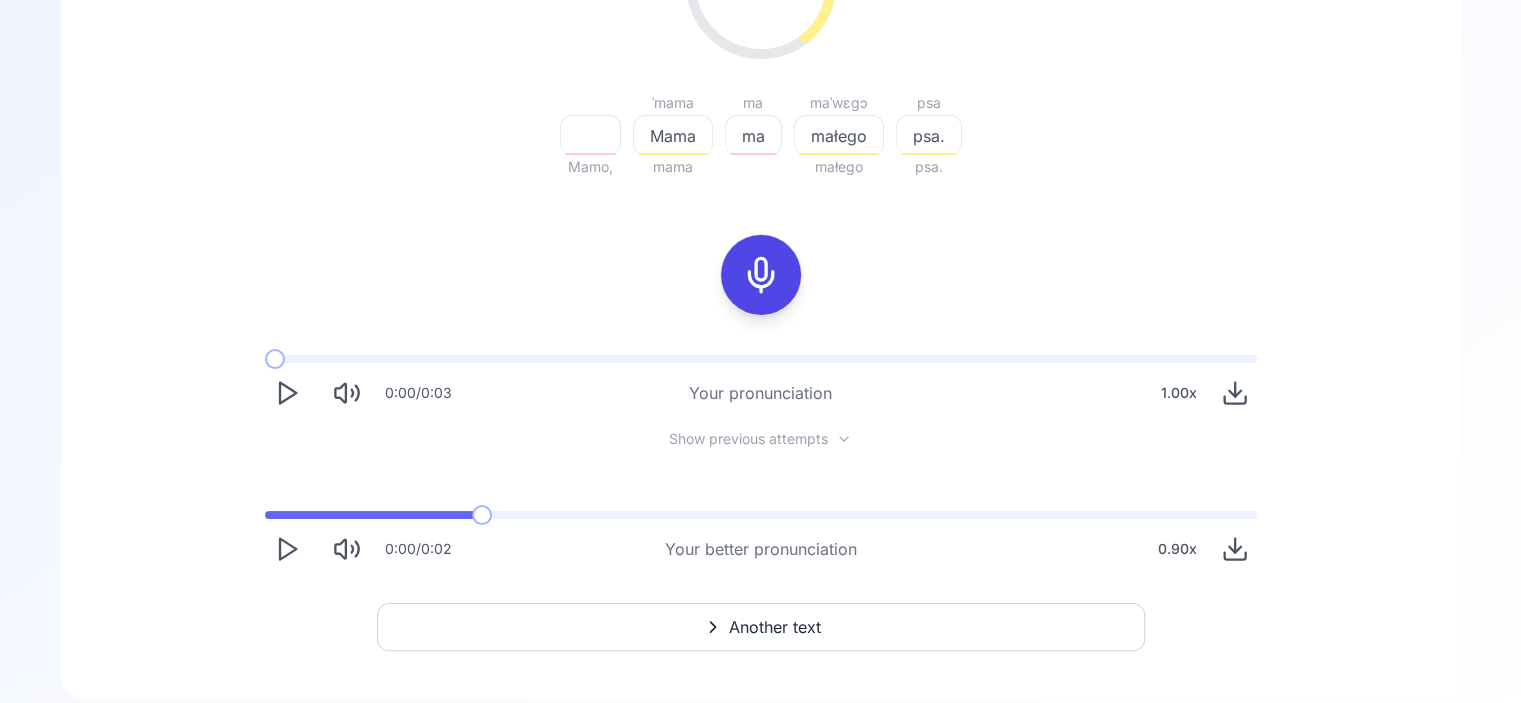 scroll, scrollTop: 359, scrollLeft: 0, axis: vertical 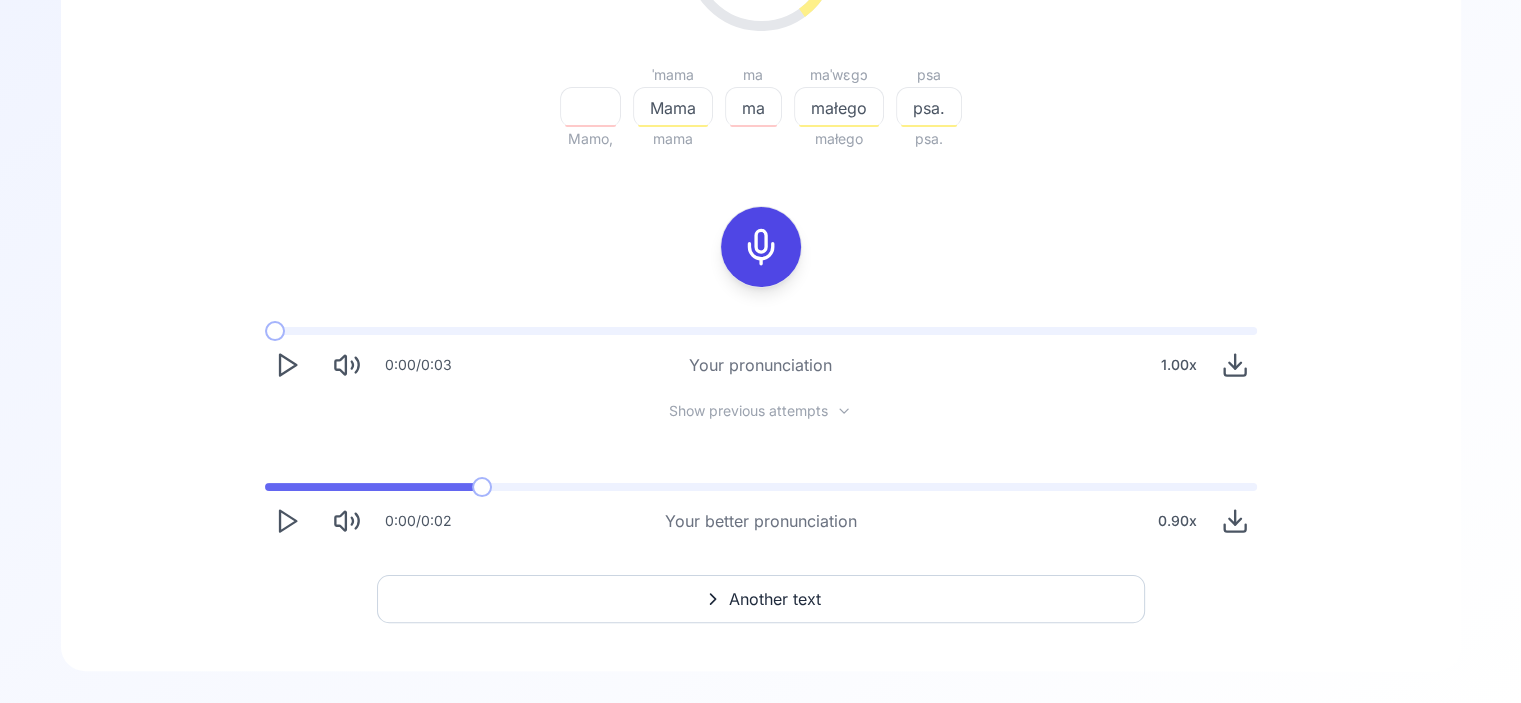 click at bounding box center [761, 247] 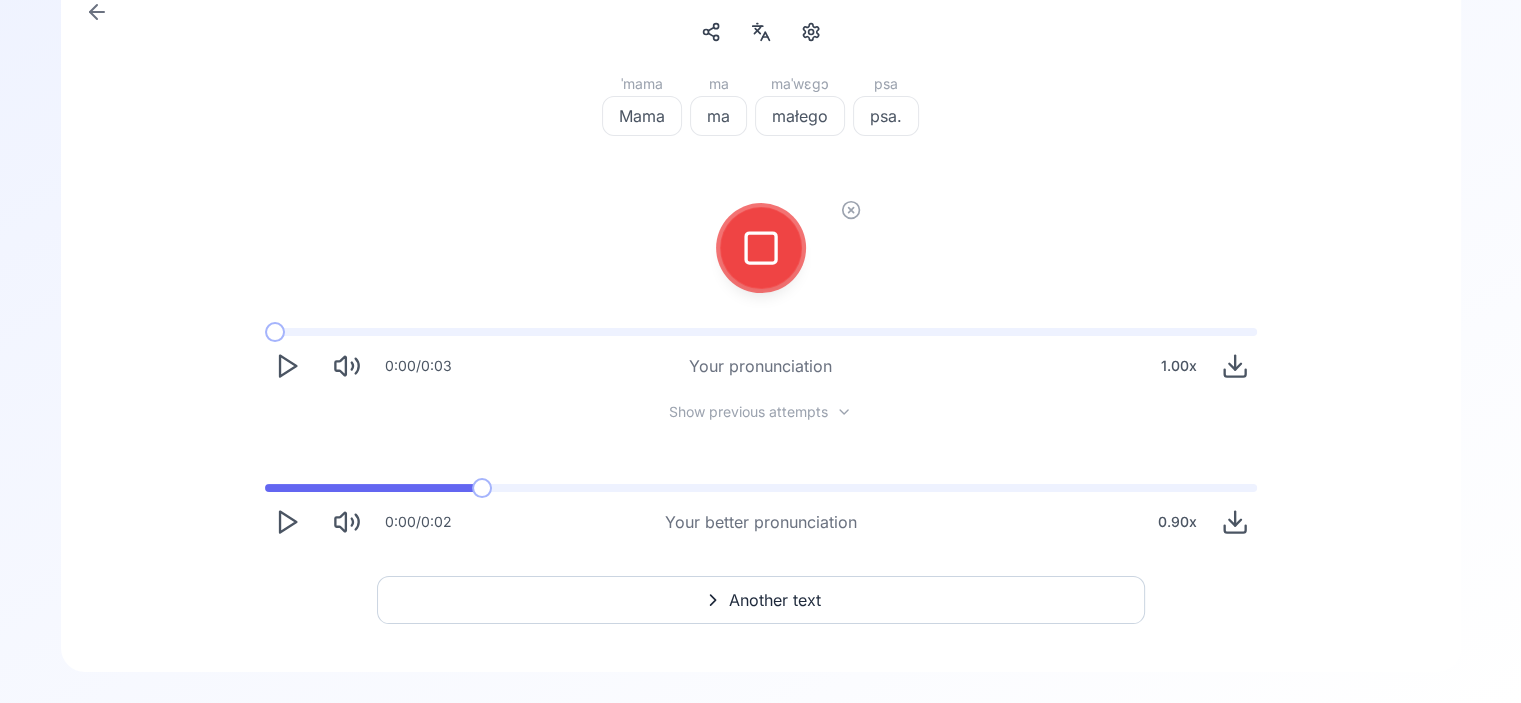click 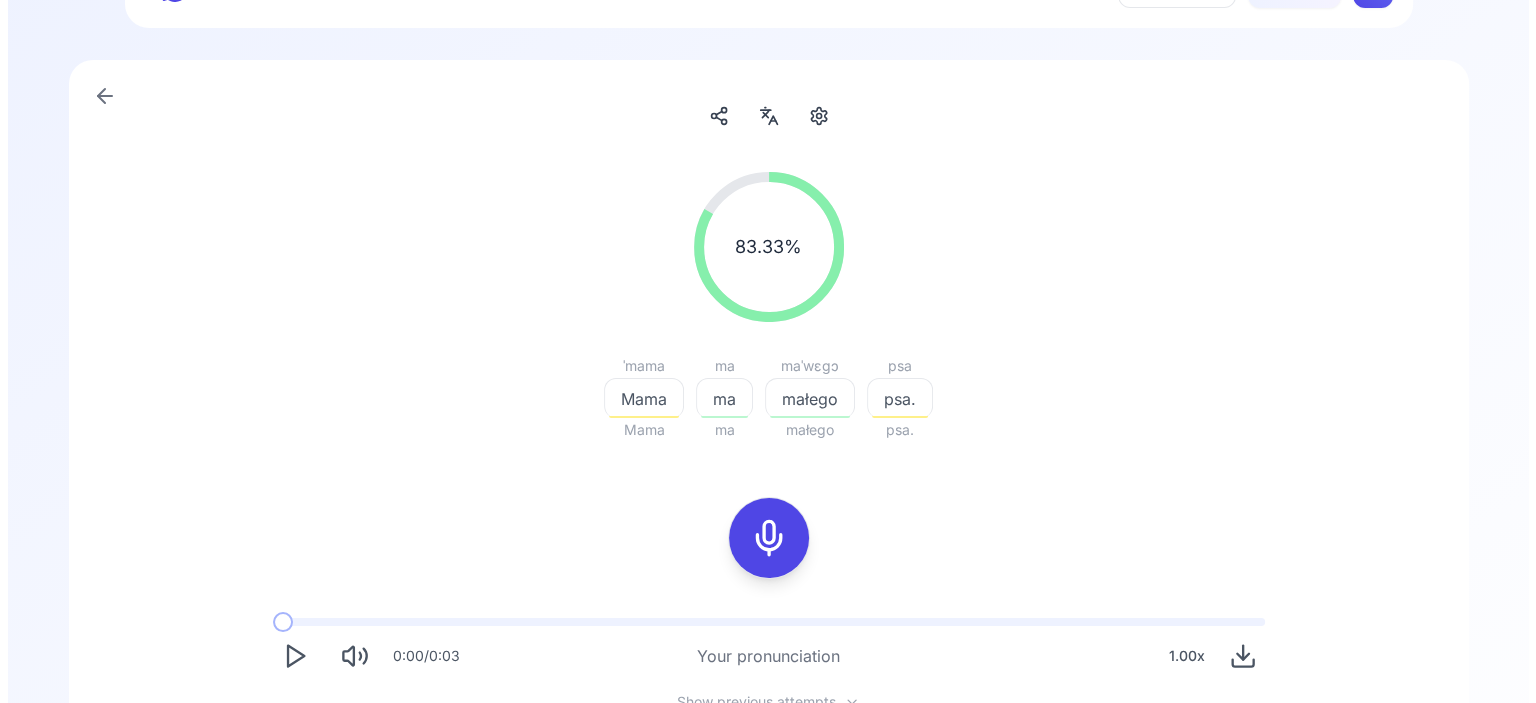scroll, scrollTop: 67, scrollLeft: 0, axis: vertical 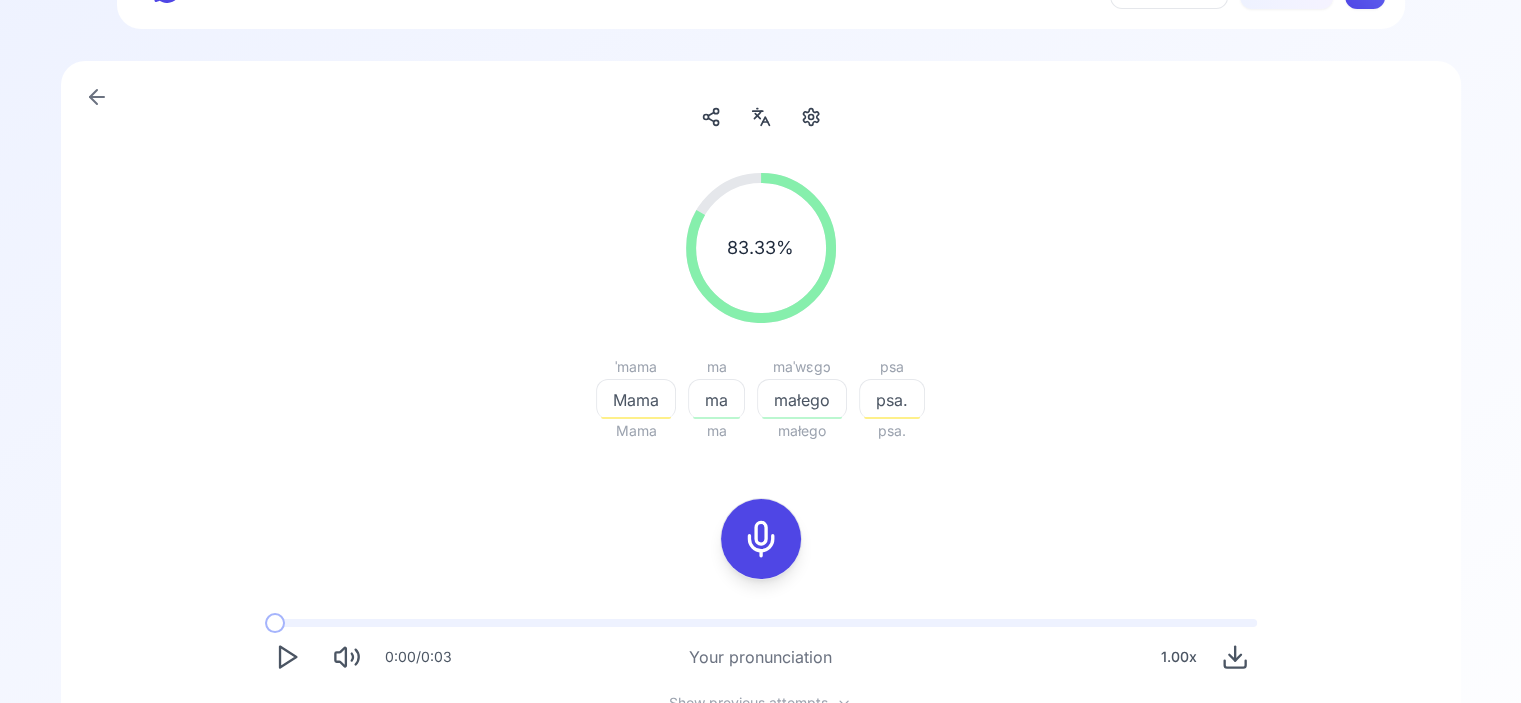 click 